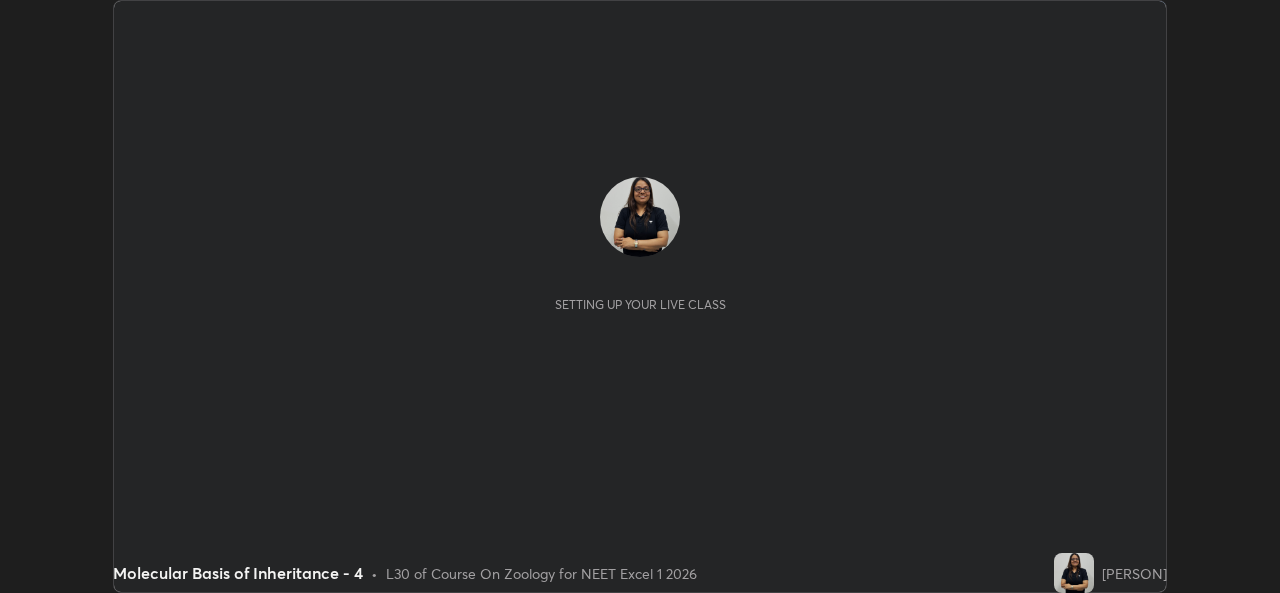 scroll, scrollTop: 0, scrollLeft: 0, axis: both 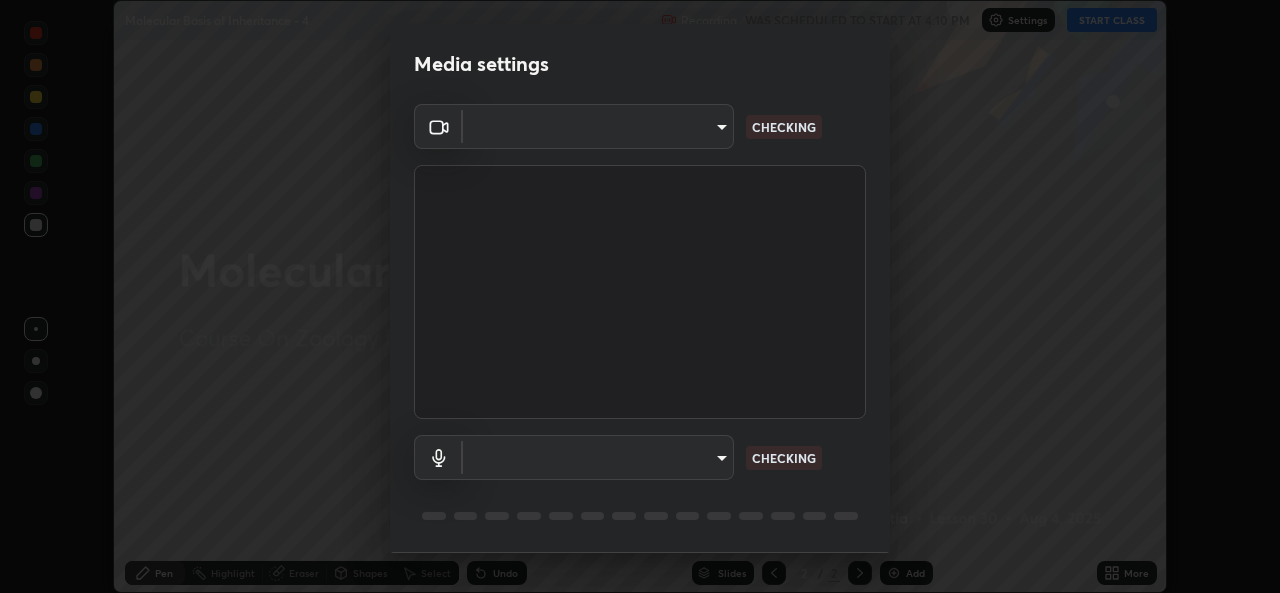 type on "9788daf0cbf52dd0d374ba9f0d4f11576c03820bc15fcf9a4a11f890b69d92bf" 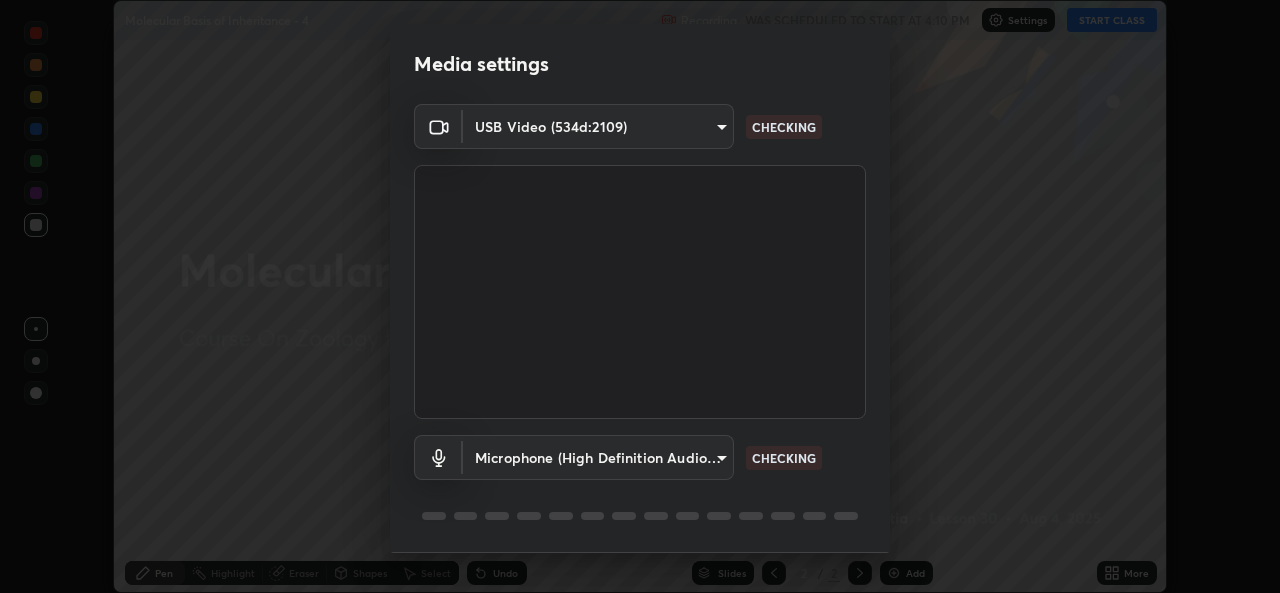 scroll, scrollTop: 63, scrollLeft: 0, axis: vertical 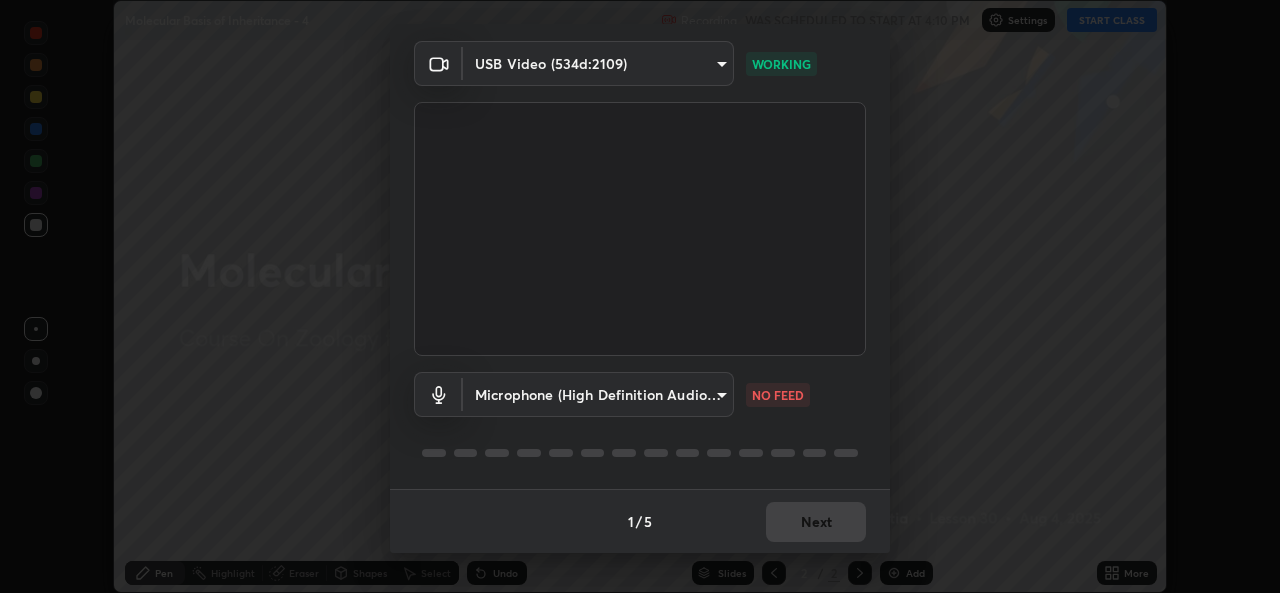 click on "Erase all Molecular Basis of Inheritance - 4 Recording WAS SCHEDULED TO START AT  4:10 PM Settings START CLASS Setting up your live class Molecular Basis of Inheritance - 4 • L30 of Course On Zoology for NEET Excel 1 2026 [PERSON] Pen Highlight Eraser Shapes Select Undo Slides 2 / 2 Add More No doubts shared Encourage your learners to ask a doubt for better clarity Report an issue Reason for reporting Buffering Chat not working Audio - Video sync issue Educator video quality low ​ Attach an image Report Media settings USB Video (534d:2109) 9788daf0cbf52dd0d374ba9f0d4f11576c03820bc15fcf9a4a11f890b69d92bf WORKING Microphone (High Definition Audio Device) 345f5d8304a1ab30e3d14ed5696ced08ebab0189725ef91838db04cd8f5619d4 NO FEED 1 / 5 Next" at bounding box center (640, 296) 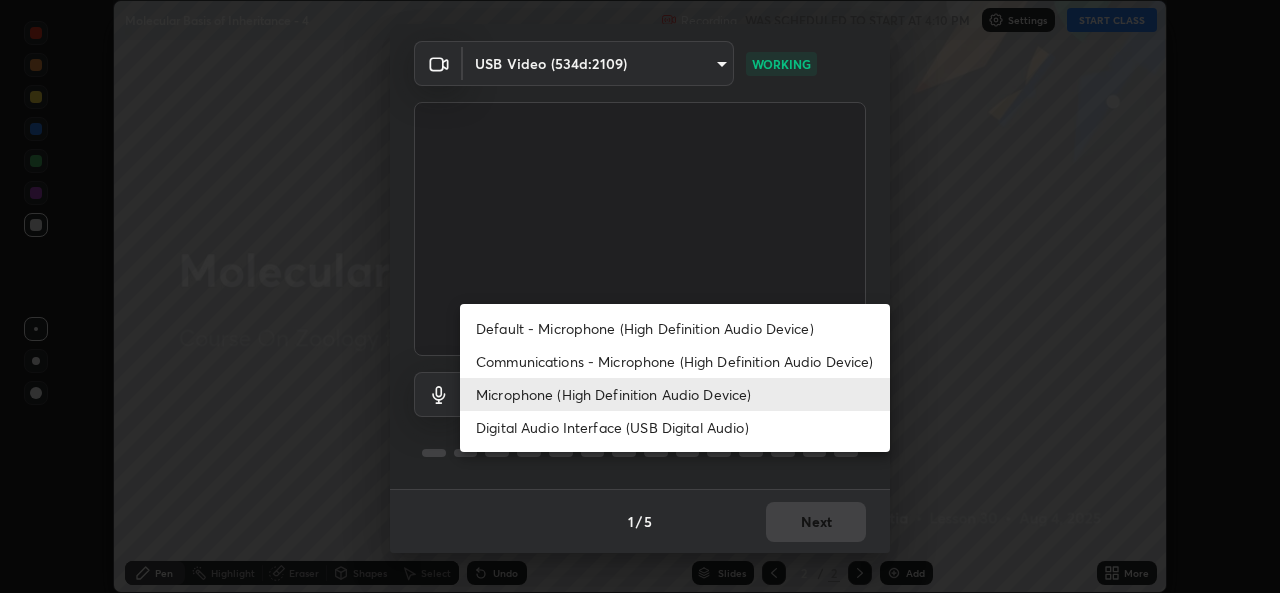click on "Default - Microphone (High Definition Audio Device)" at bounding box center (675, 328) 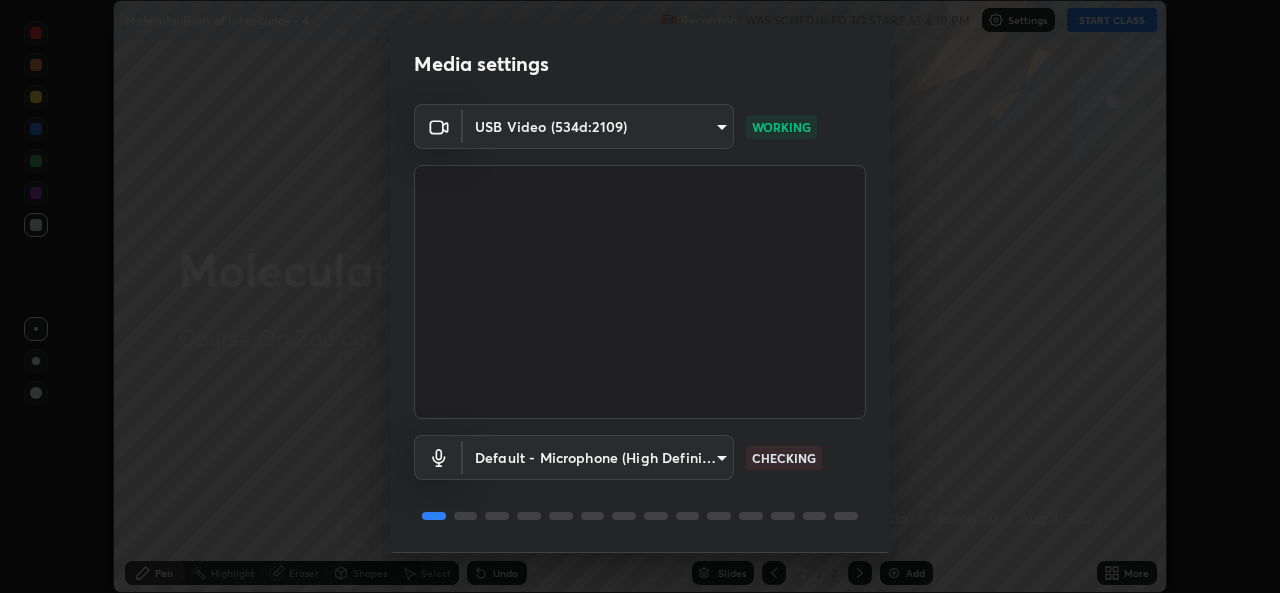 scroll, scrollTop: 63, scrollLeft: 0, axis: vertical 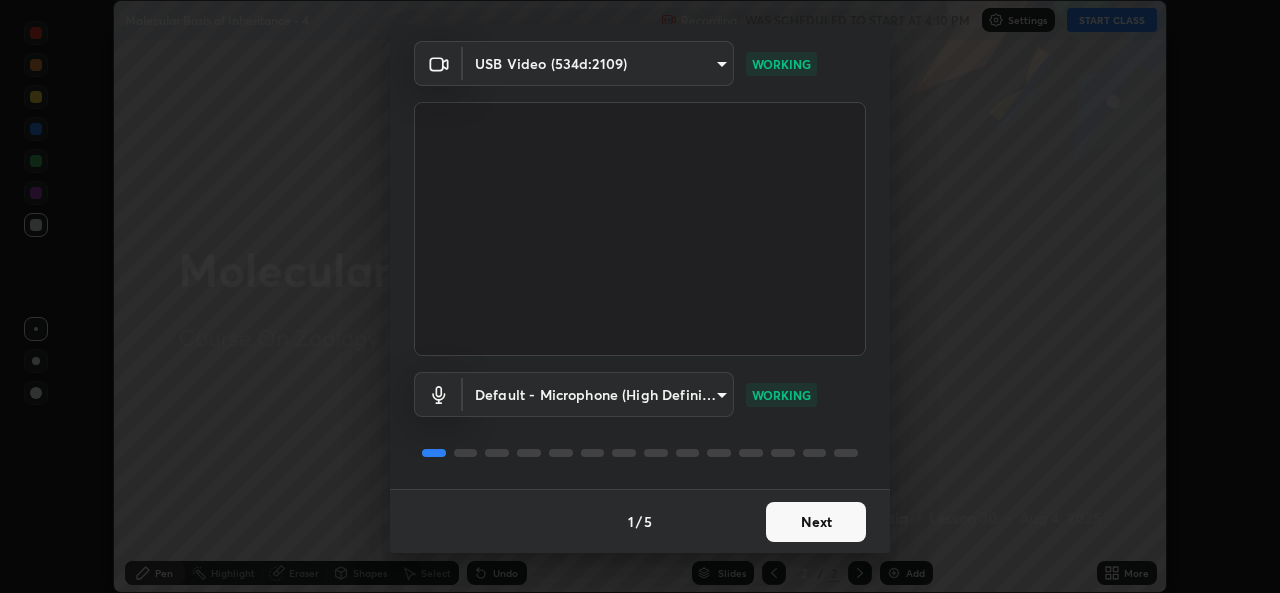 click on "Next" at bounding box center (816, 522) 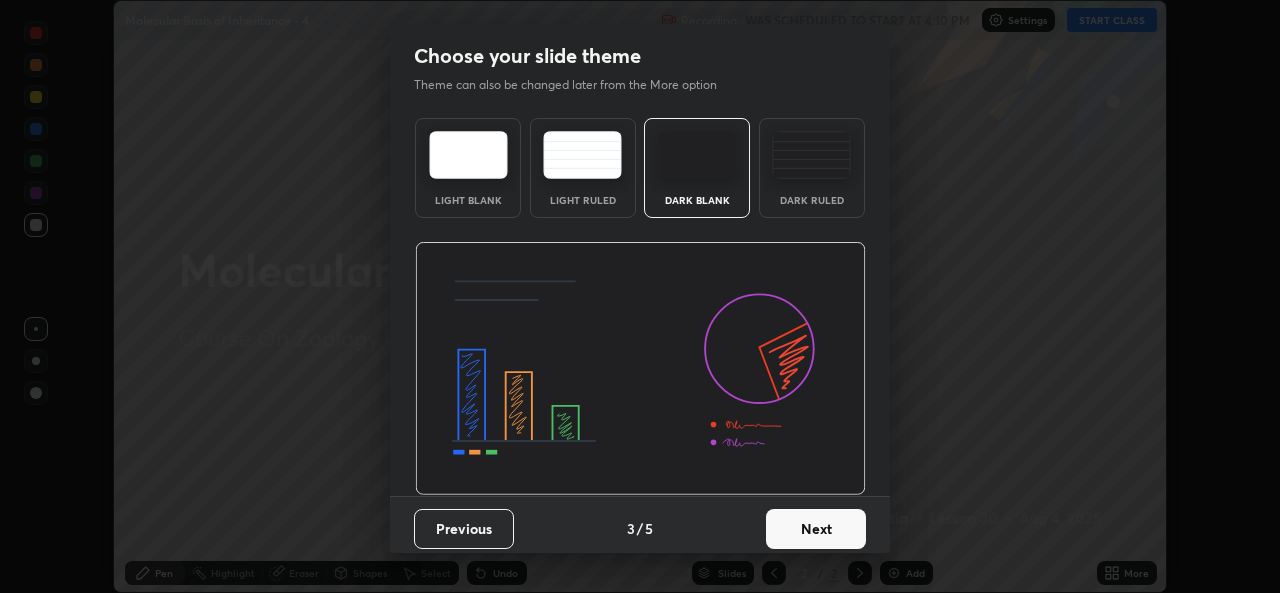 click on "Next" at bounding box center [816, 529] 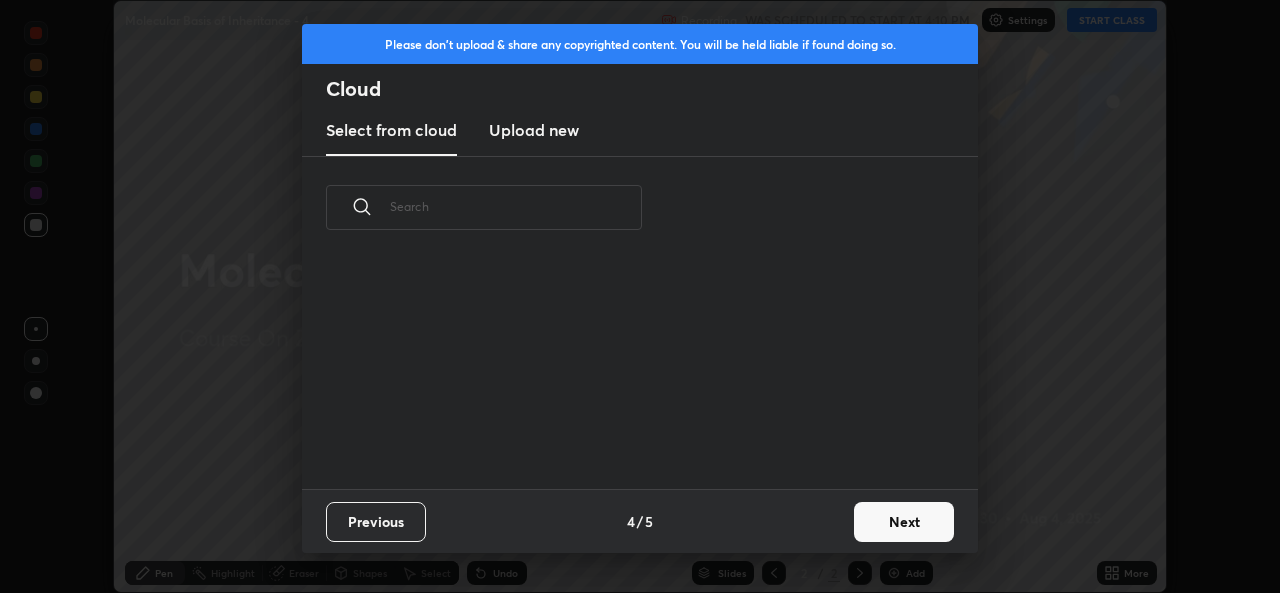 click on "Next" at bounding box center (904, 522) 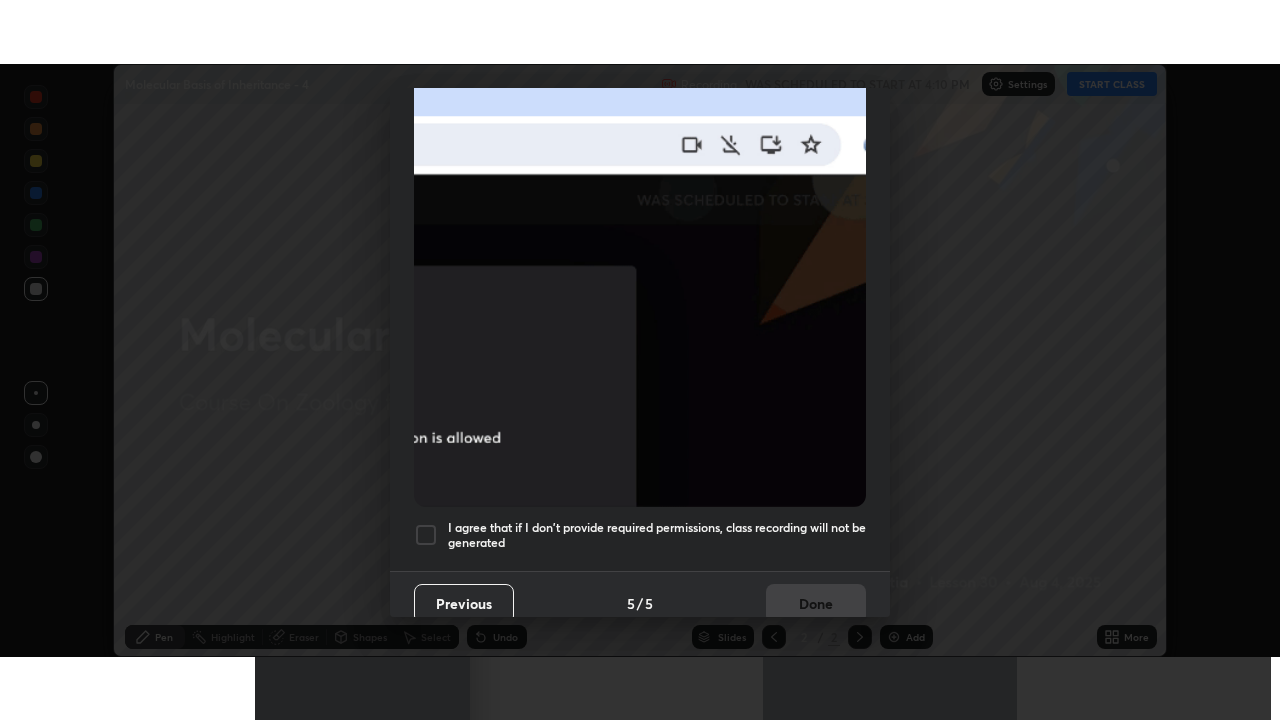 scroll, scrollTop: 471, scrollLeft: 0, axis: vertical 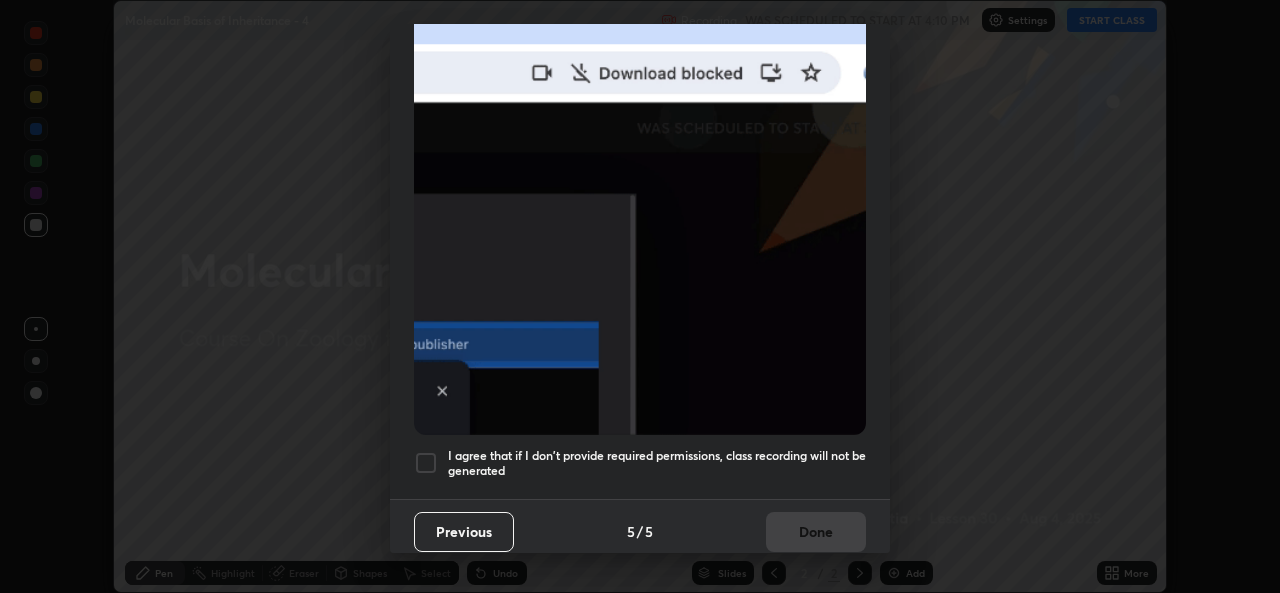 click at bounding box center (426, 463) 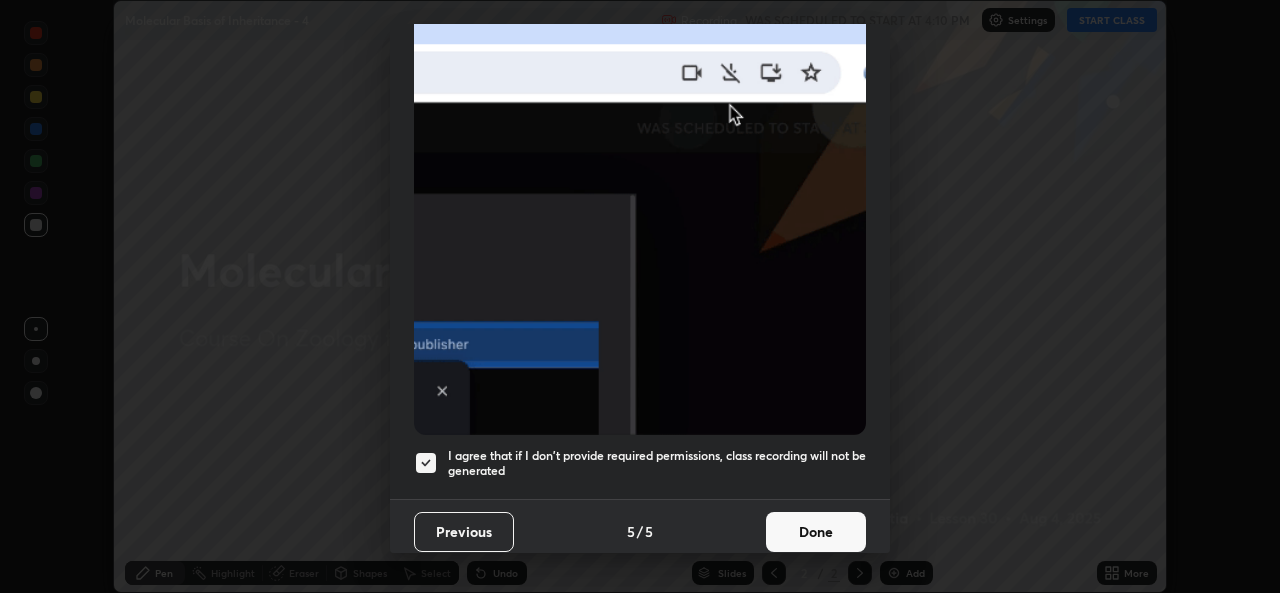 click on "Done" at bounding box center (816, 532) 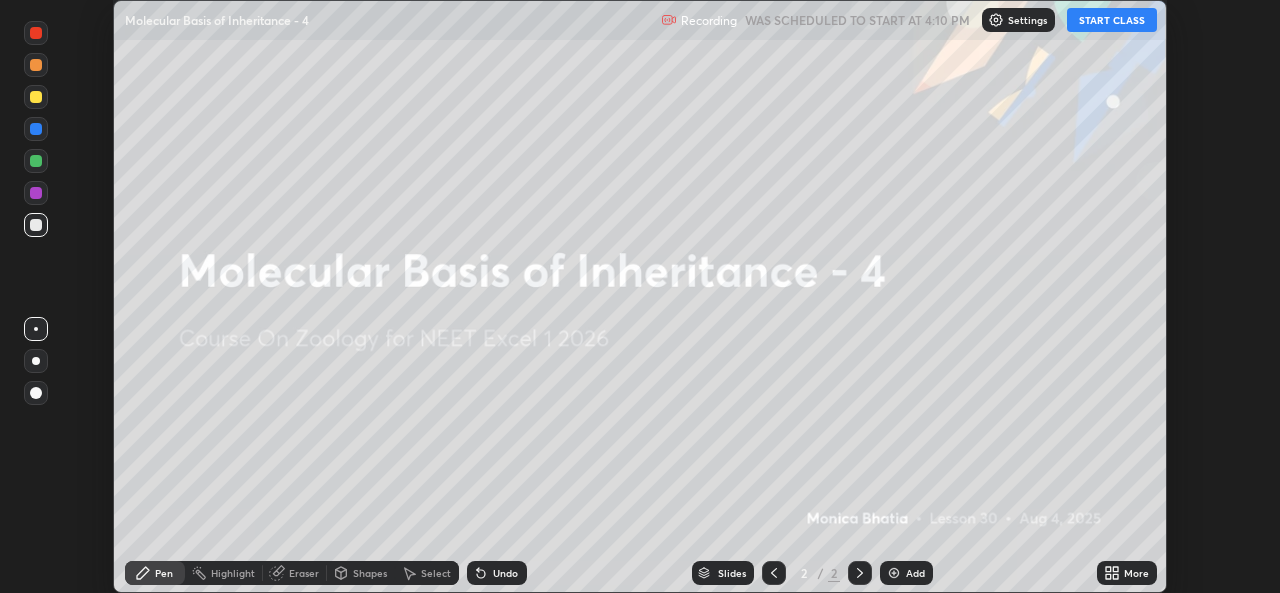 click on "START CLASS" at bounding box center [1112, 20] 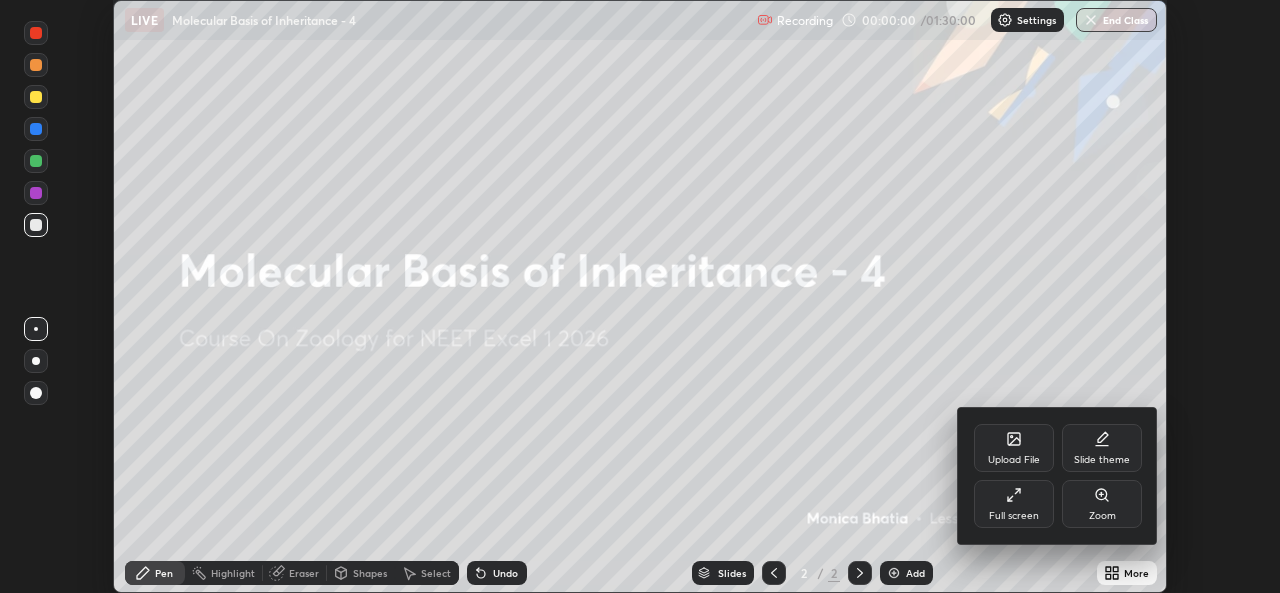 click on "Full screen" at bounding box center [1014, 504] 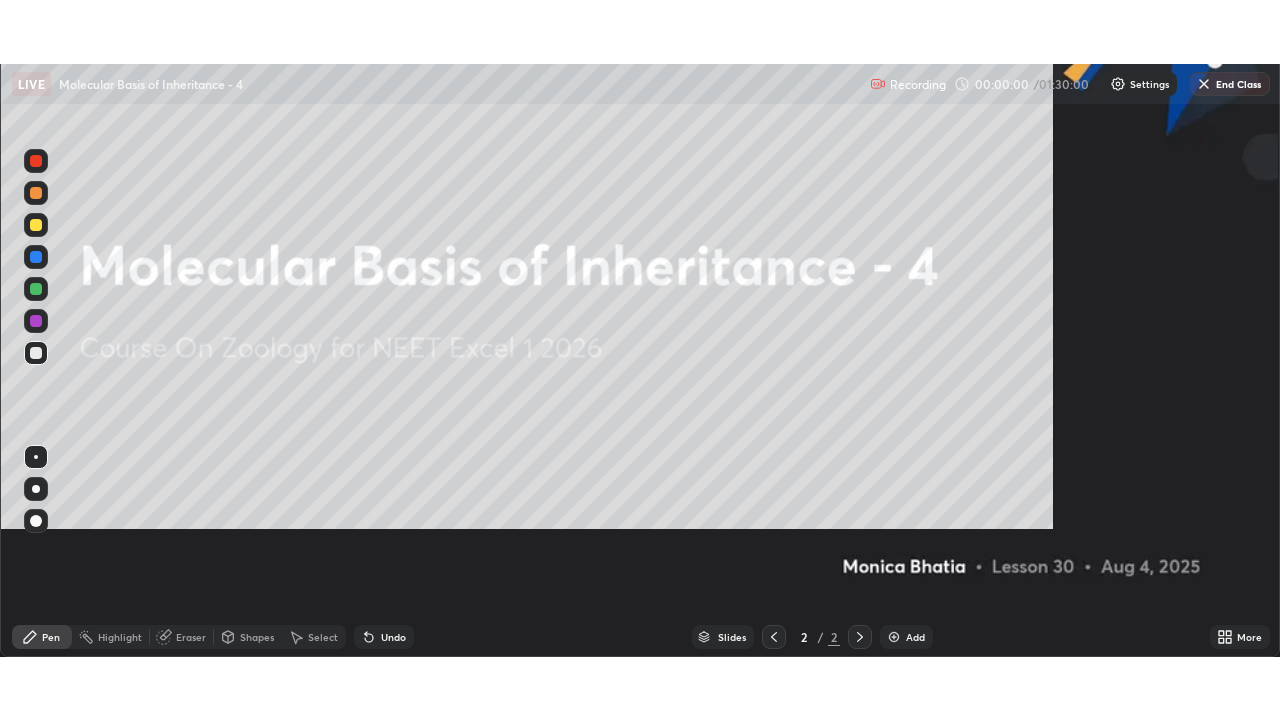 scroll, scrollTop: 99280, scrollLeft: 98720, axis: both 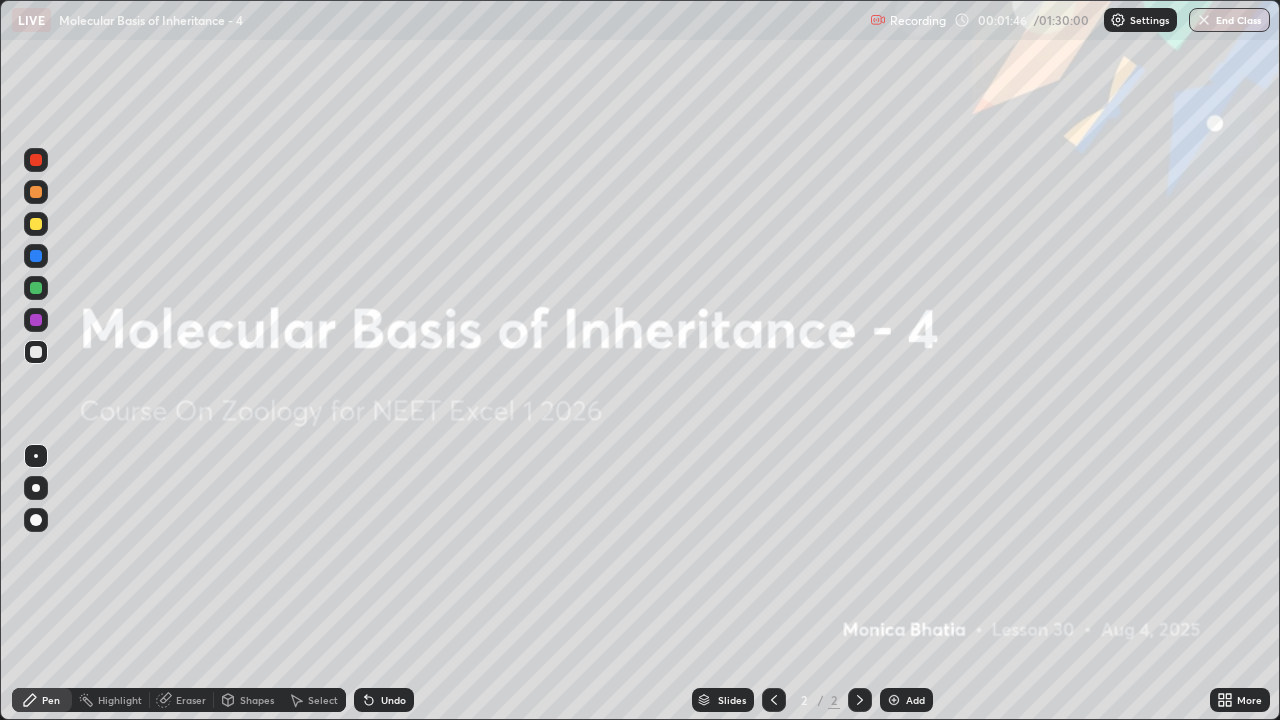 click on "Add" at bounding box center [906, 700] 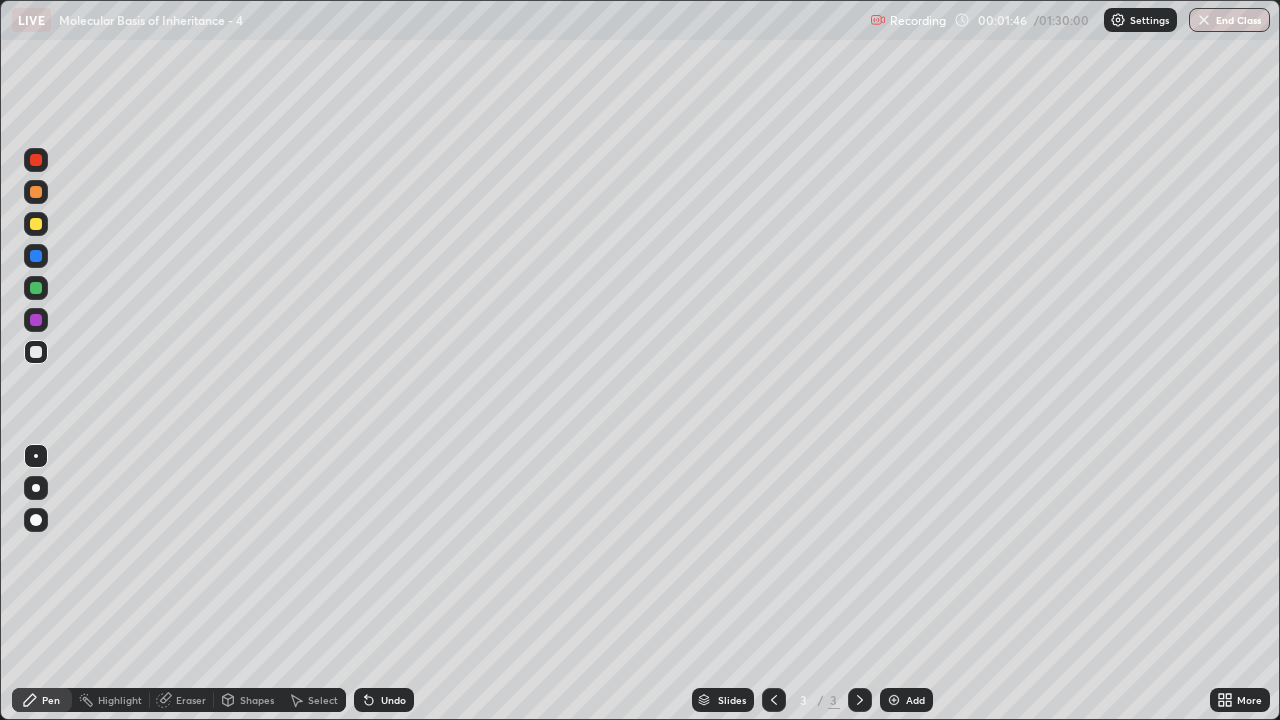 click 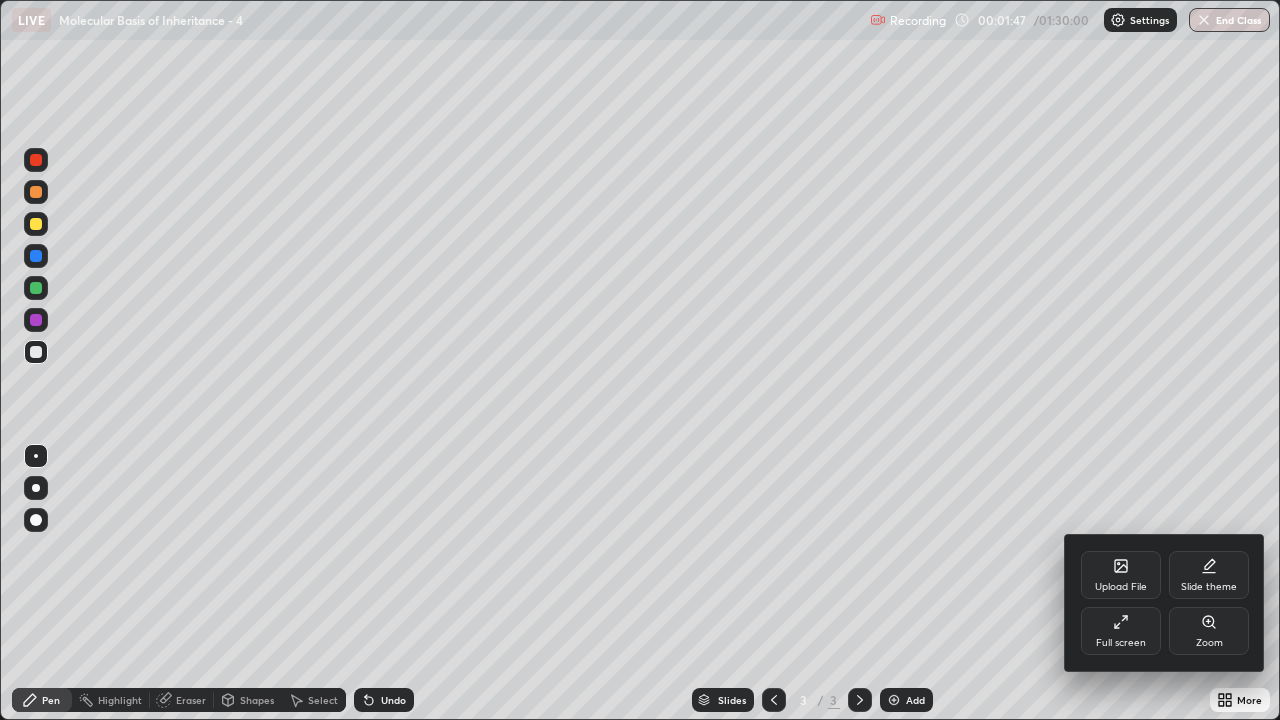 click at bounding box center (640, 360) 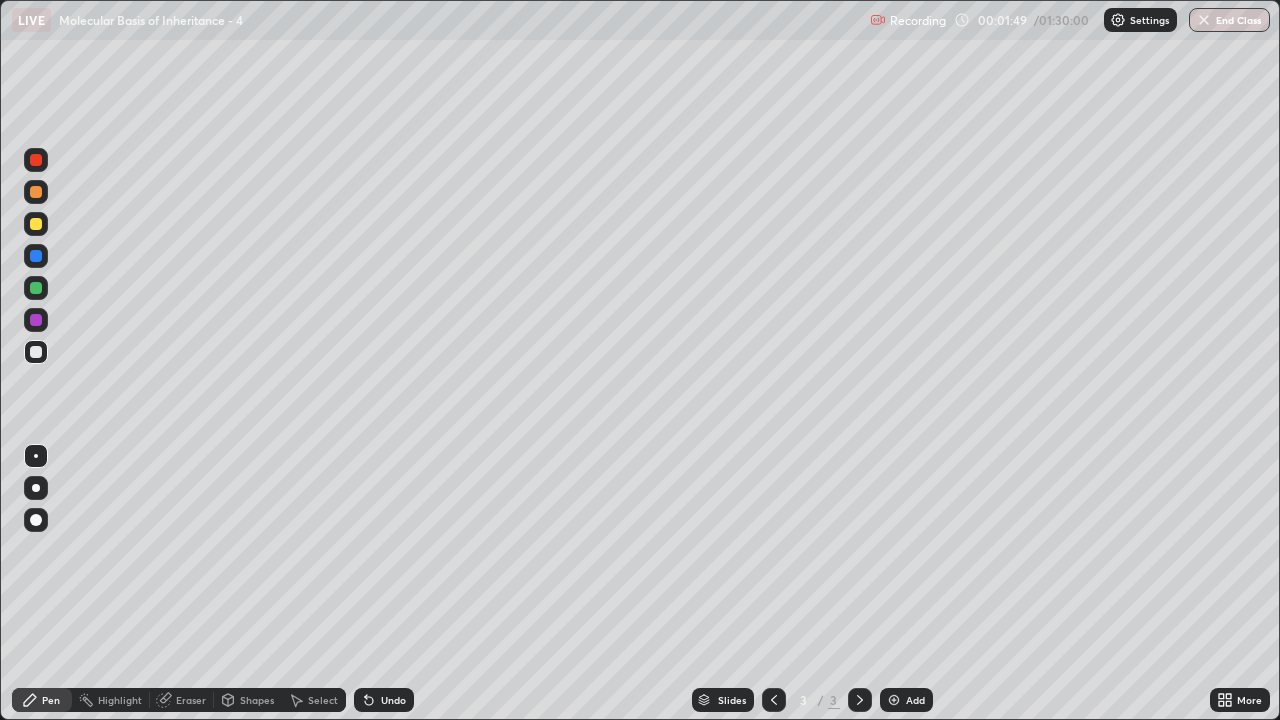 click at bounding box center [36, 488] 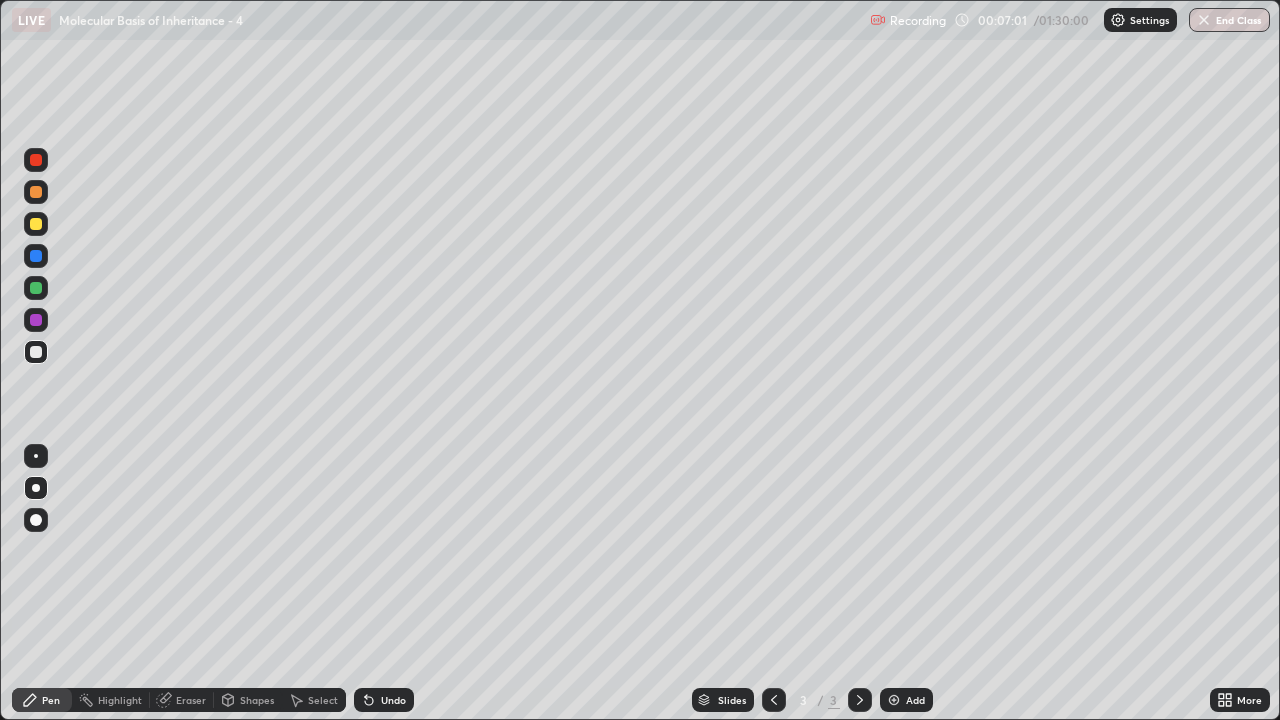 click at bounding box center [36, 520] 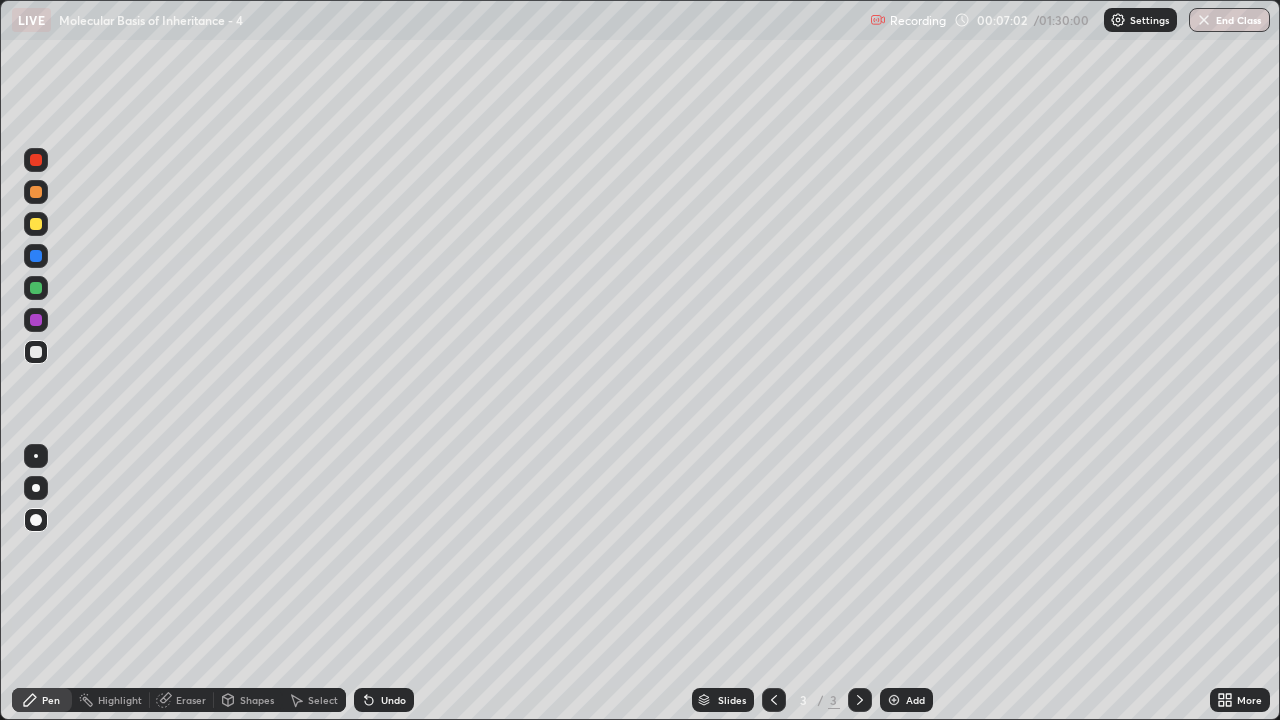 click on "Shapes" at bounding box center [257, 700] 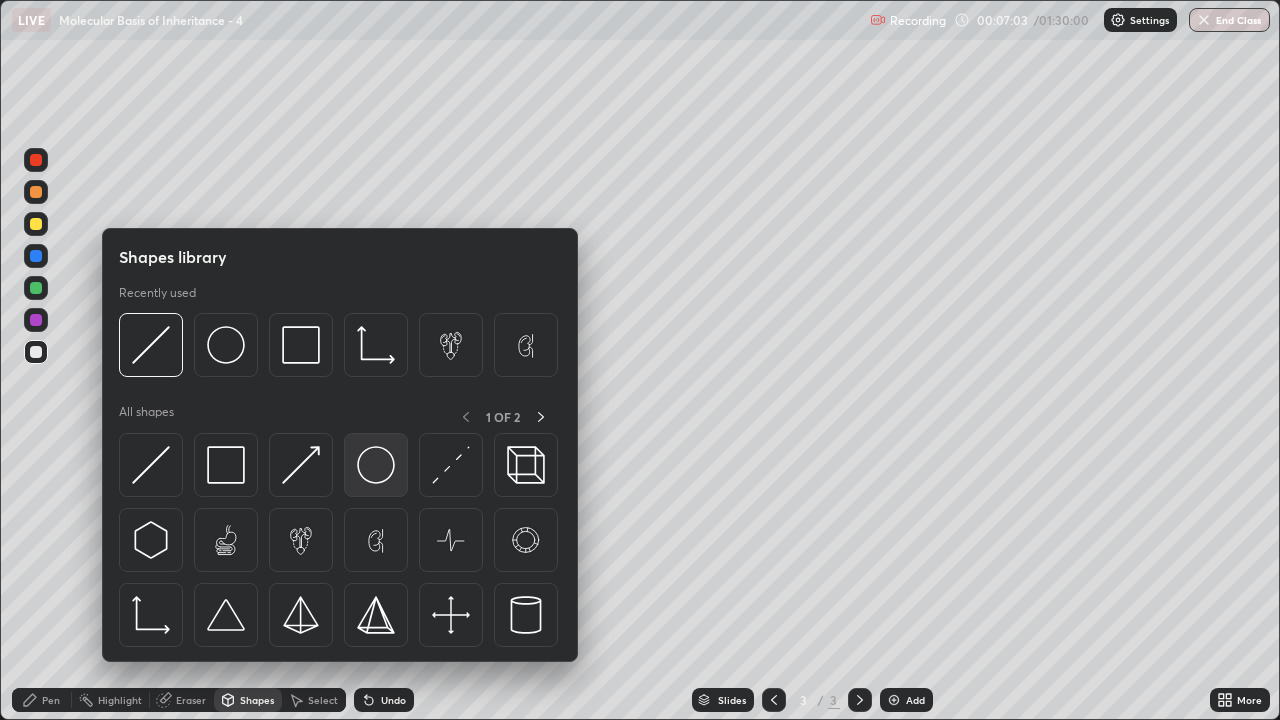 click at bounding box center (376, 465) 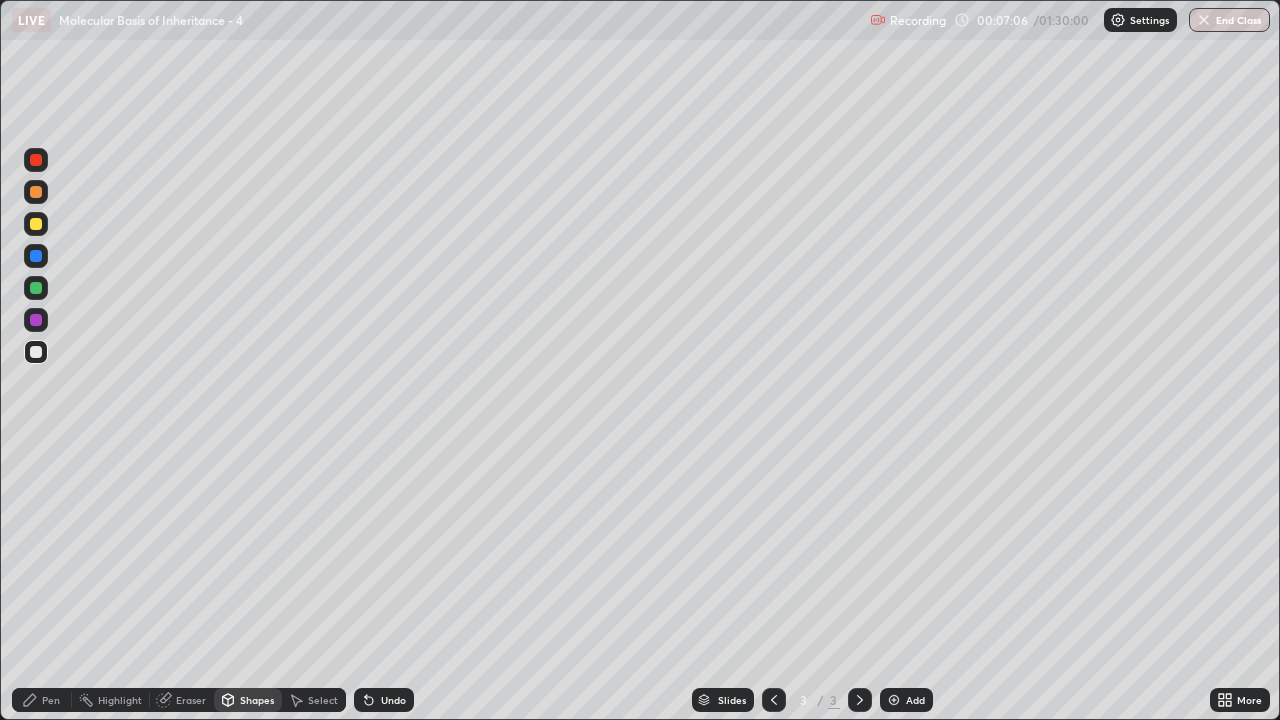 click on "Pen" at bounding box center (51, 700) 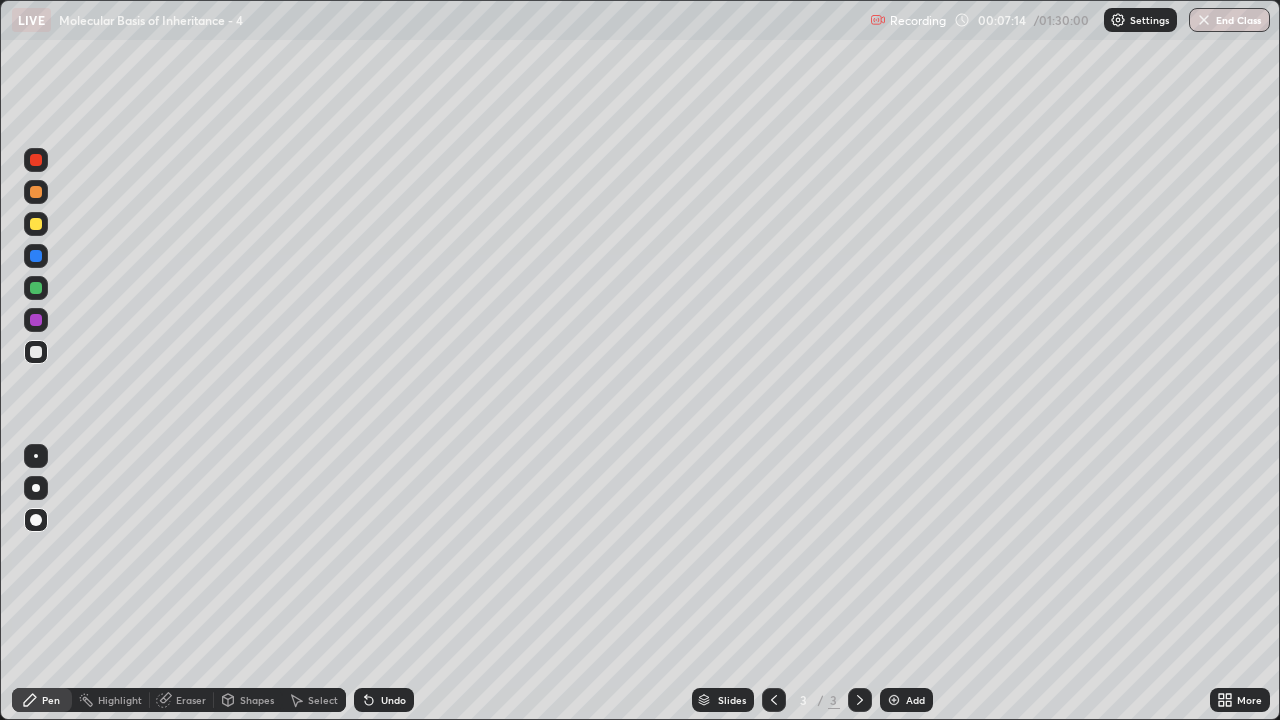 click at bounding box center [36, 488] 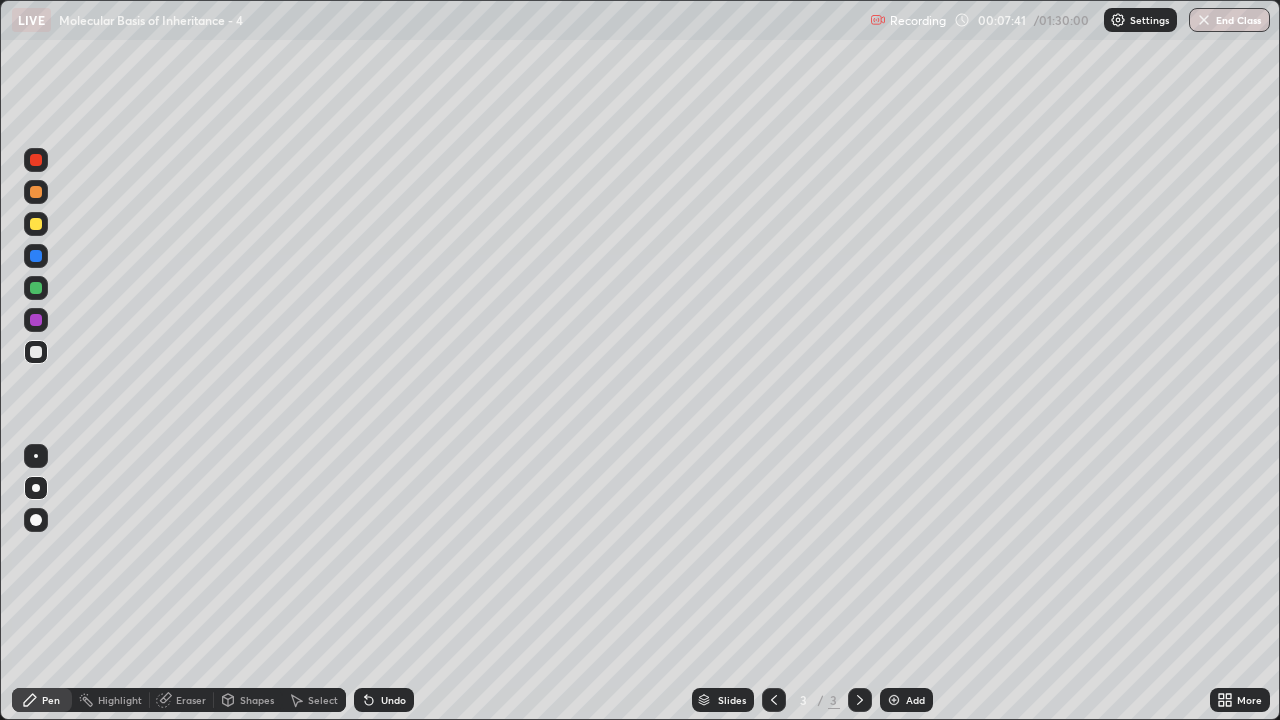 click on "Add" at bounding box center [915, 700] 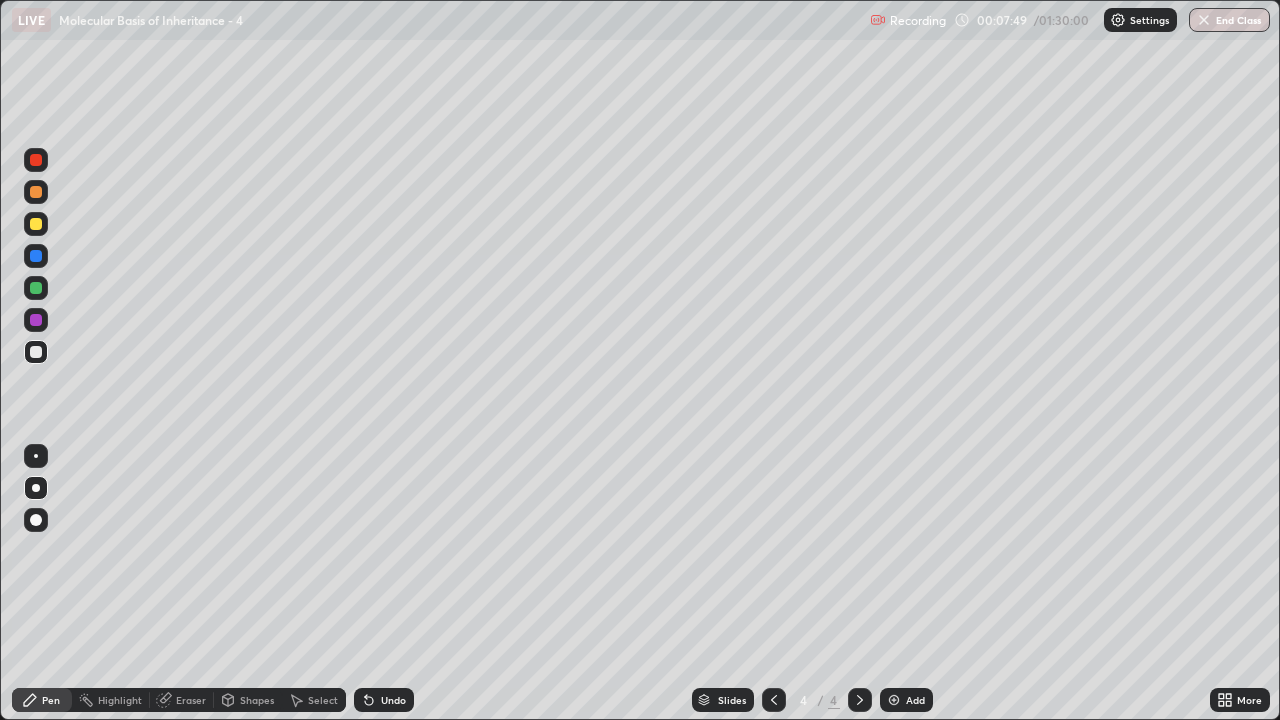 click on "Shapes" at bounding box center [257, 700] 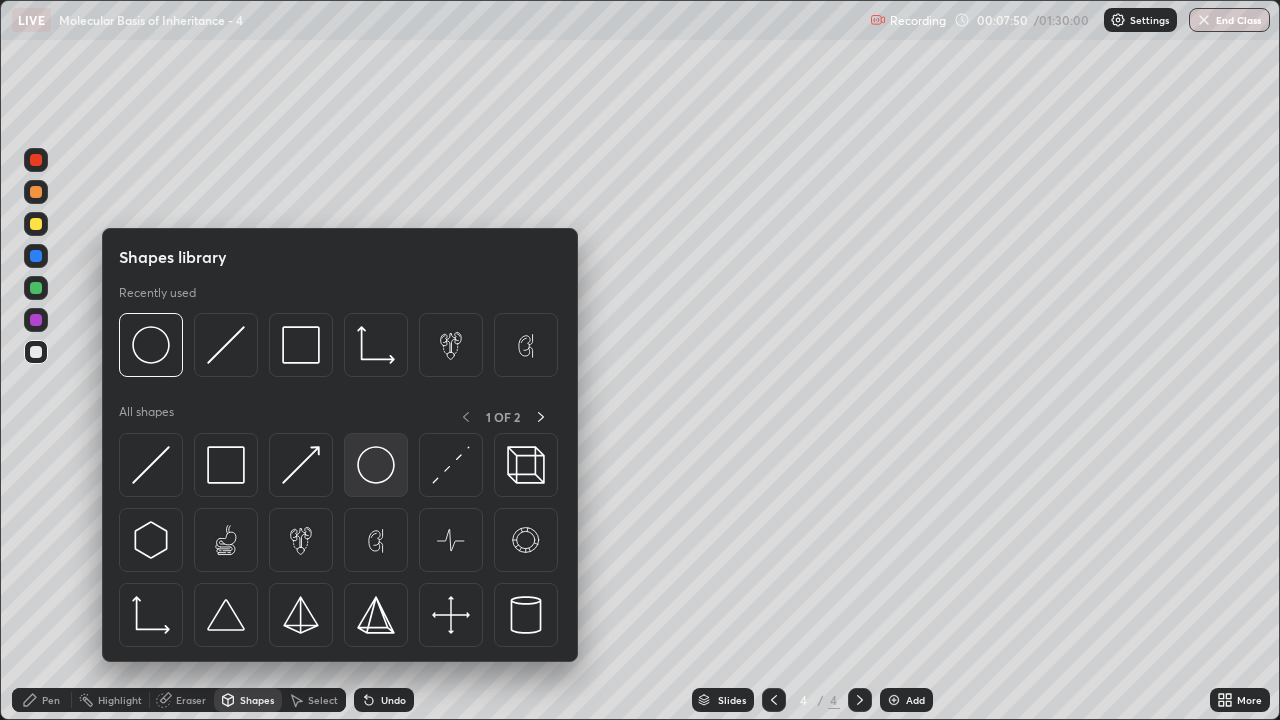 click at bounding box center [376, 465] 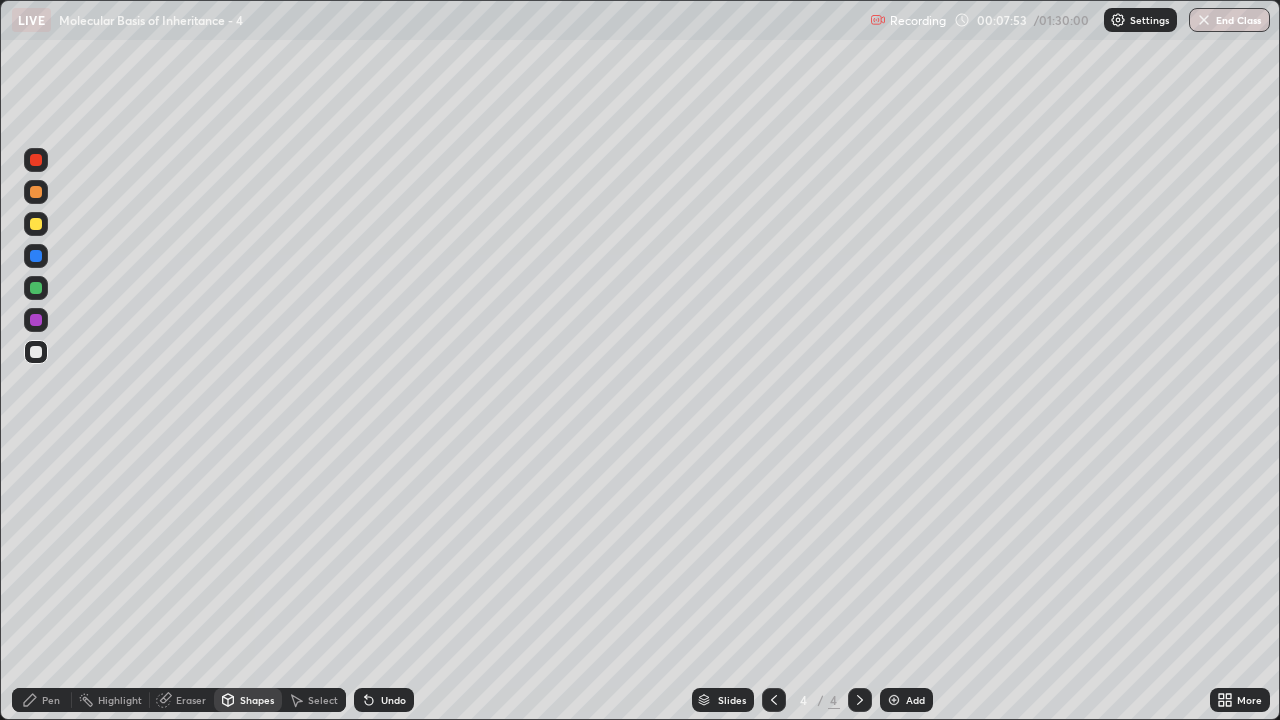 click on "Pen" at bounding box center [51, 700] 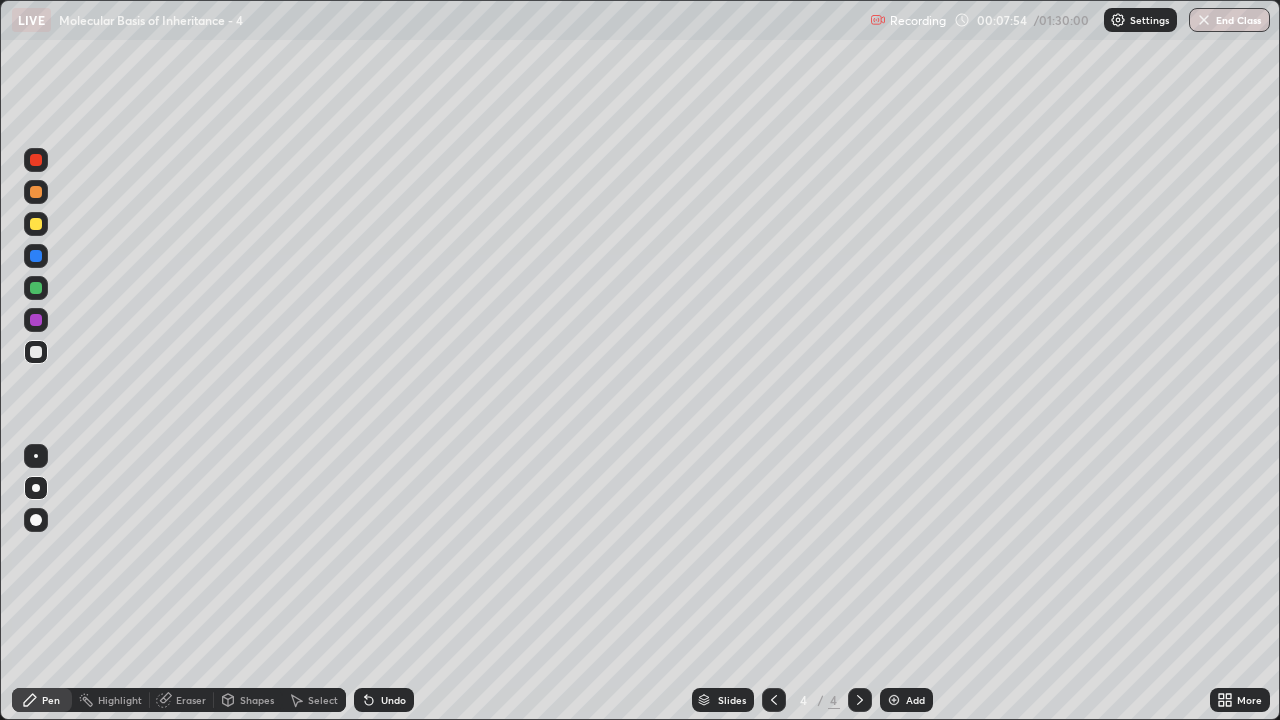 click at bounding box center (36, 288) 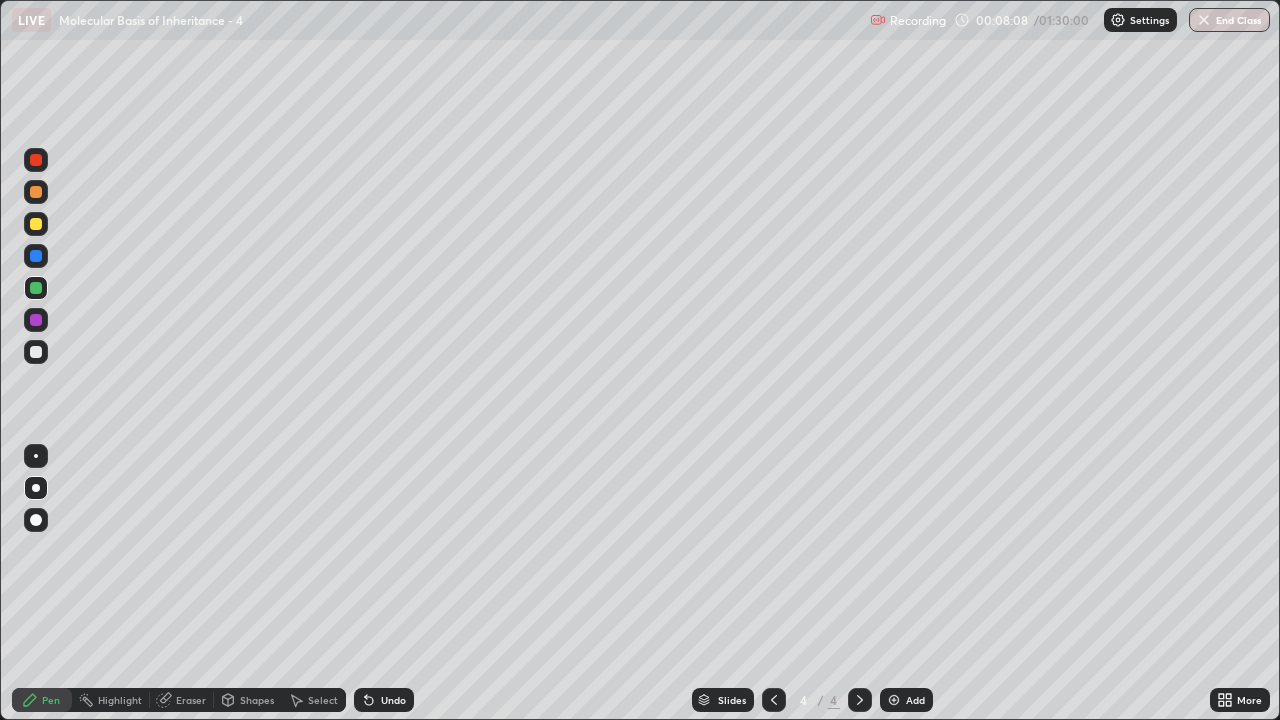 click at bounding box center [36, 320] 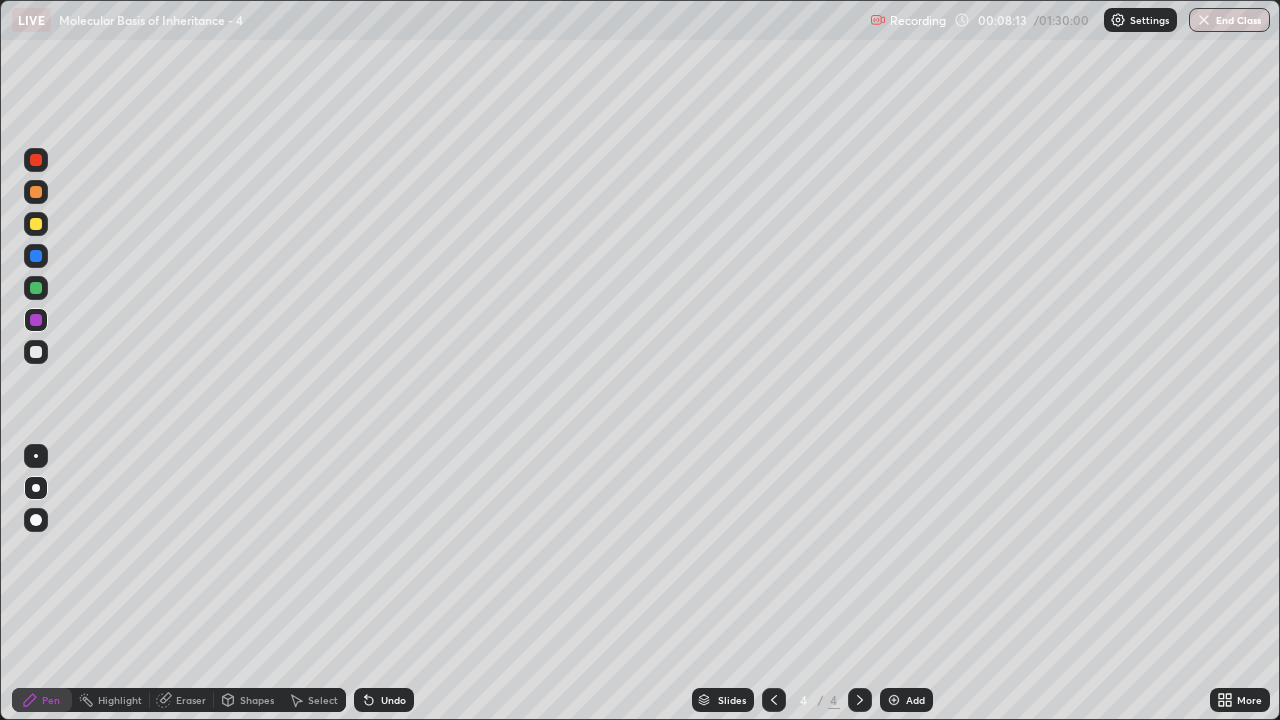 click at bounding box center (36, 352) 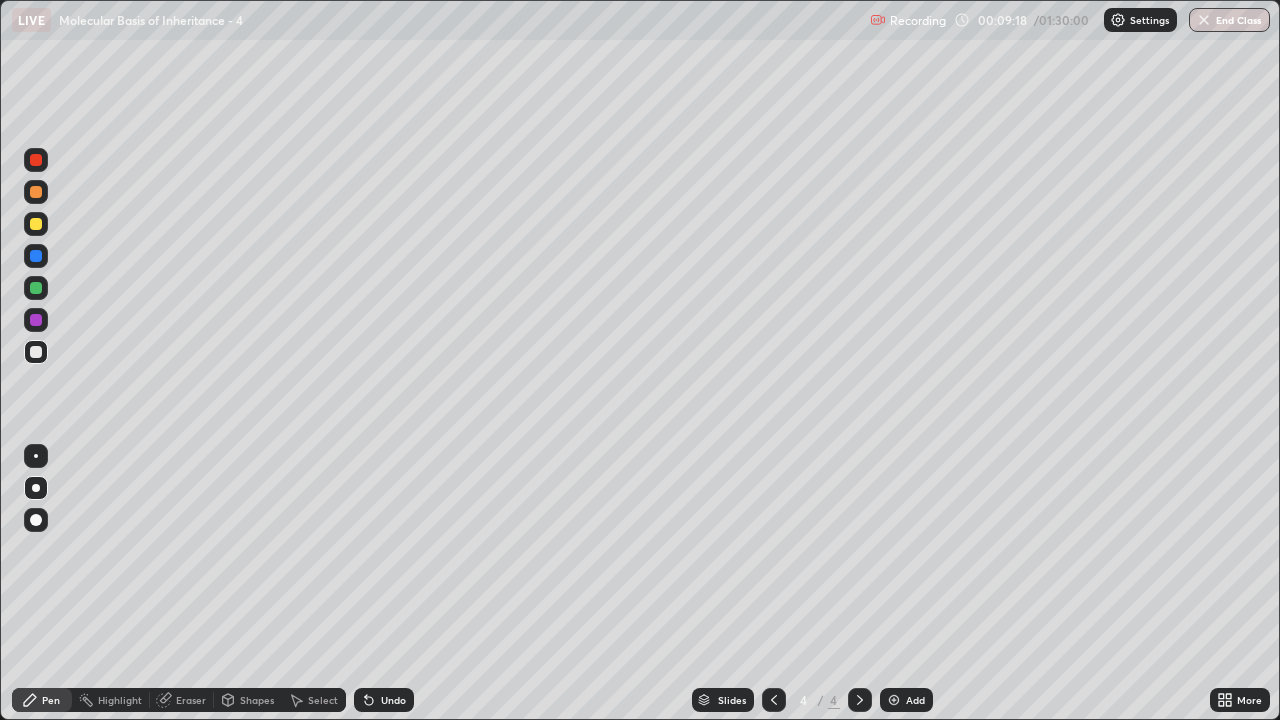 click at bounding box center [774, 700] 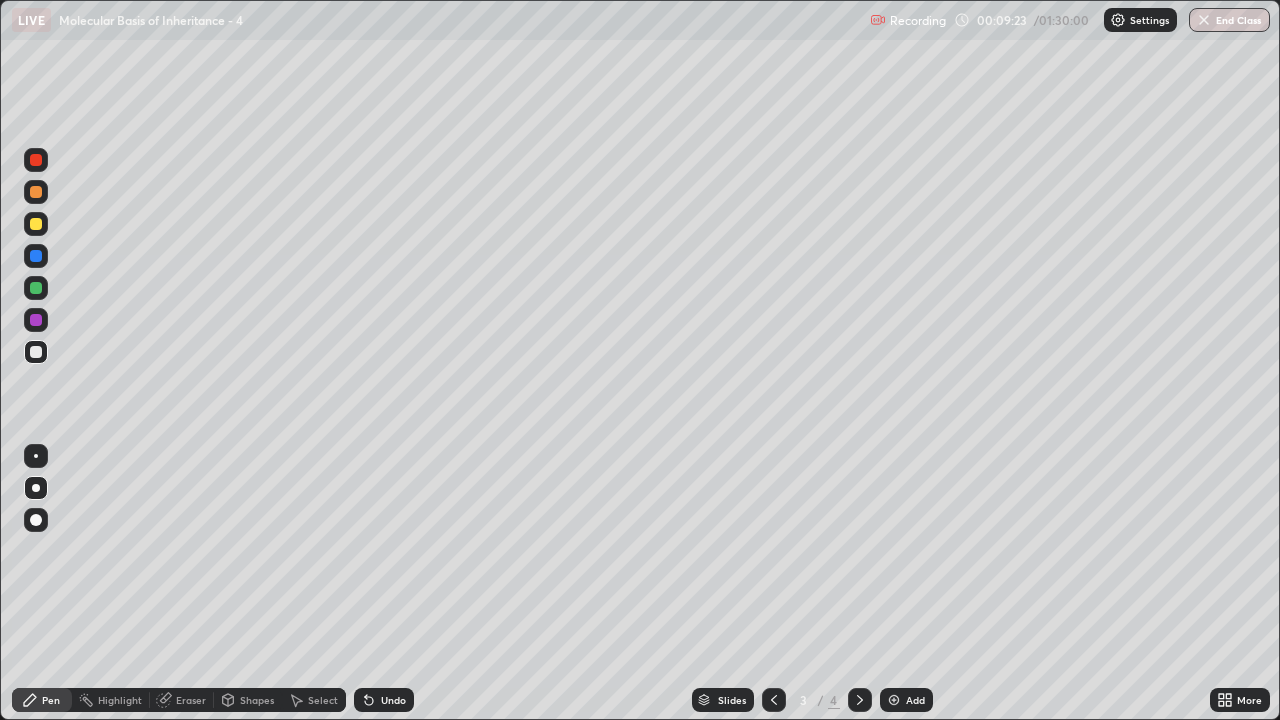 click at bounding box center [36, 224] 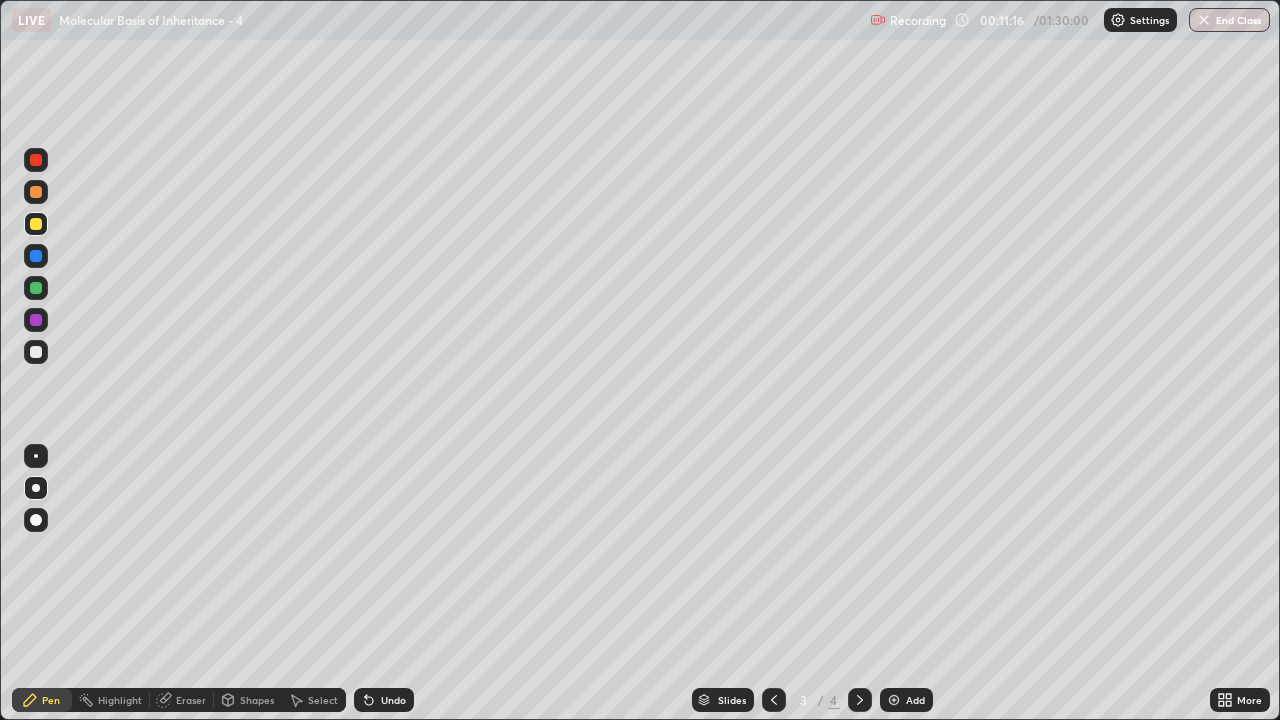 click 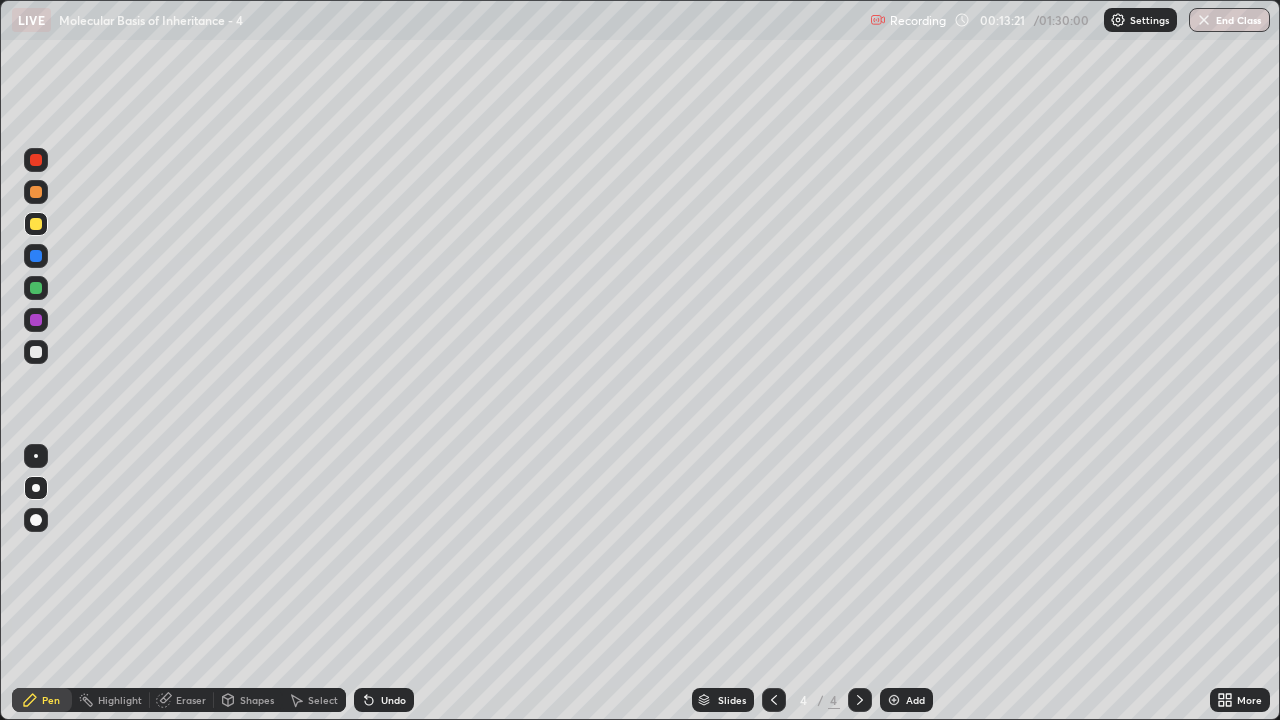 click on "Add" at bounding box center [906, 700] 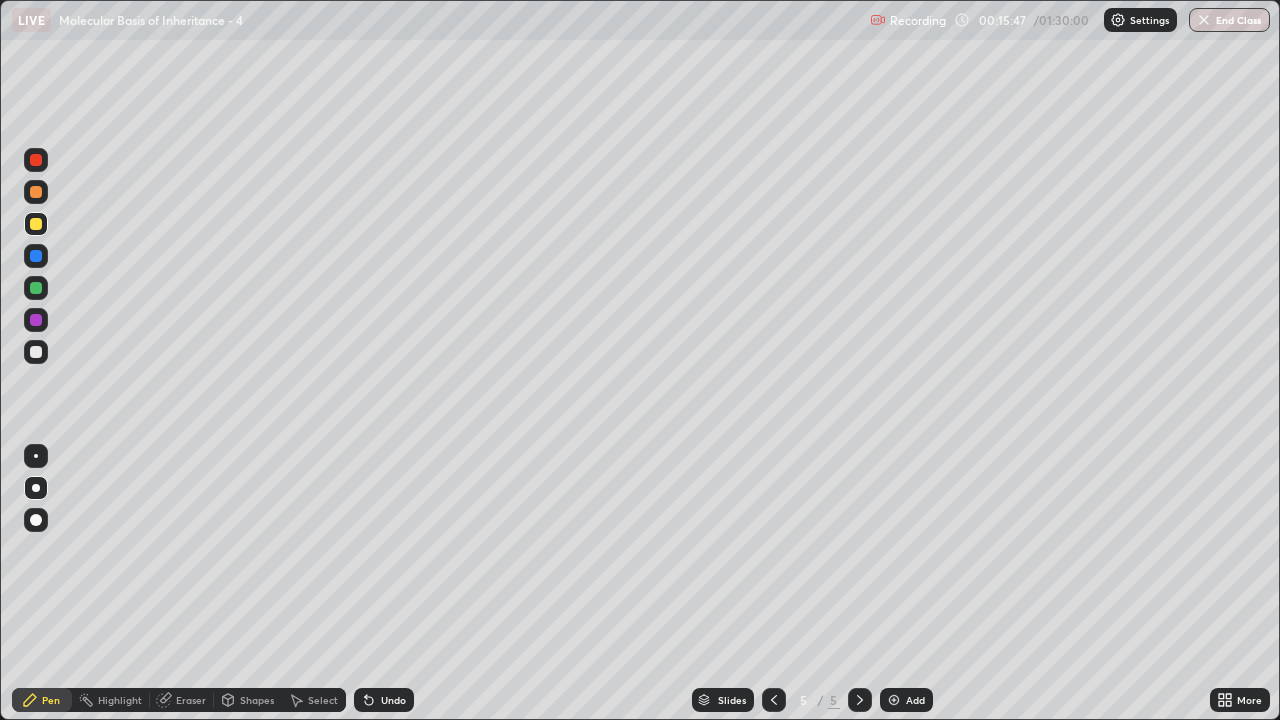 click at bounding box center (36, 320) 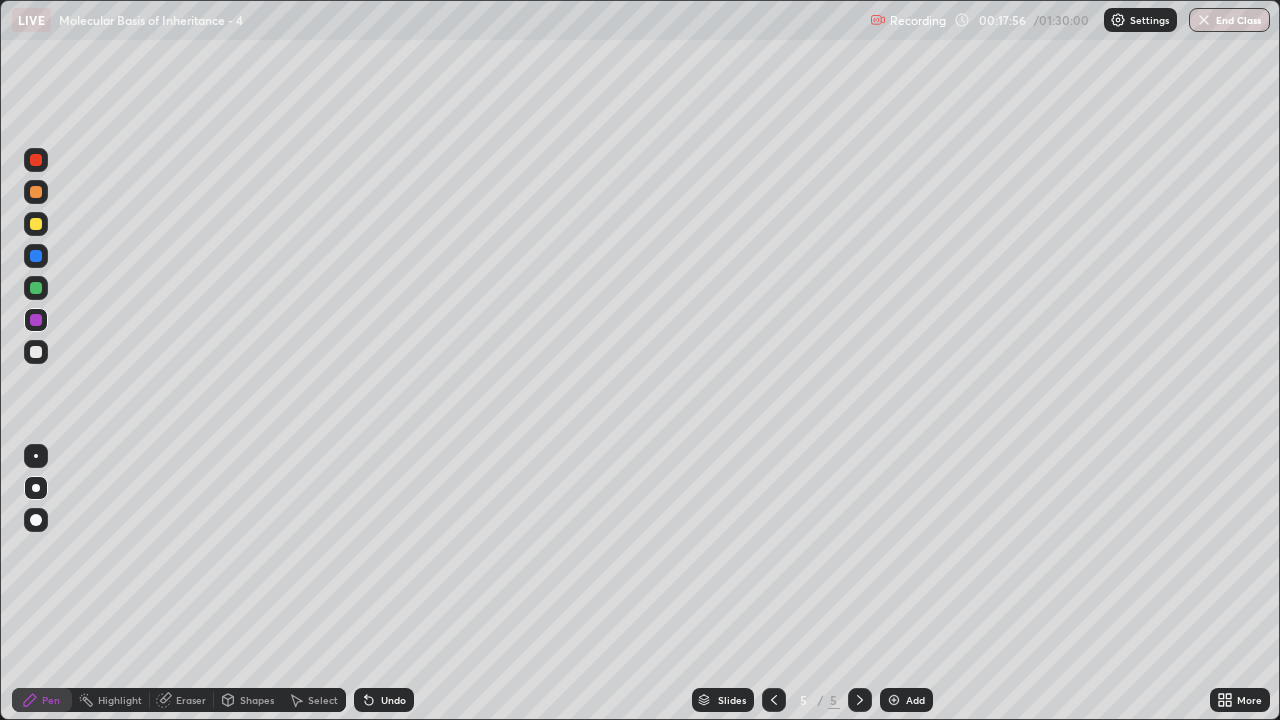 click at bounding box center (36, 288) 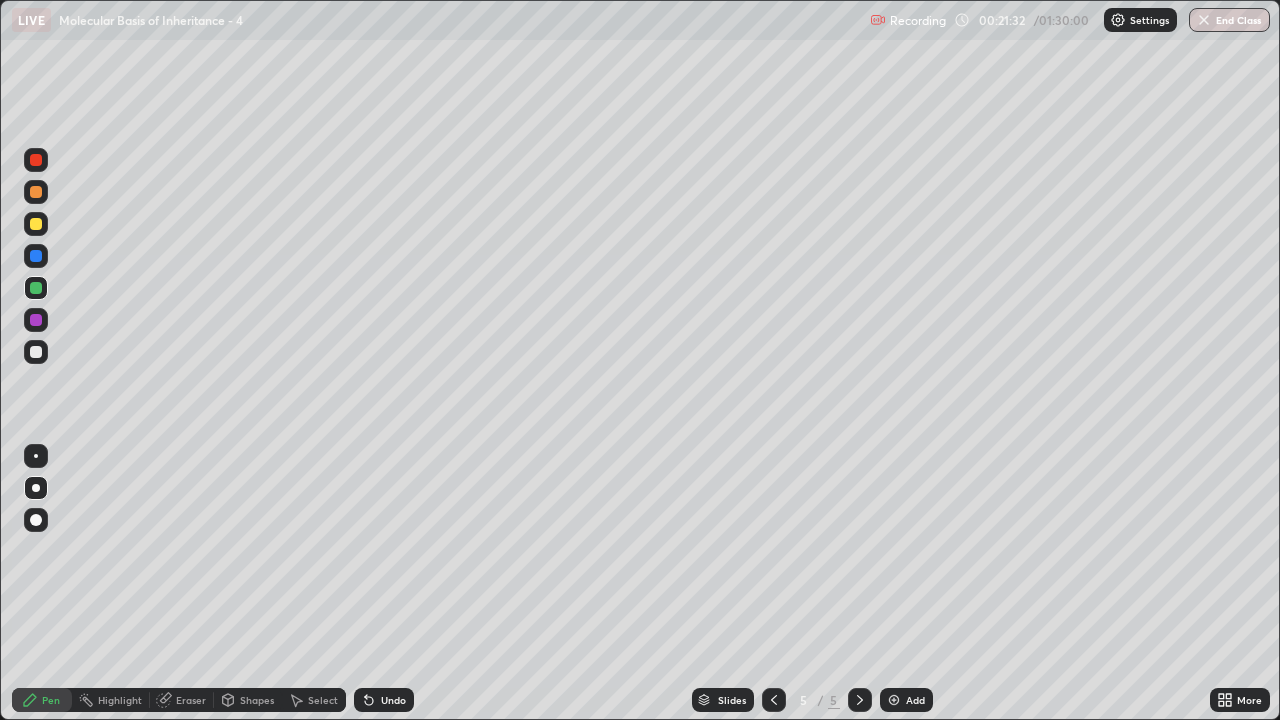 click on "Add" at bounding box center (906, 700) 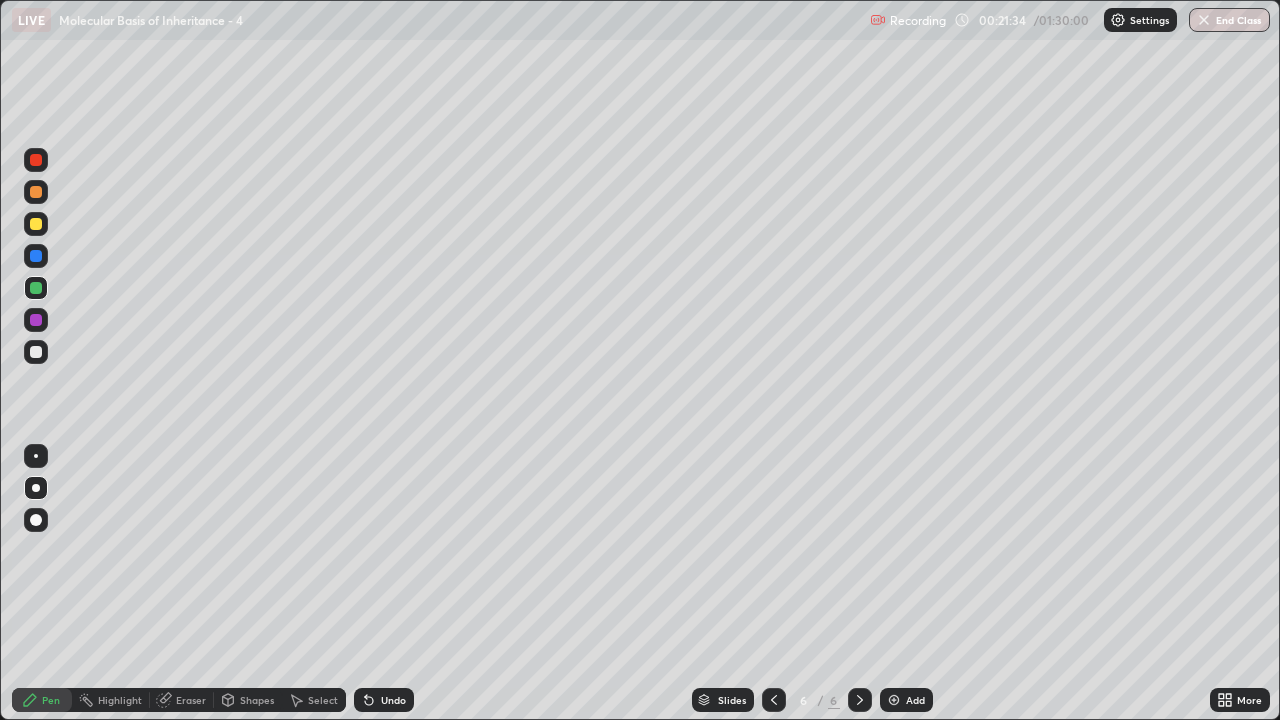 click at bounding box center [36, 352] 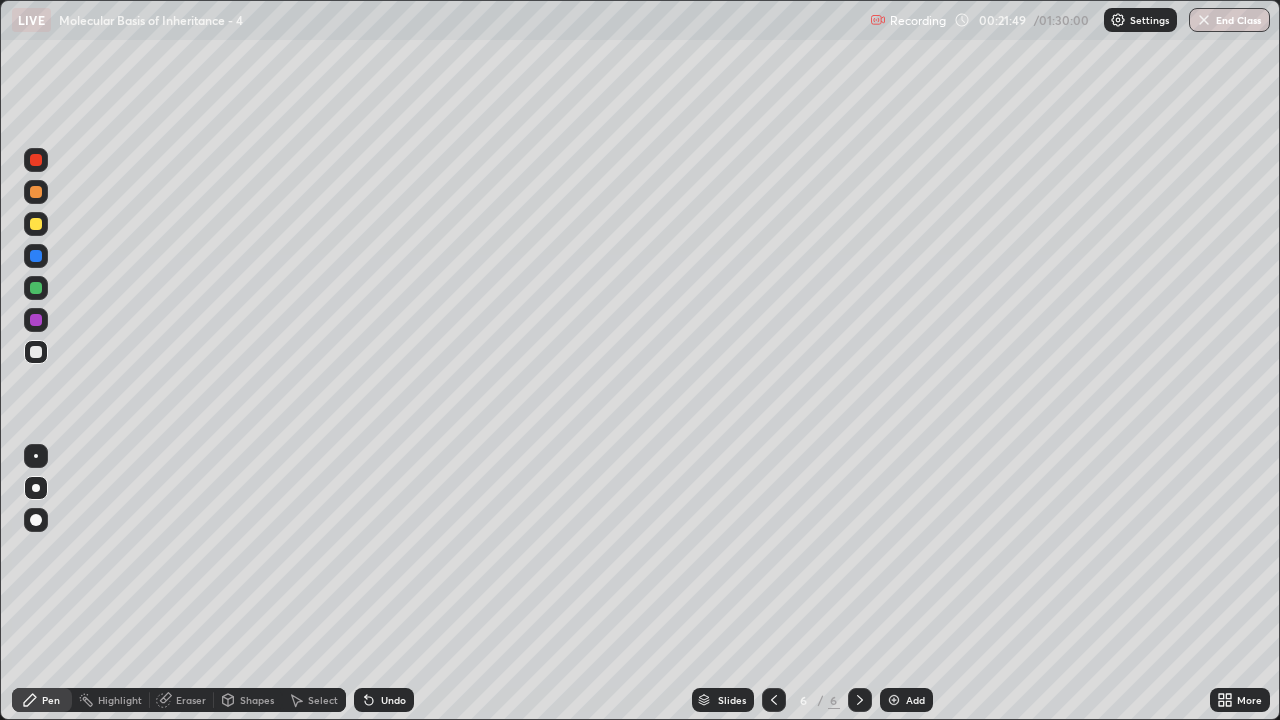 click at bounding box center [36, 288] 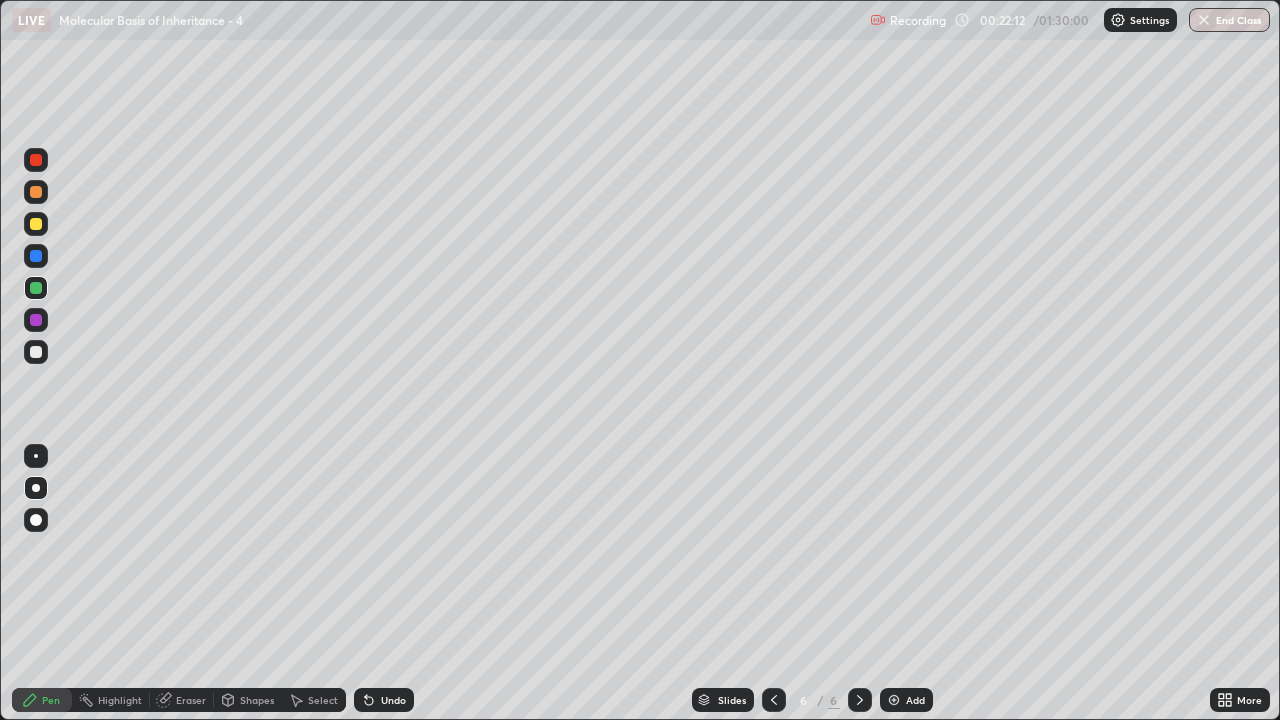 click at bounding box center [36, 320] 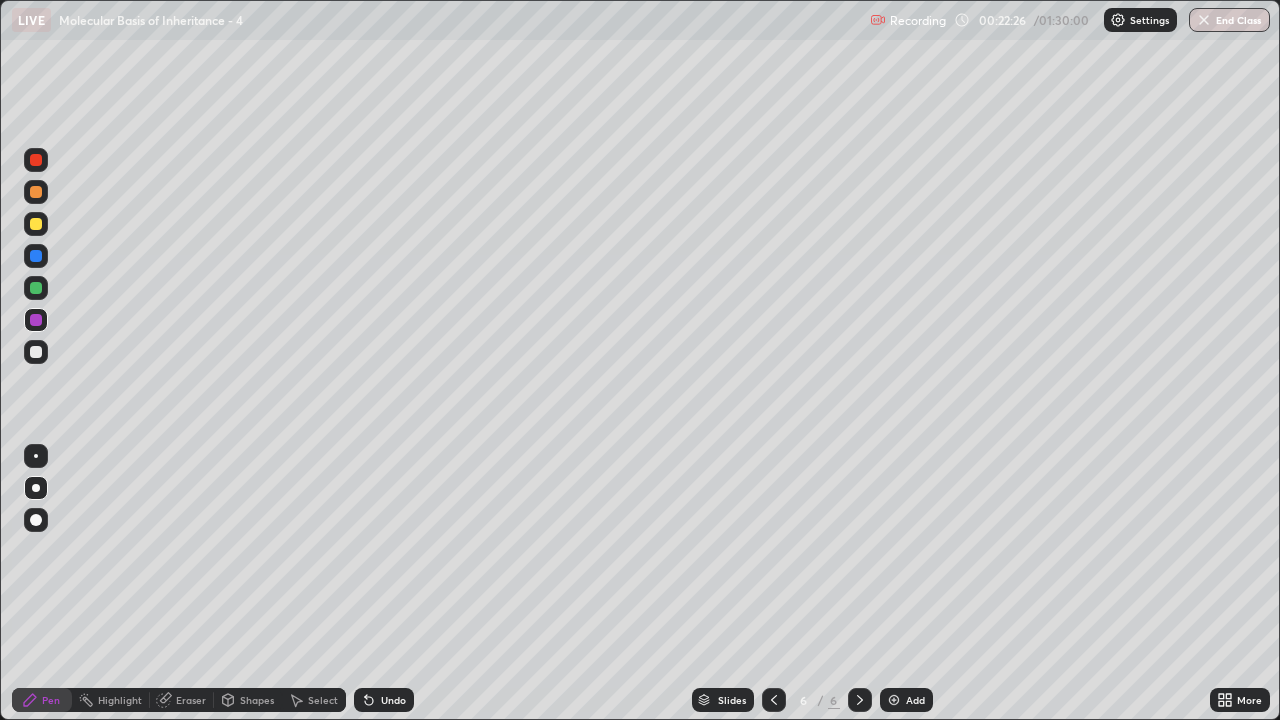 click at bounding box center (36, 352) 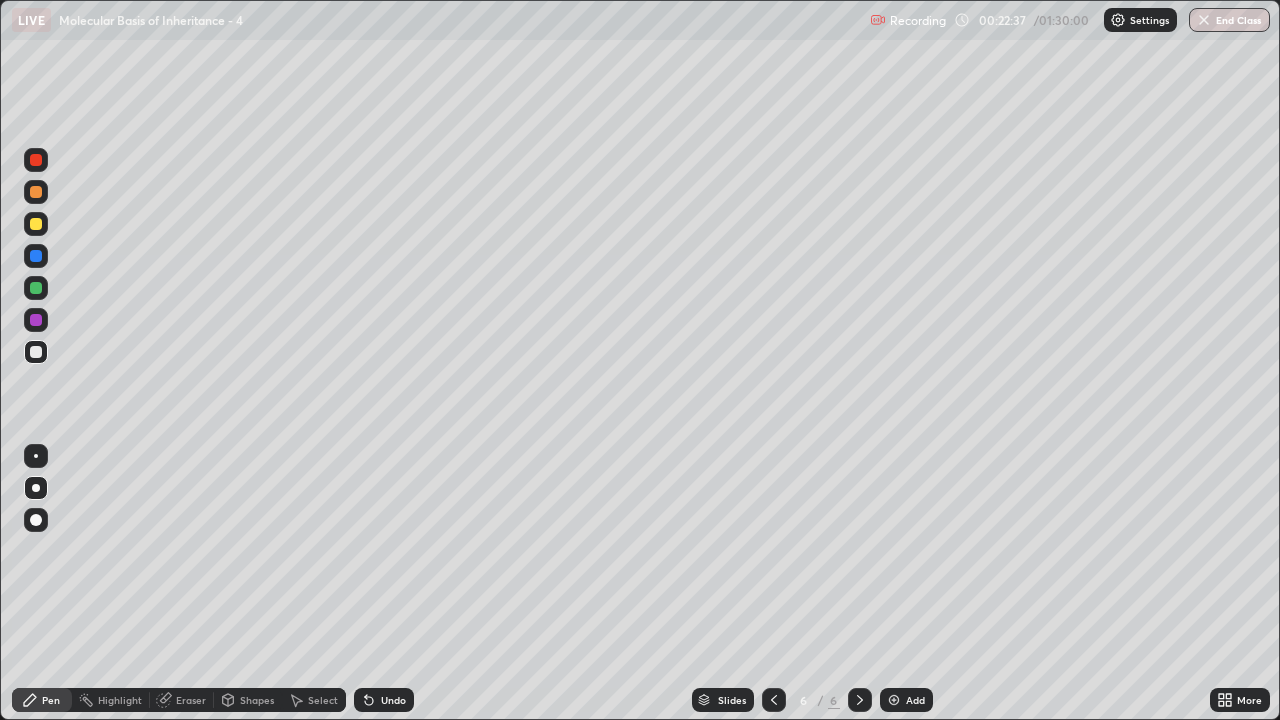 click at bounding box center [36, 288] 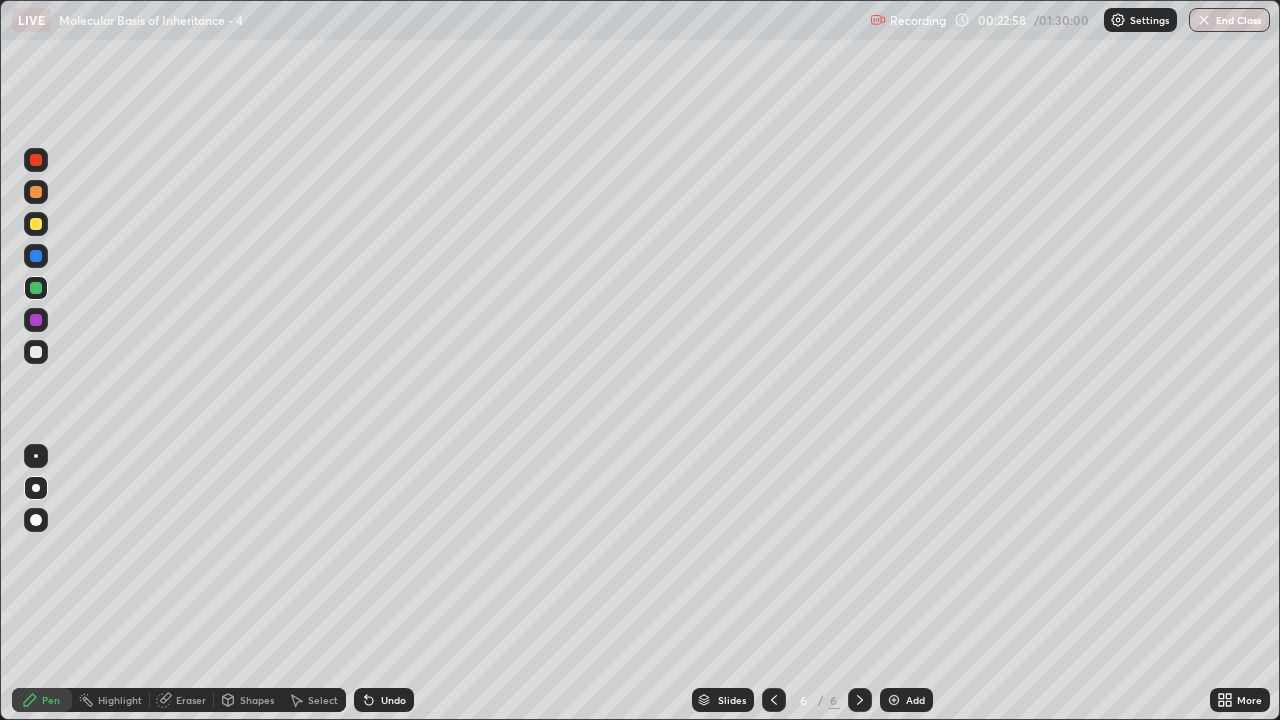 click at bounding box center (36, 320) 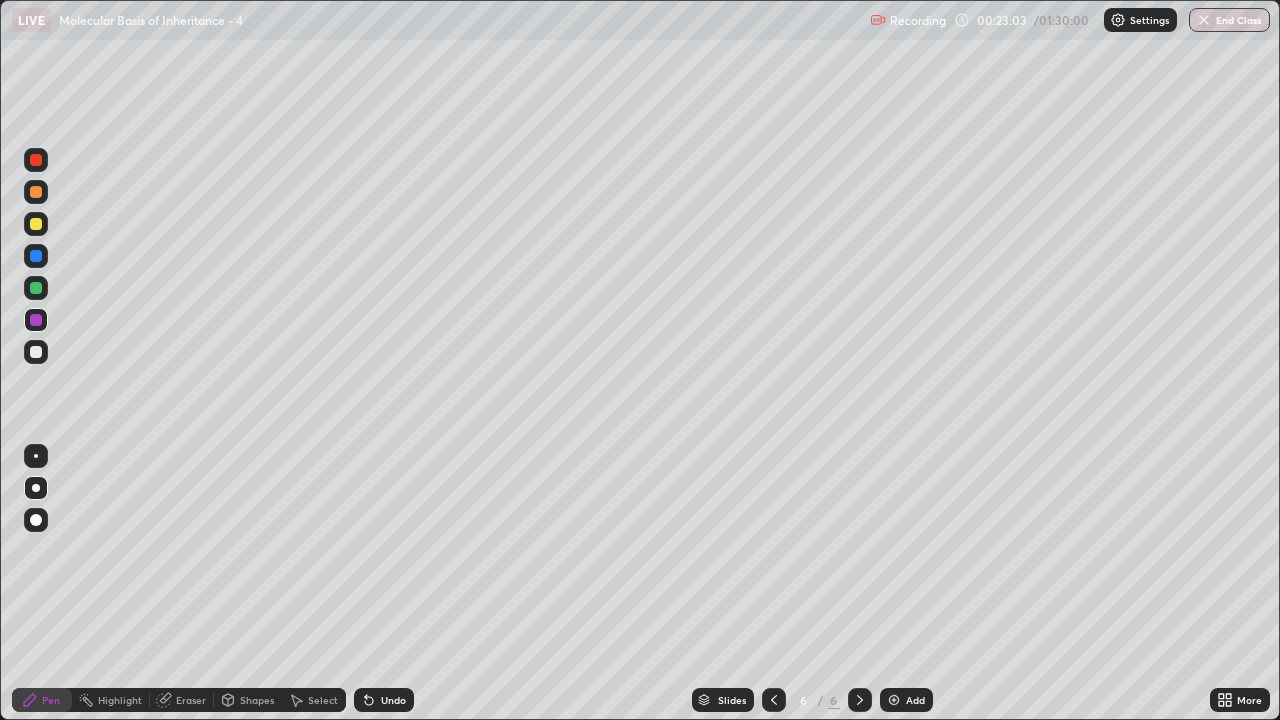 click at bounding box center [36, 352] 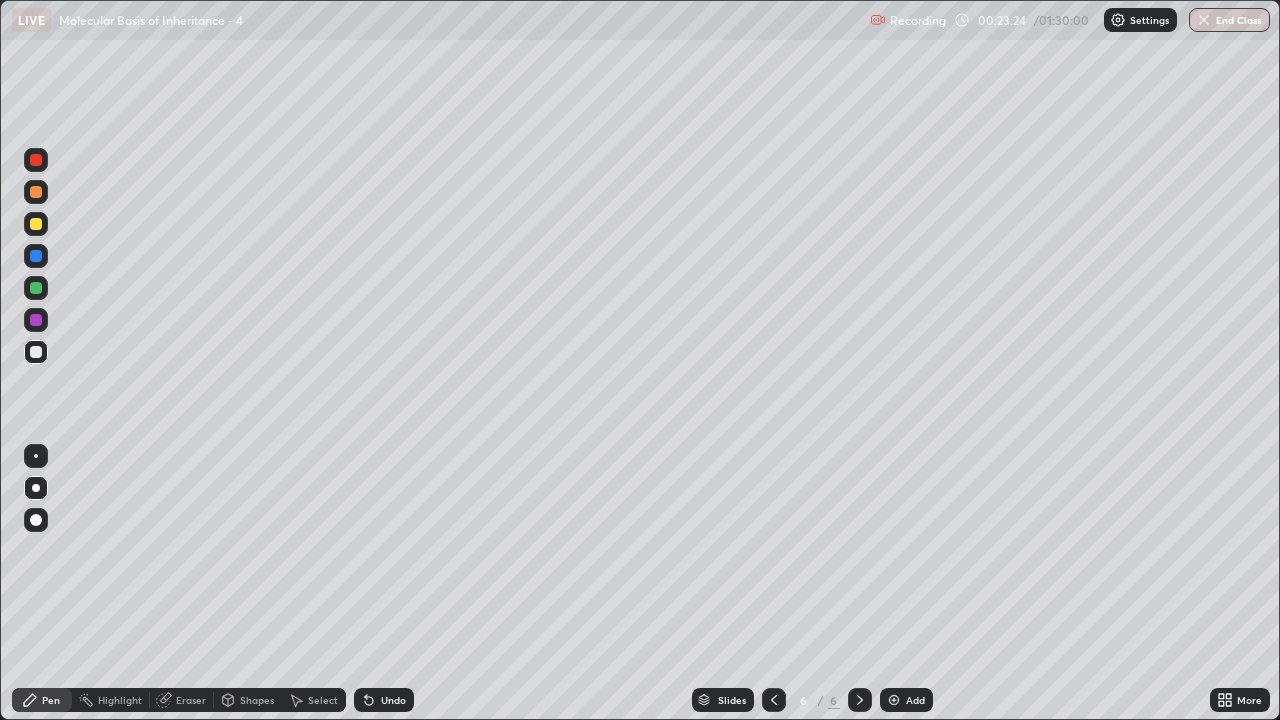 click on "Eraser" at bounding box center (182, 700) 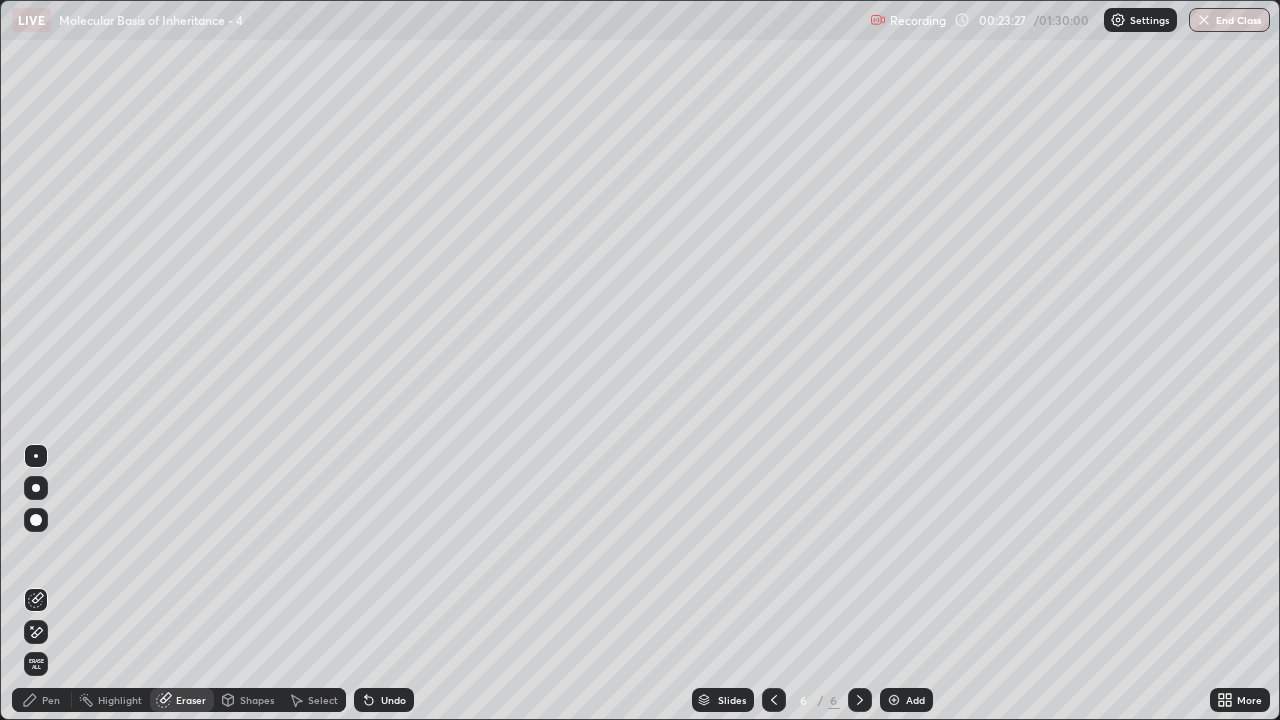 click on "Pen" at bounding box center (42, 700) 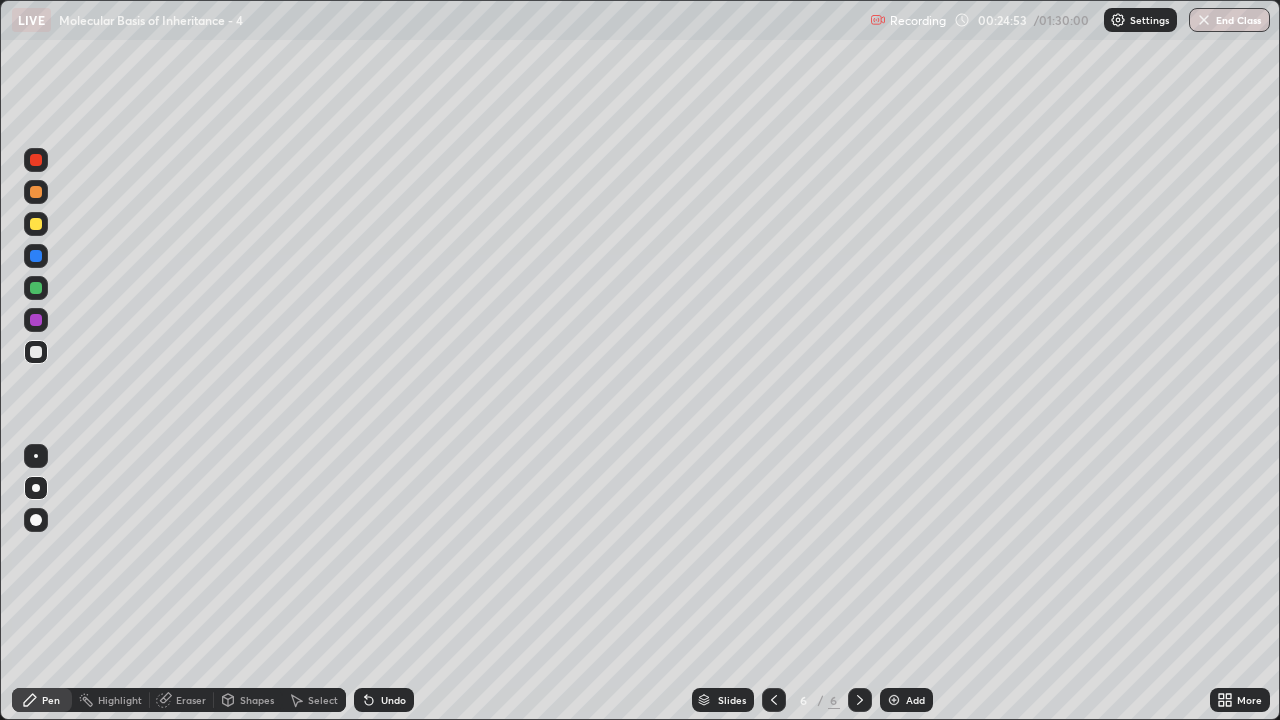 click at bounding box center [36, 224] 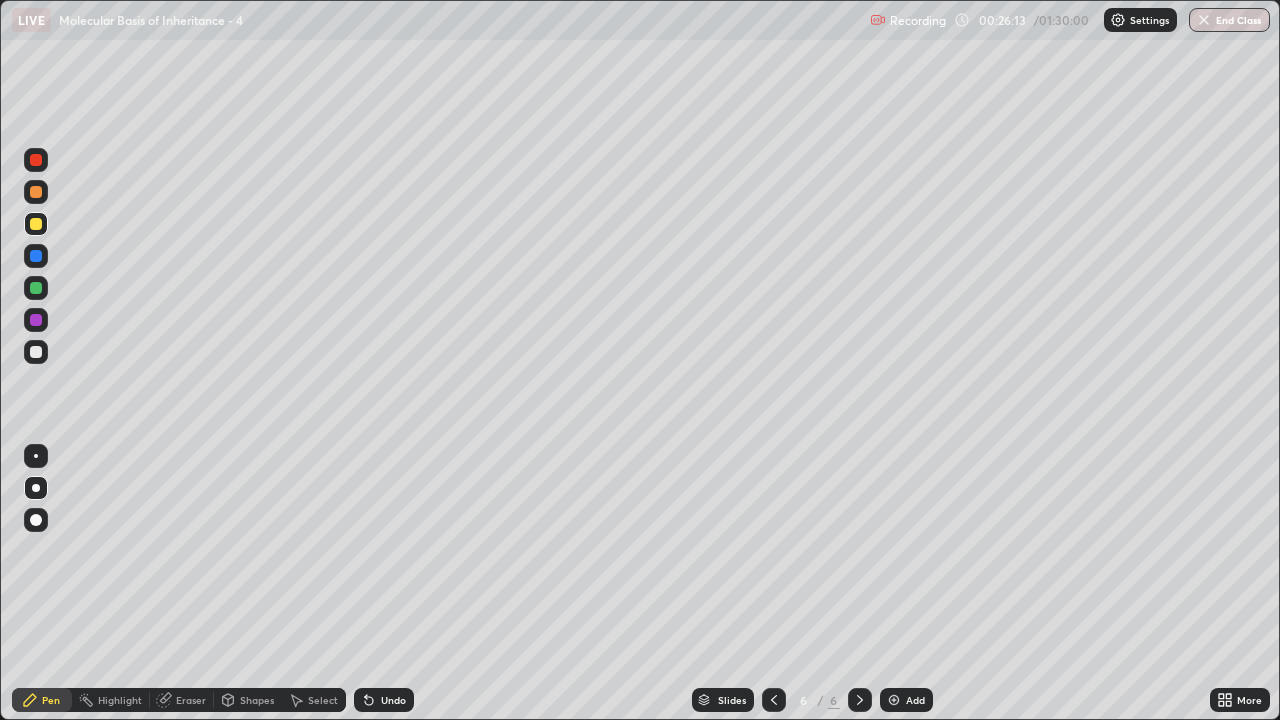 click on "Add" at bounding box center (915, 700) 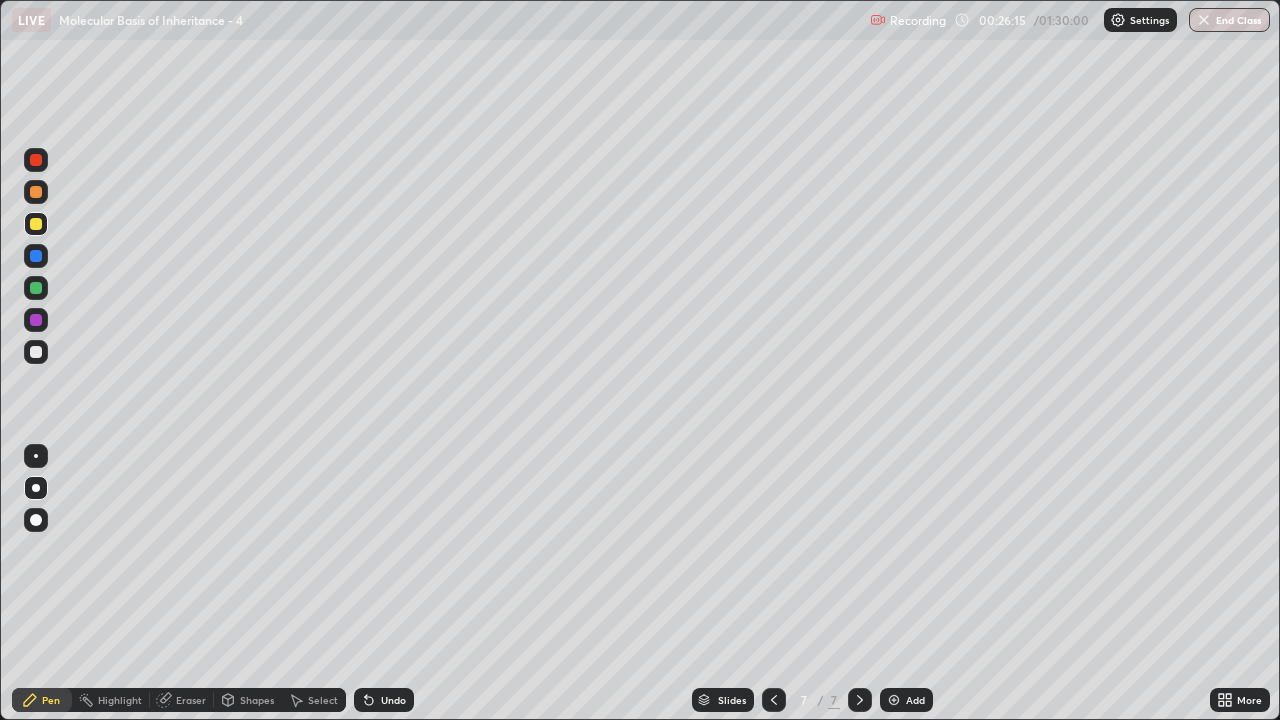 click at bounding box center [36, 352] 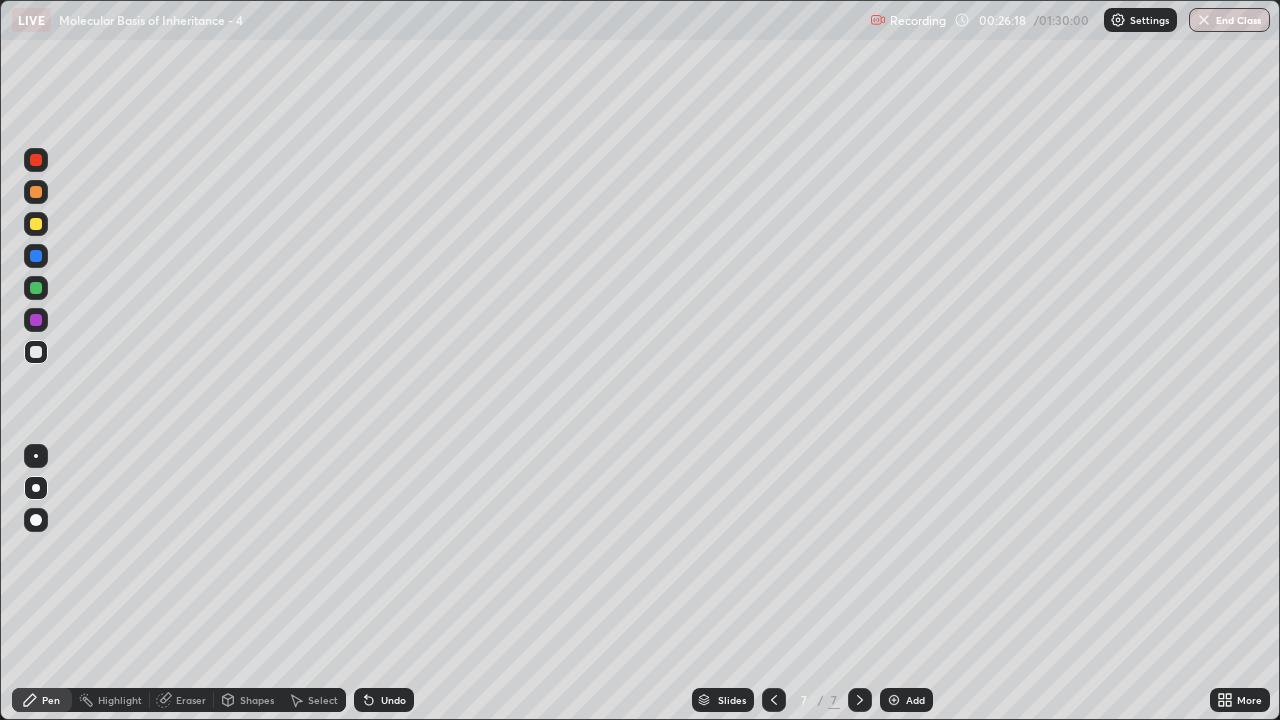 click at bounding box center [36, 320] 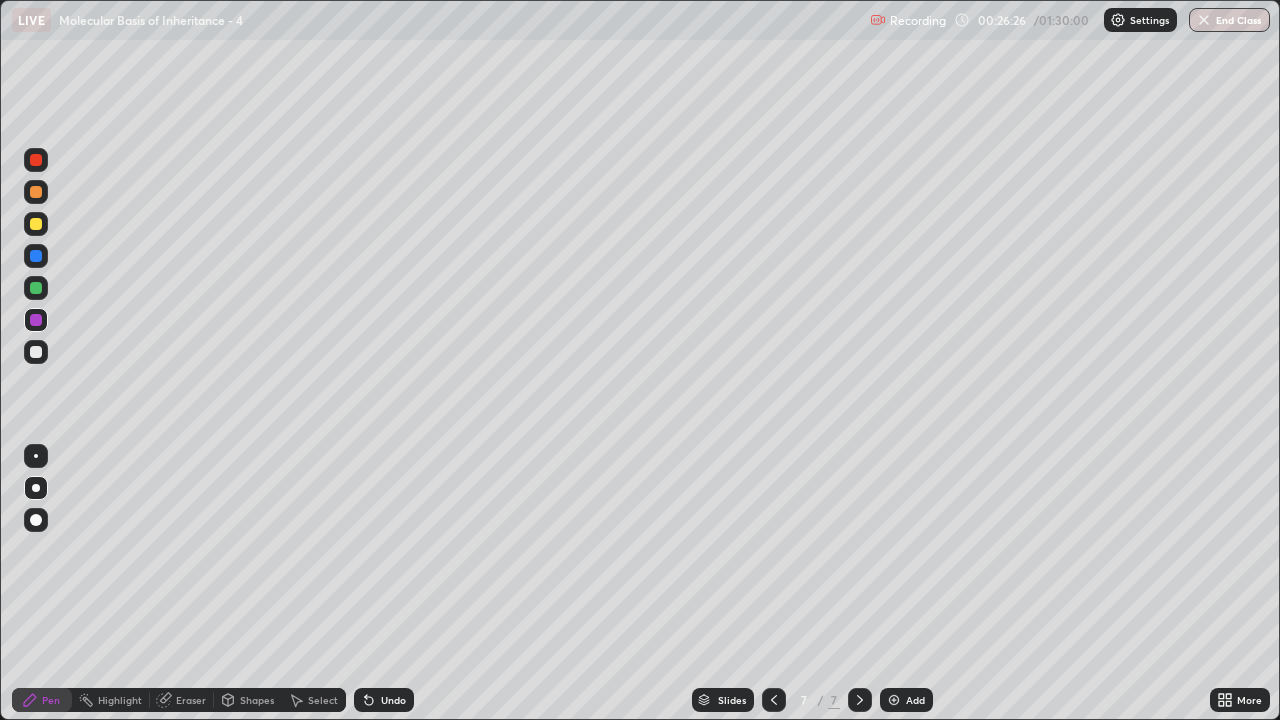 click at bounding box center (36, 352) 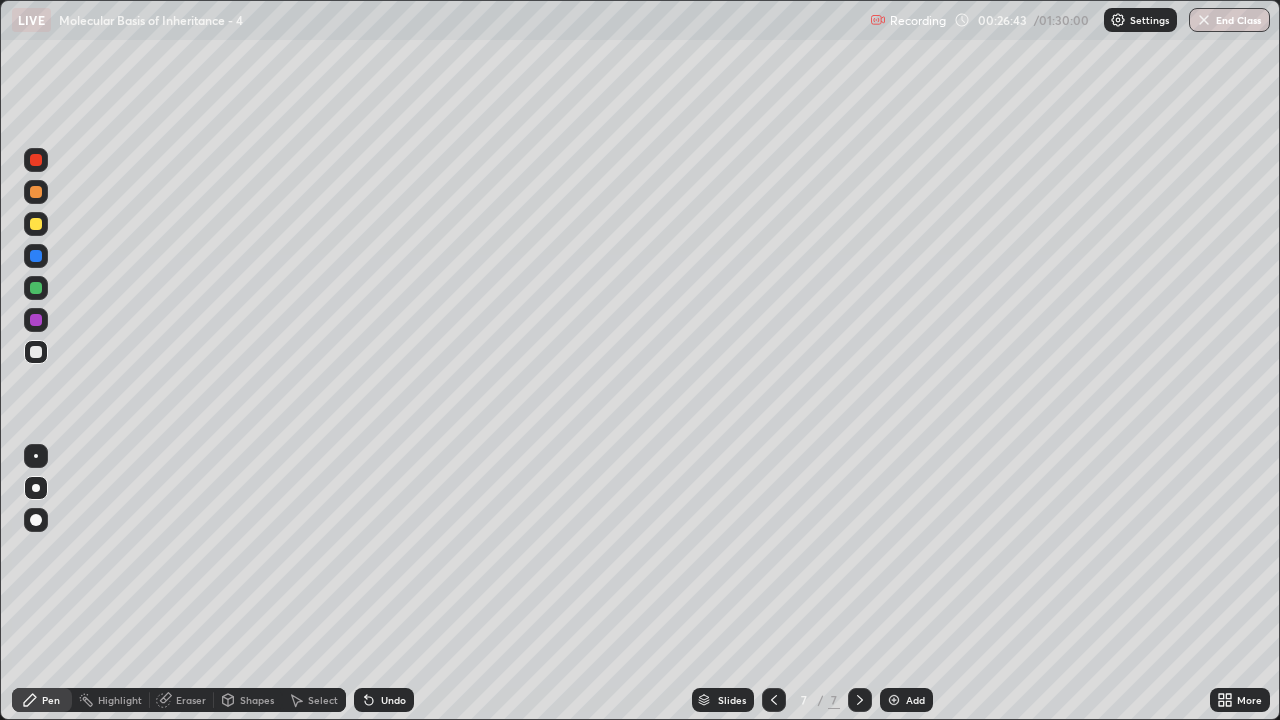 click on "Eraser" at bounding box center [191, 700] 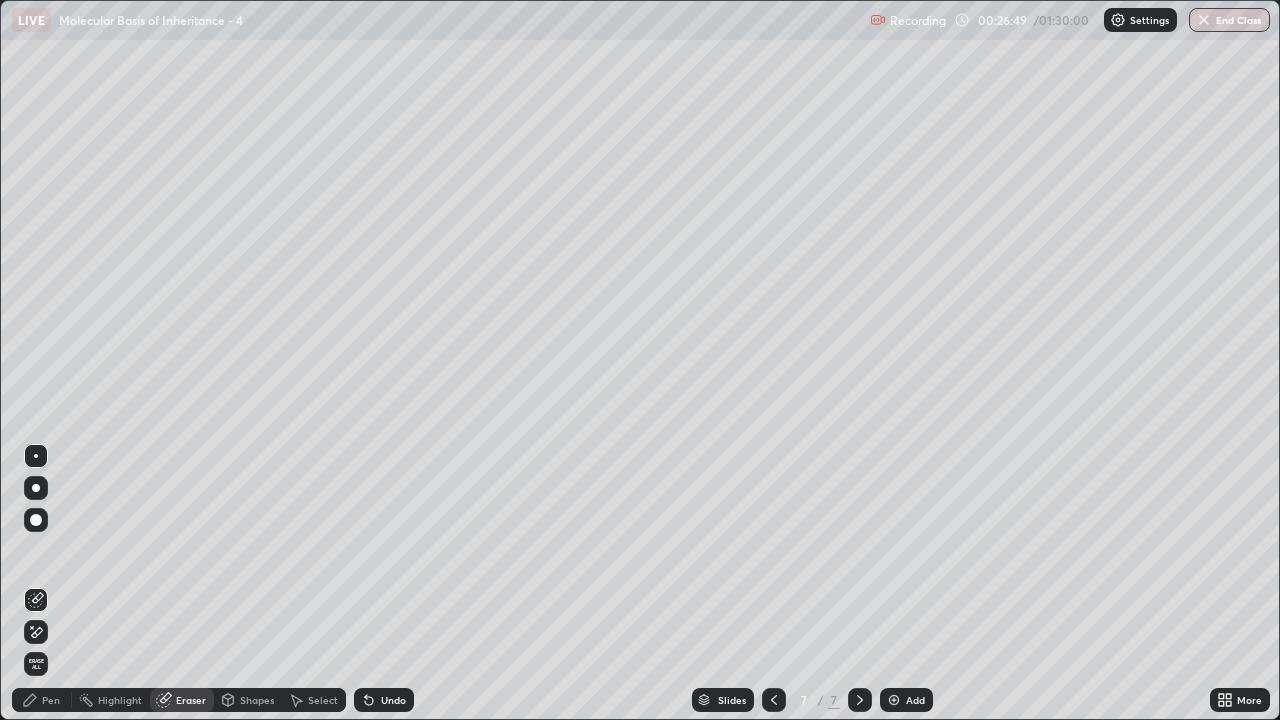 click 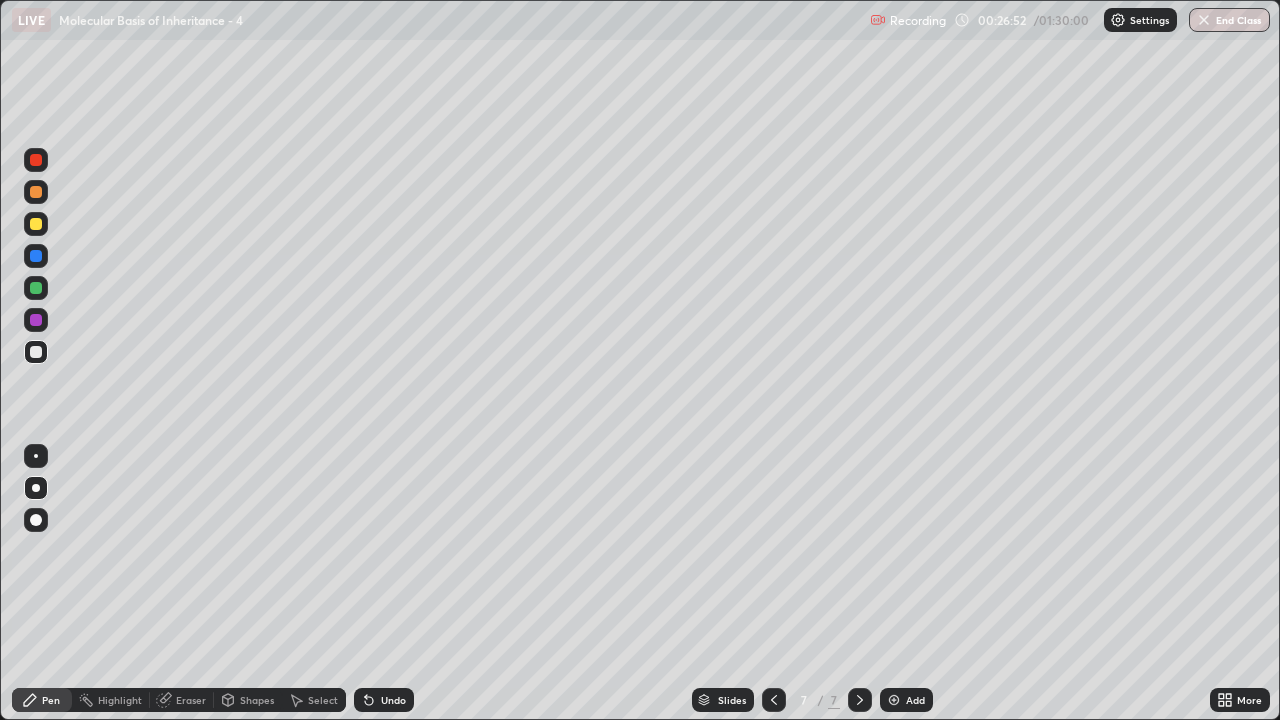 click at bounding box center (36, 320) 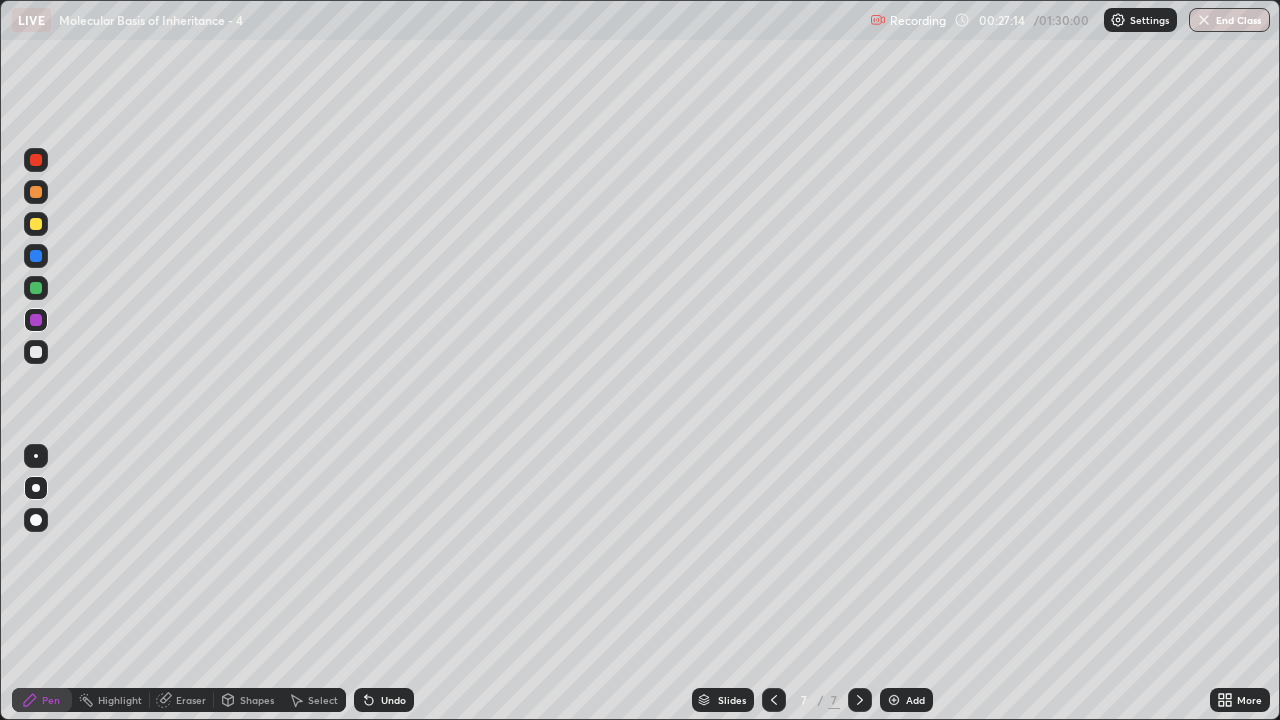 click at bounding box center (36, 320) 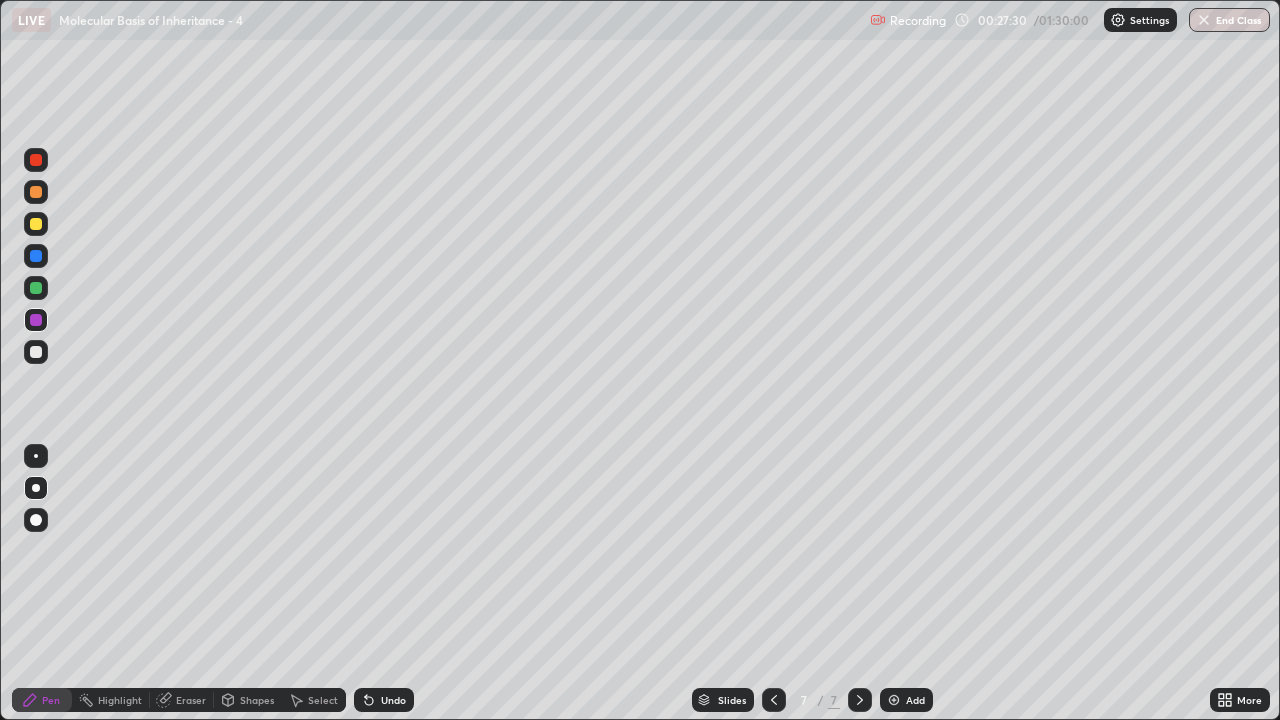 click at bounding box center (36, 352) 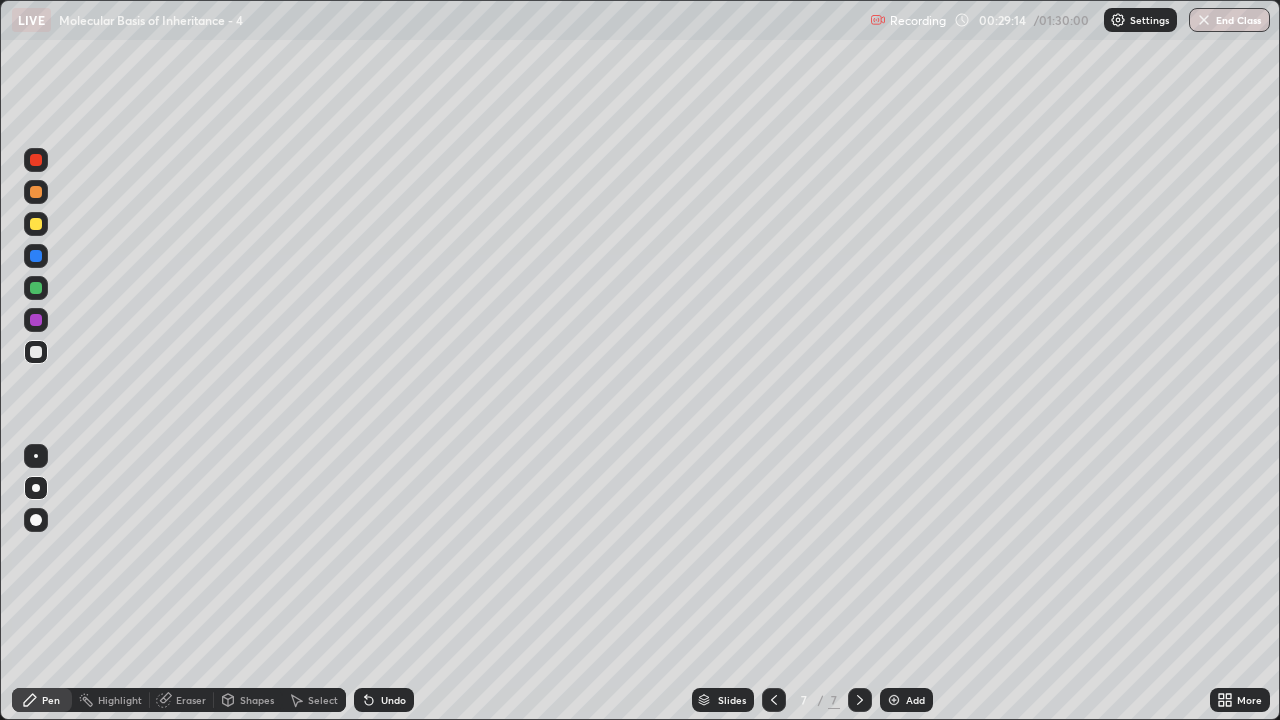 click on "More" at bounding box center (1249, 700) 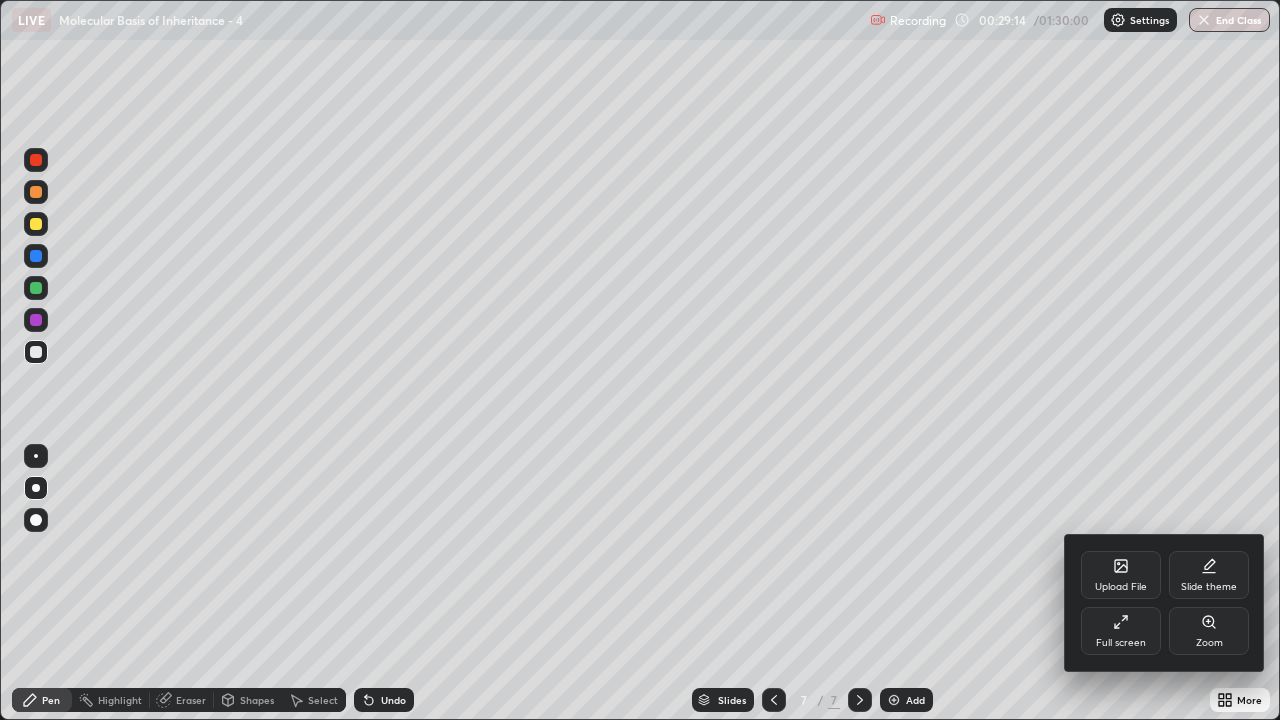 click on "Full screen" at bounding box center (1121, 643) 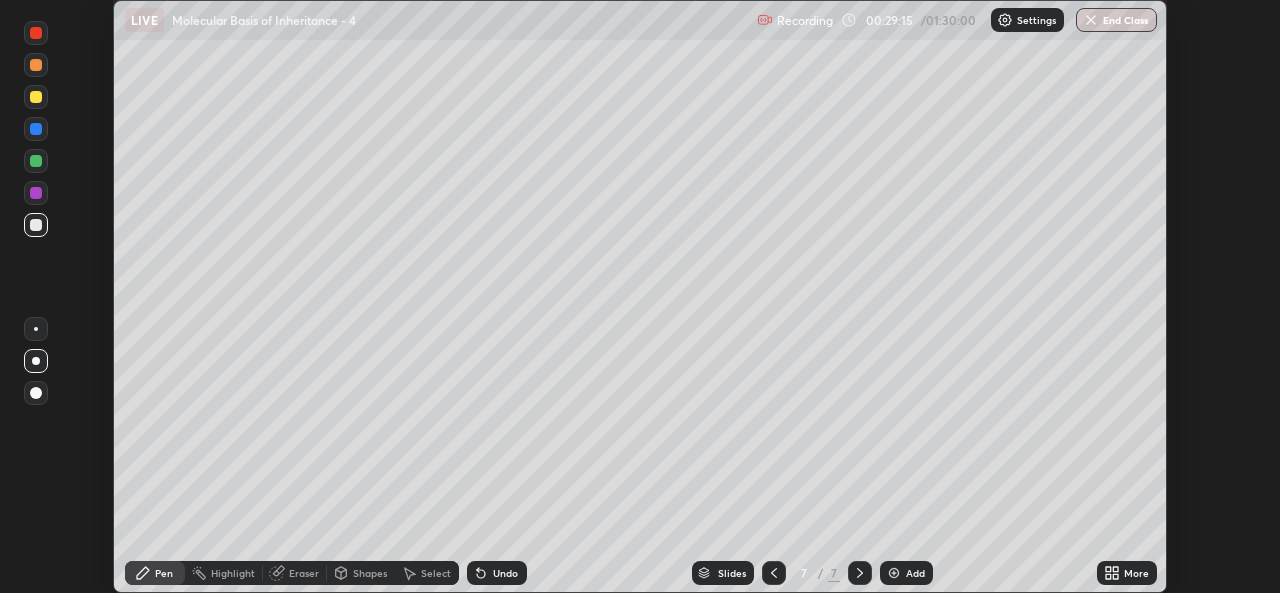 scroll, scrollTop: 593, scrollLeft: 1280, axis: both 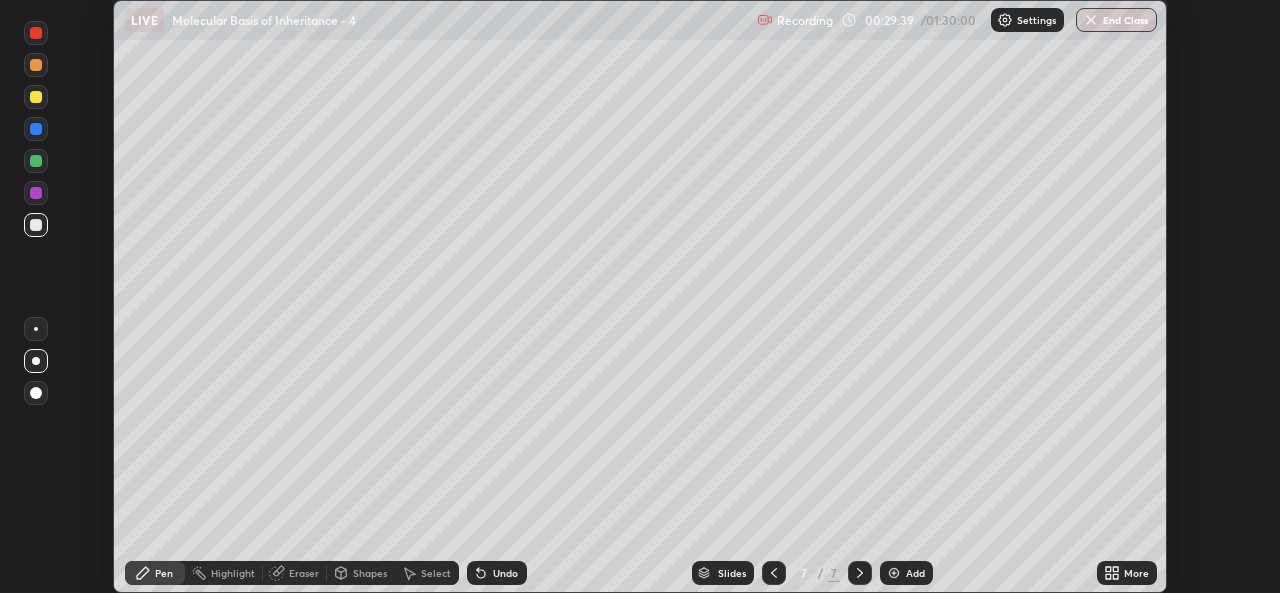 click on "More" at bounding box center (1136, 573) 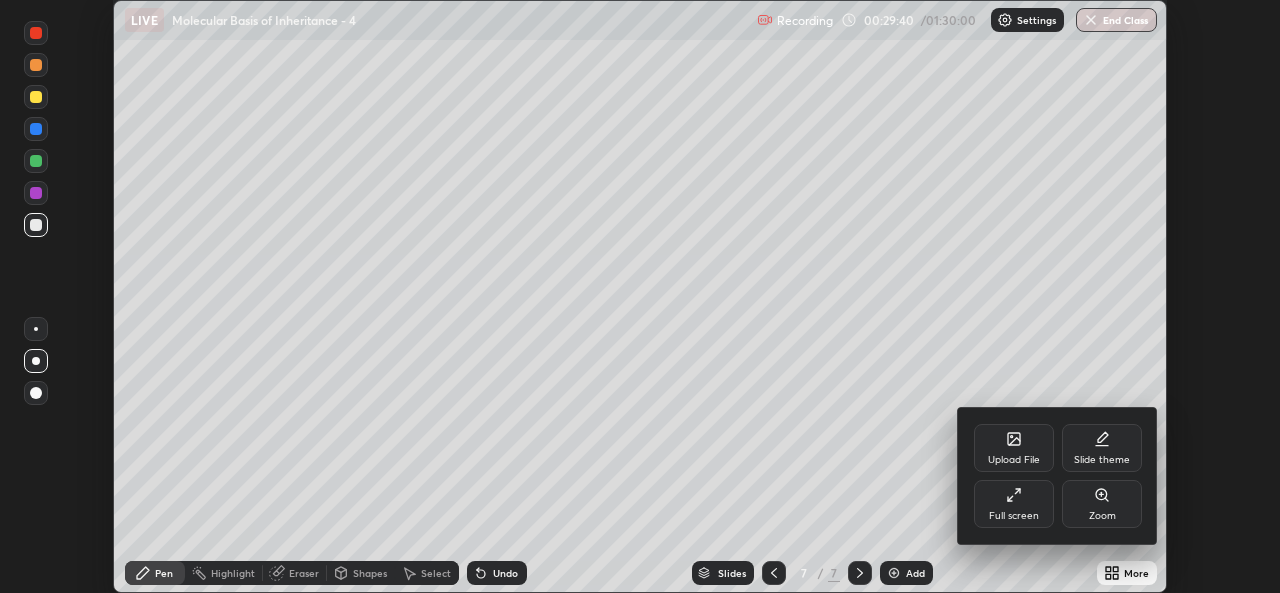 click on "Full screen" at bounding box center (1014, 516) 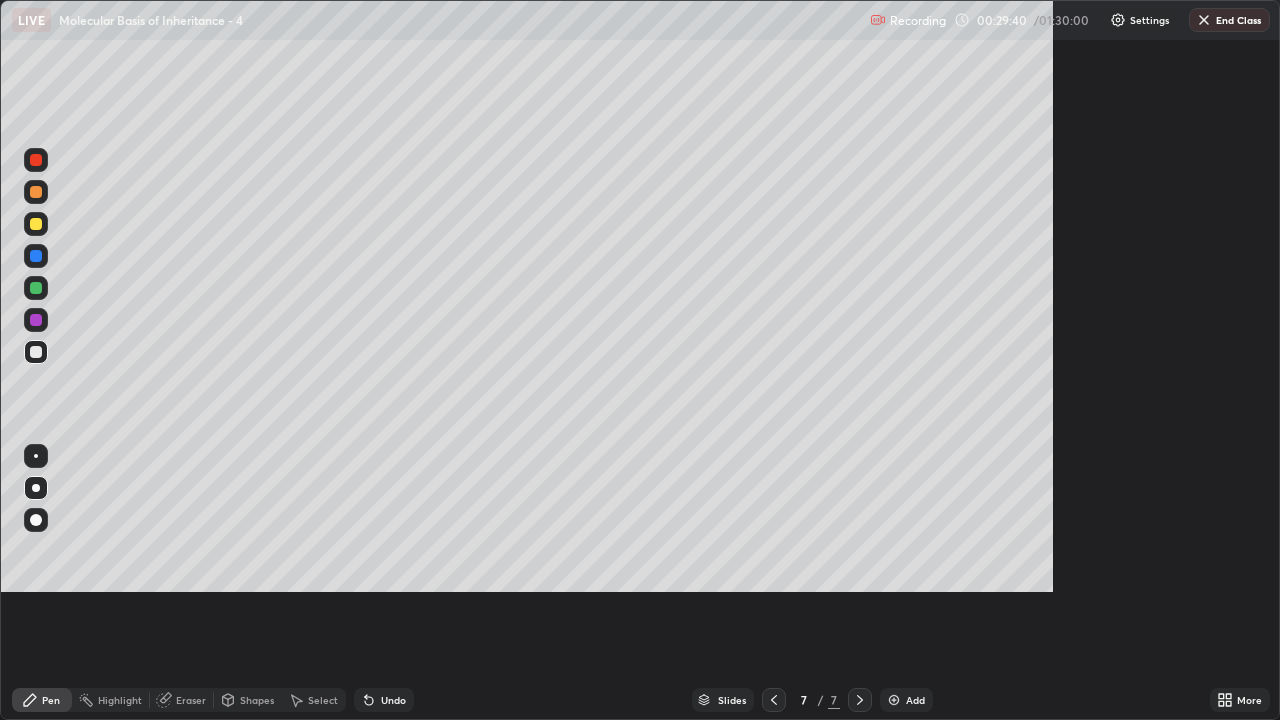 scroll, scrollTop: 99280, scrollLeft: 98720, axis: both 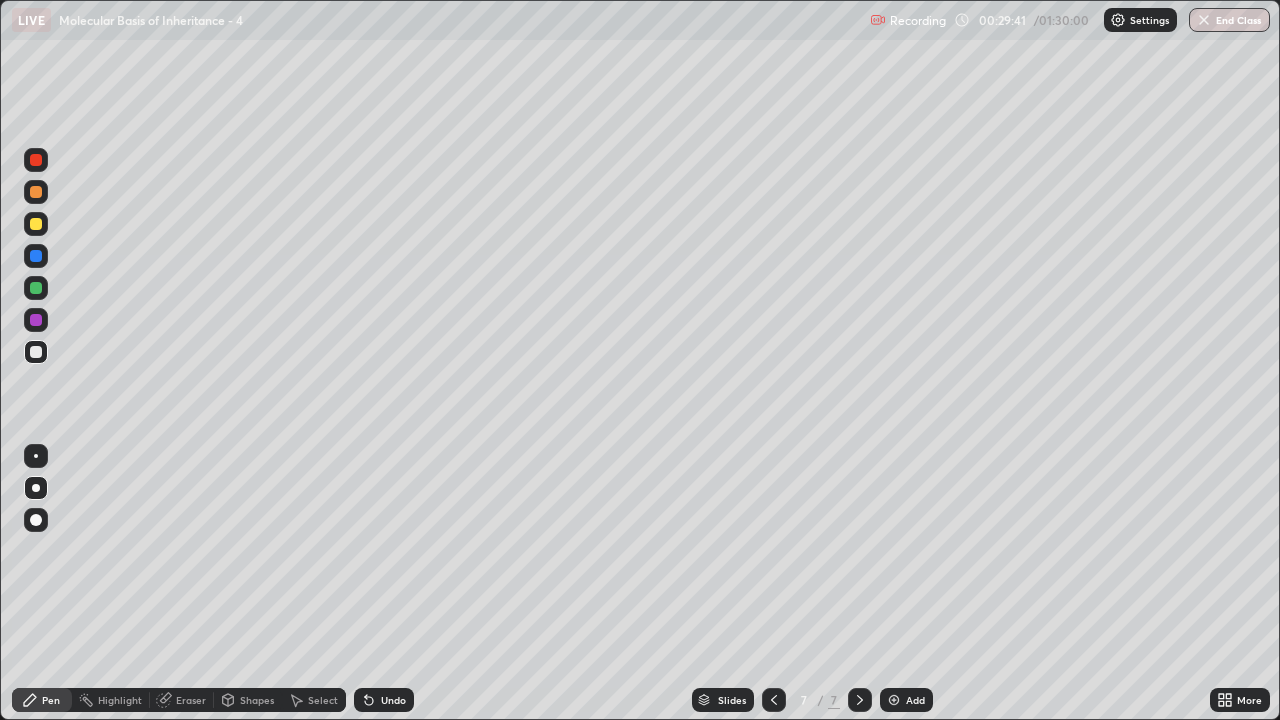 click on "Add" at bounding box center [915, 700] 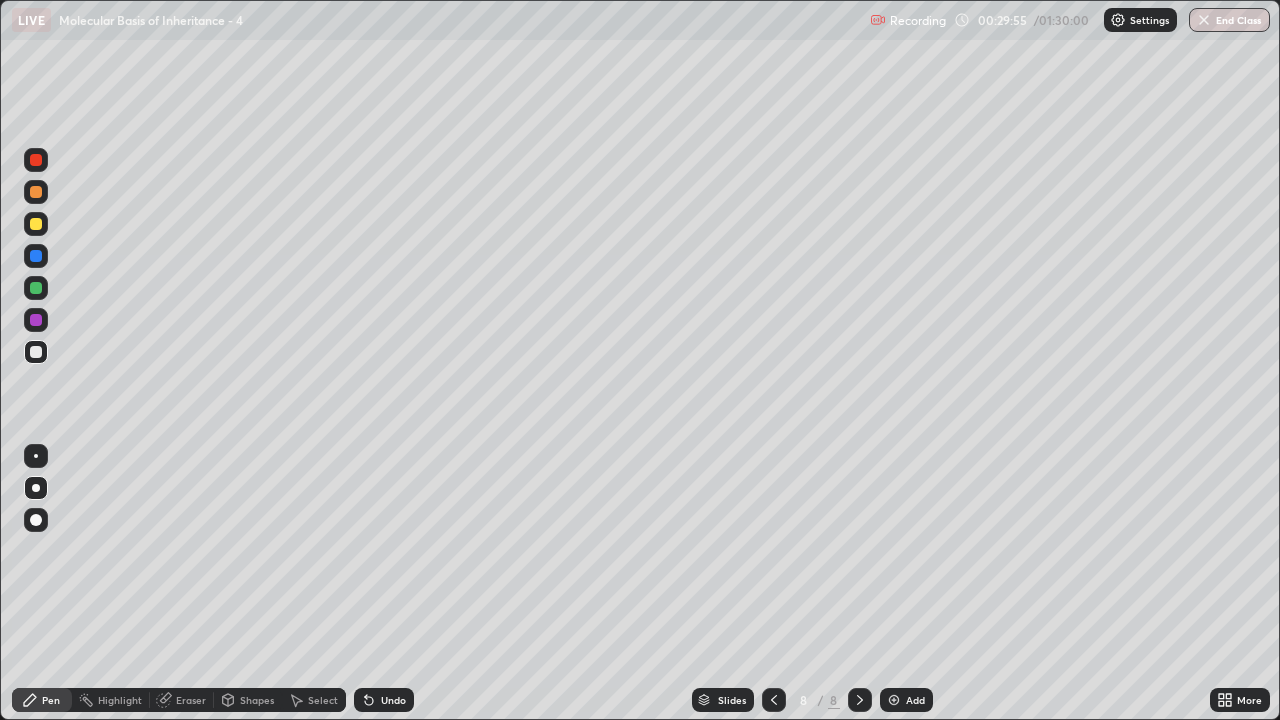 click 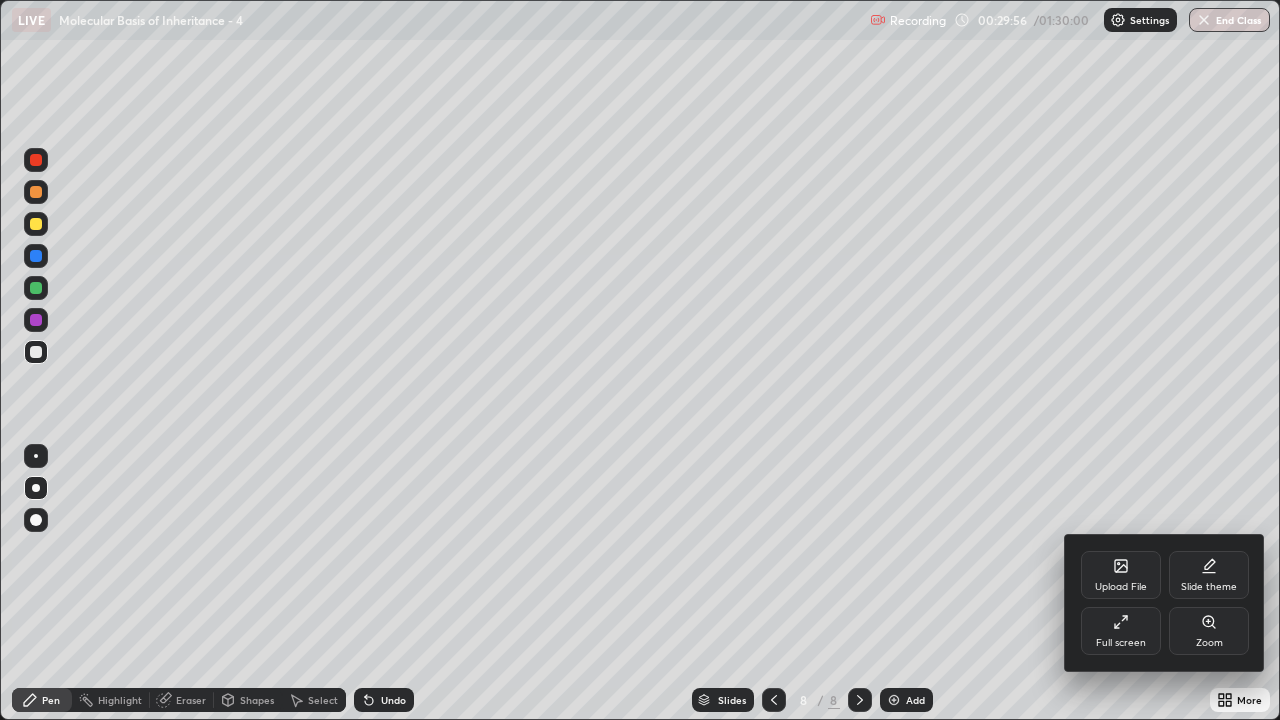click on "Upload File" at bounding box center (1121, 575) 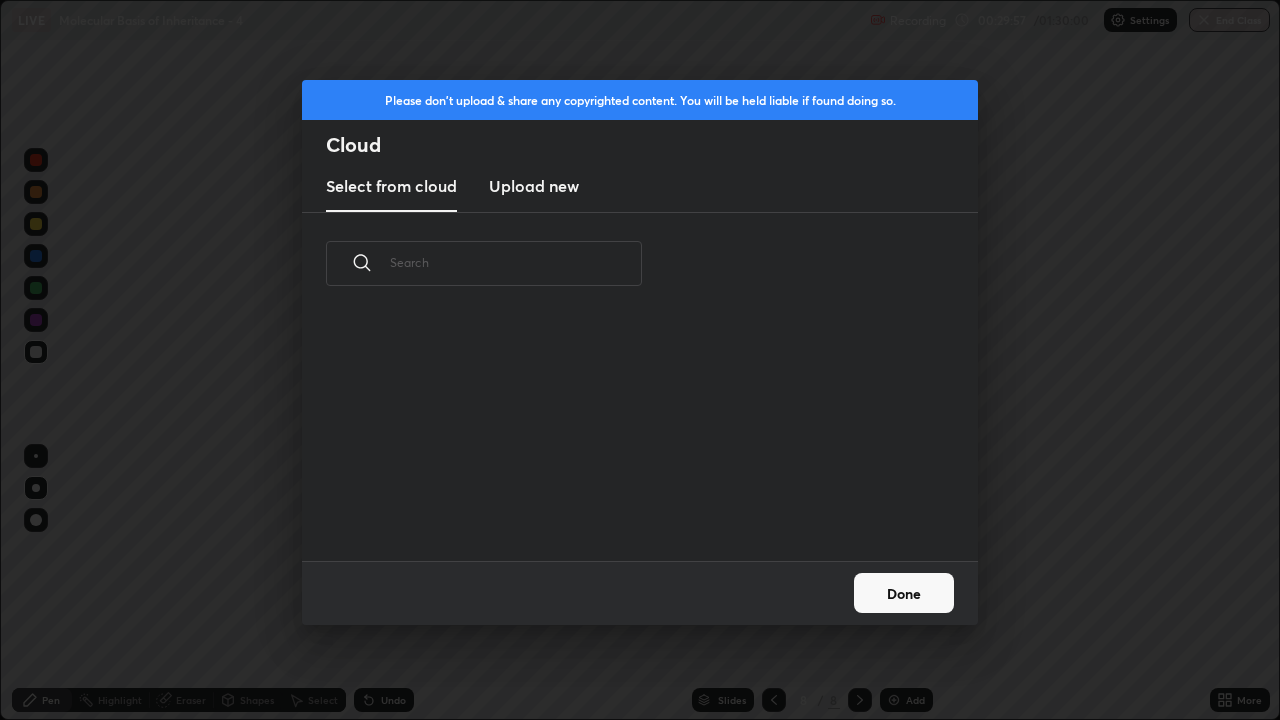 scroll, scrollTop: 7, scrollLeft: 11, axis: both 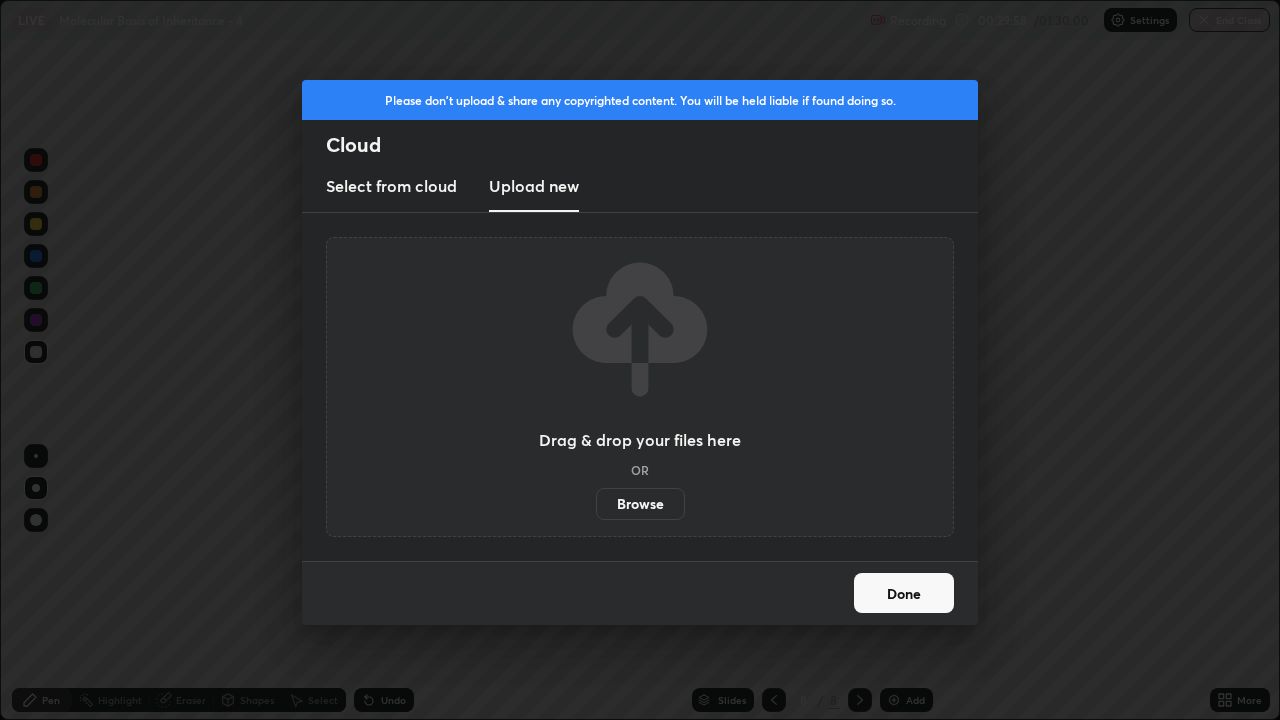 click on "Browse" at bounding box center (640, 504) 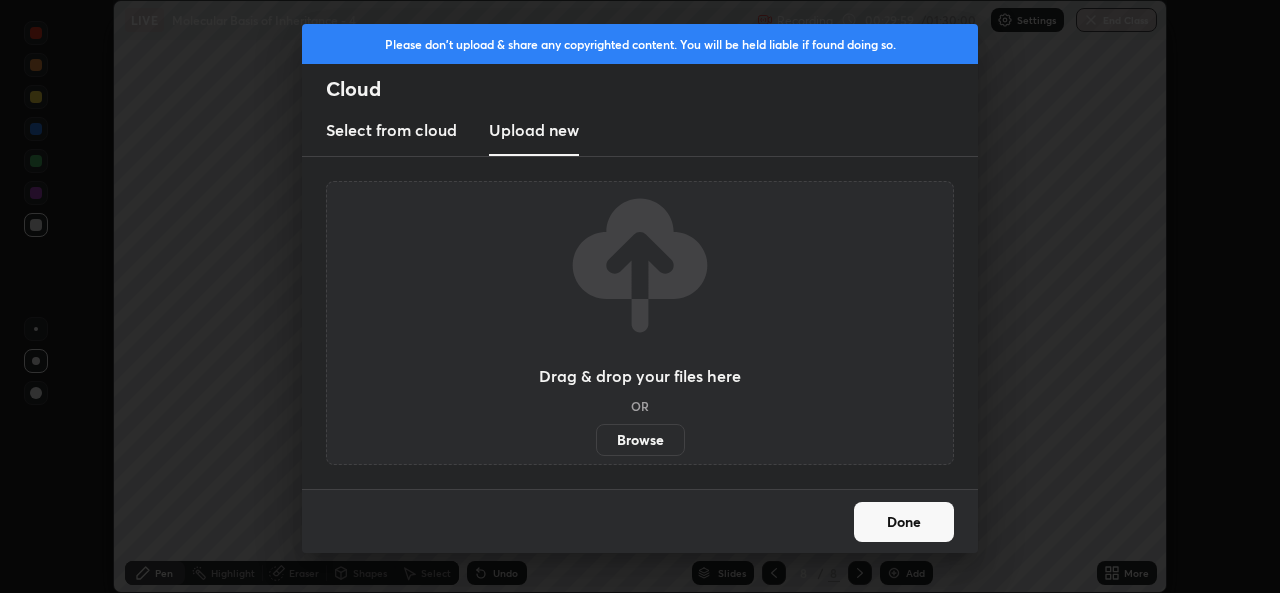 scroll, scrollTop: 593, scrollLeft: 1280, axis: both 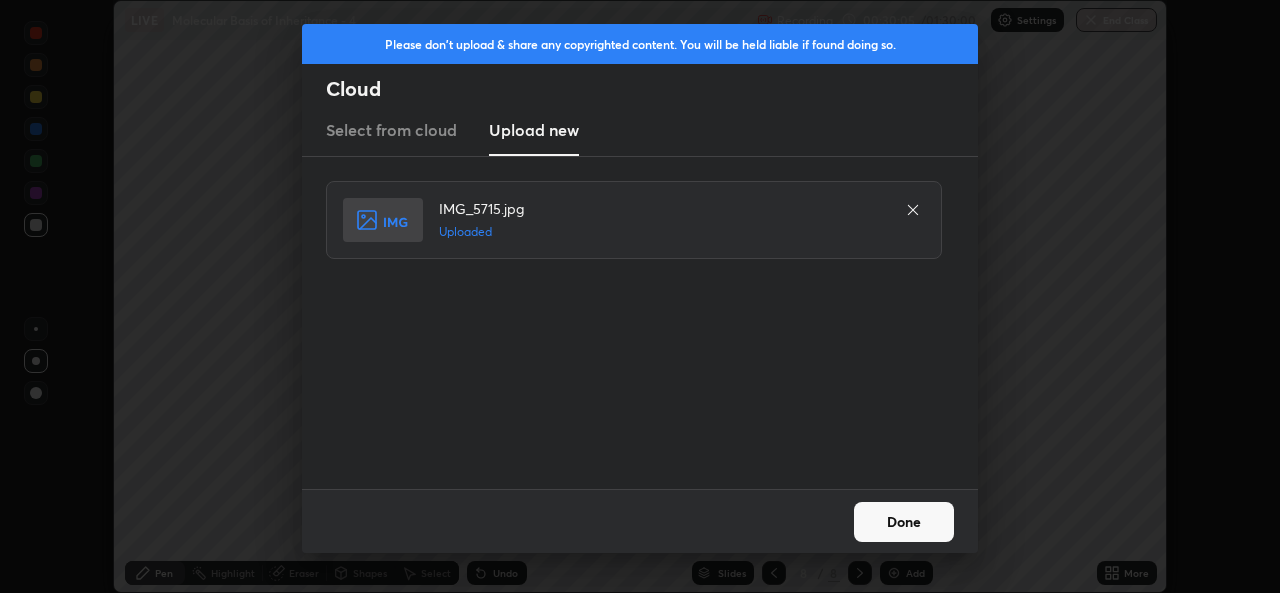 click on "Done" at bounding box center [904, 522] 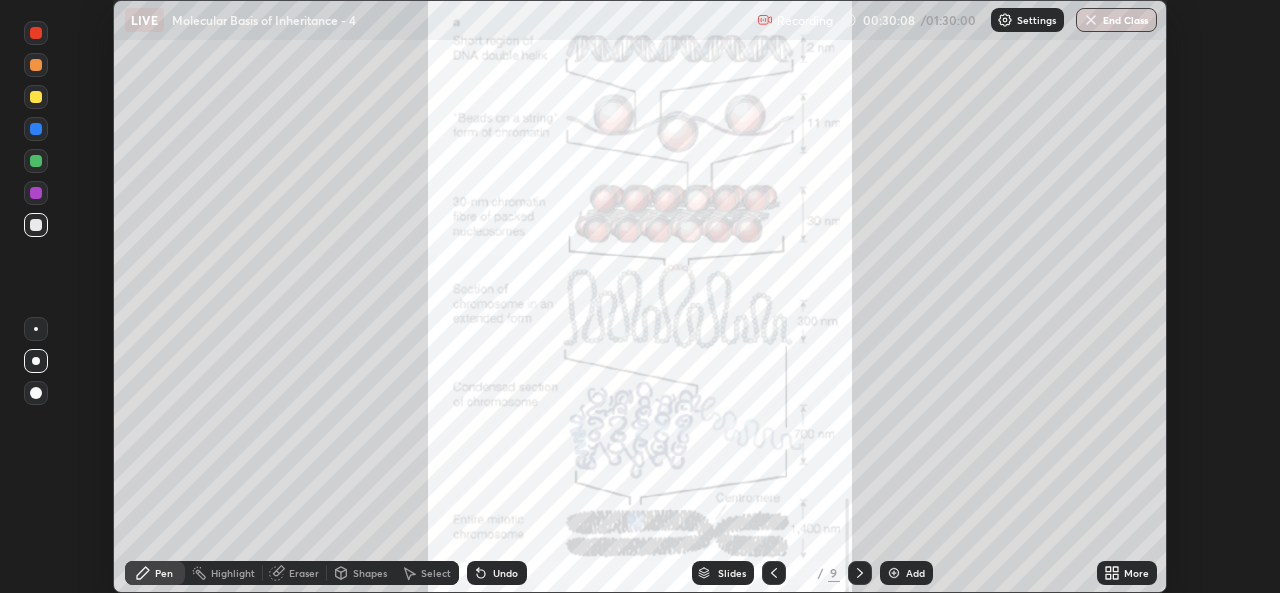 click on "More" at bounding box center [1127, 573] 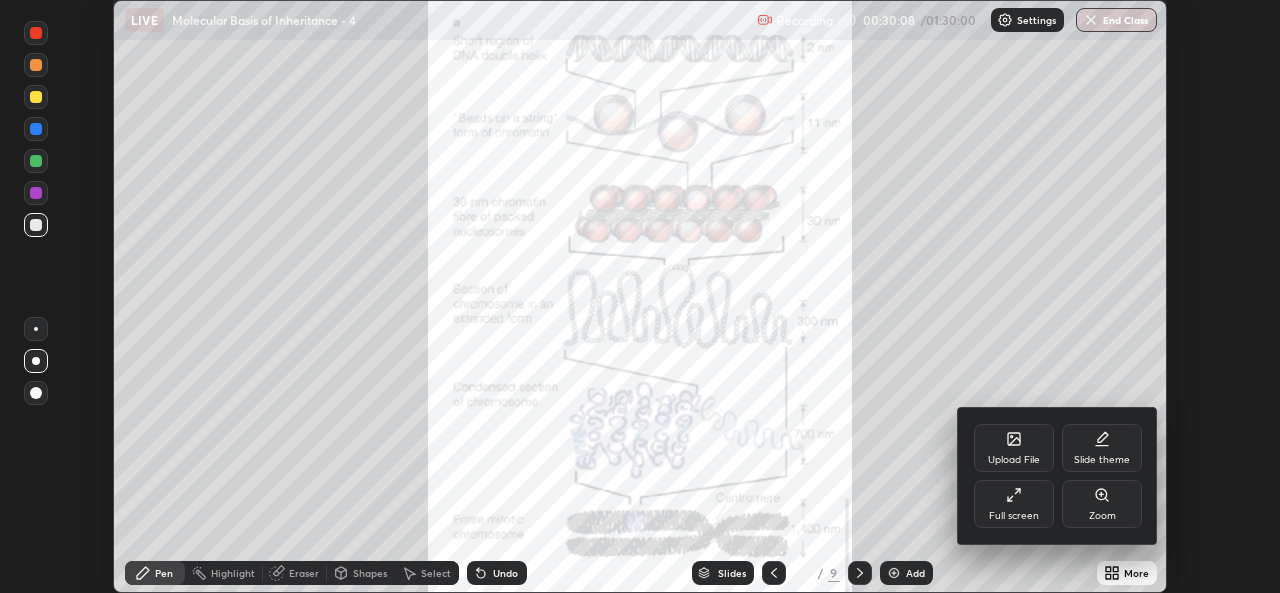 click on "Full screen" at bounding box center (1014, 504) 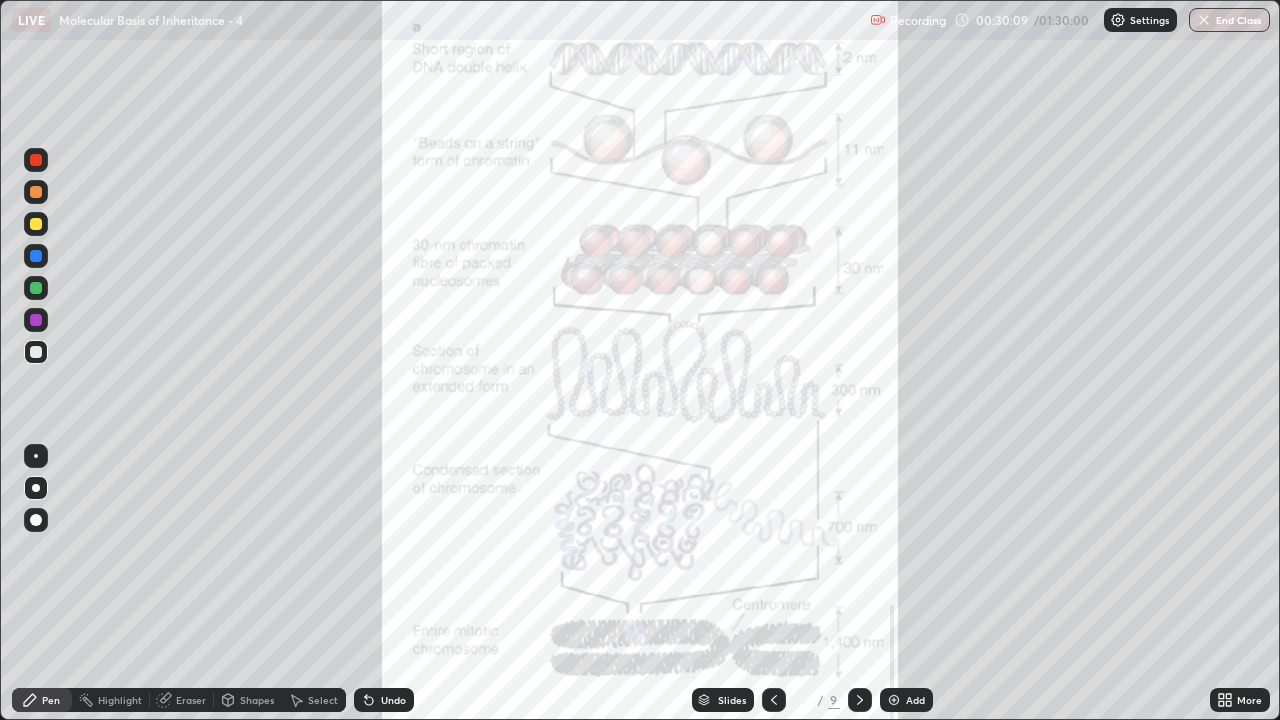 scroll, scrollTop: 99280, scrollLeft: 98720, axis: both 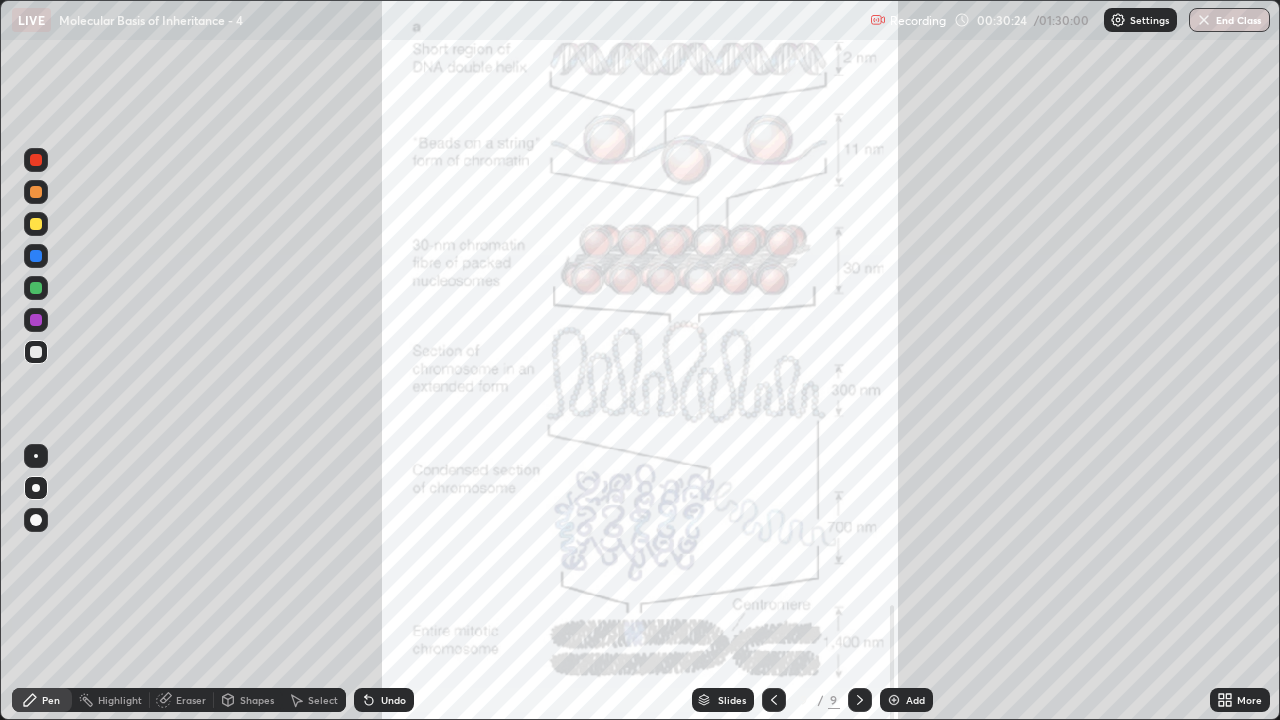 click at bounding box center [36, 320] 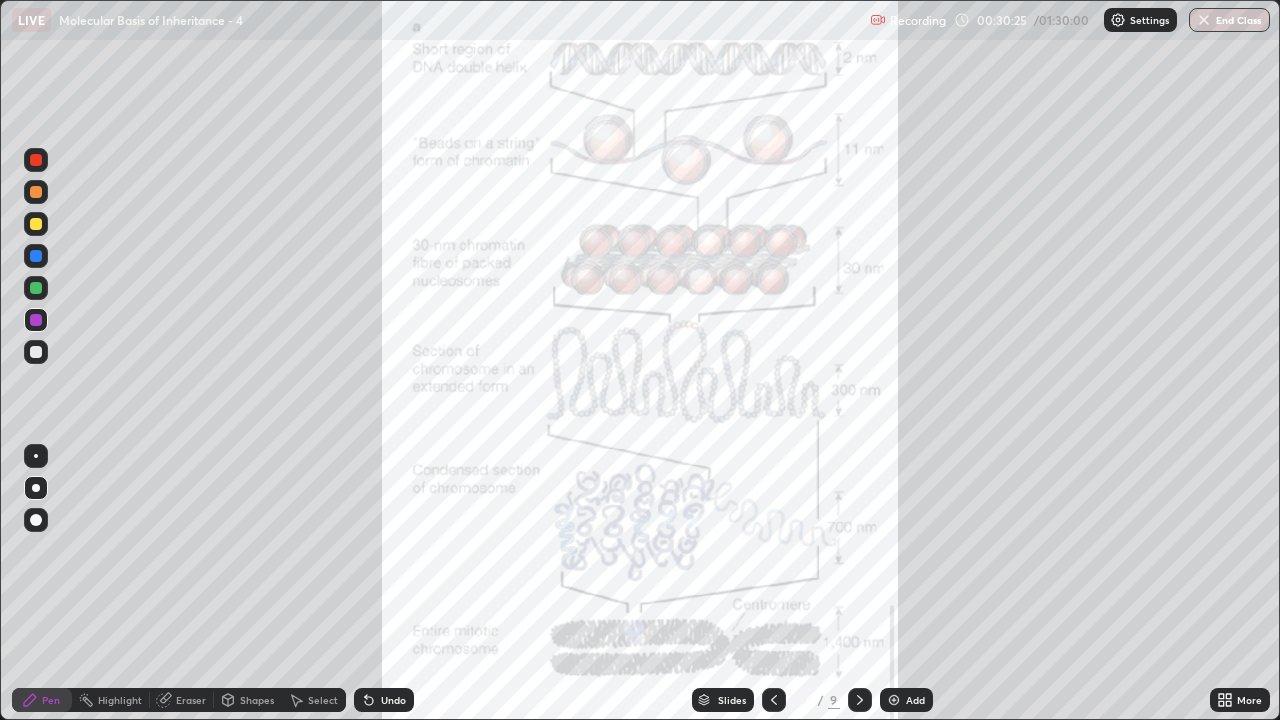 click at bounding box center [36, 520] 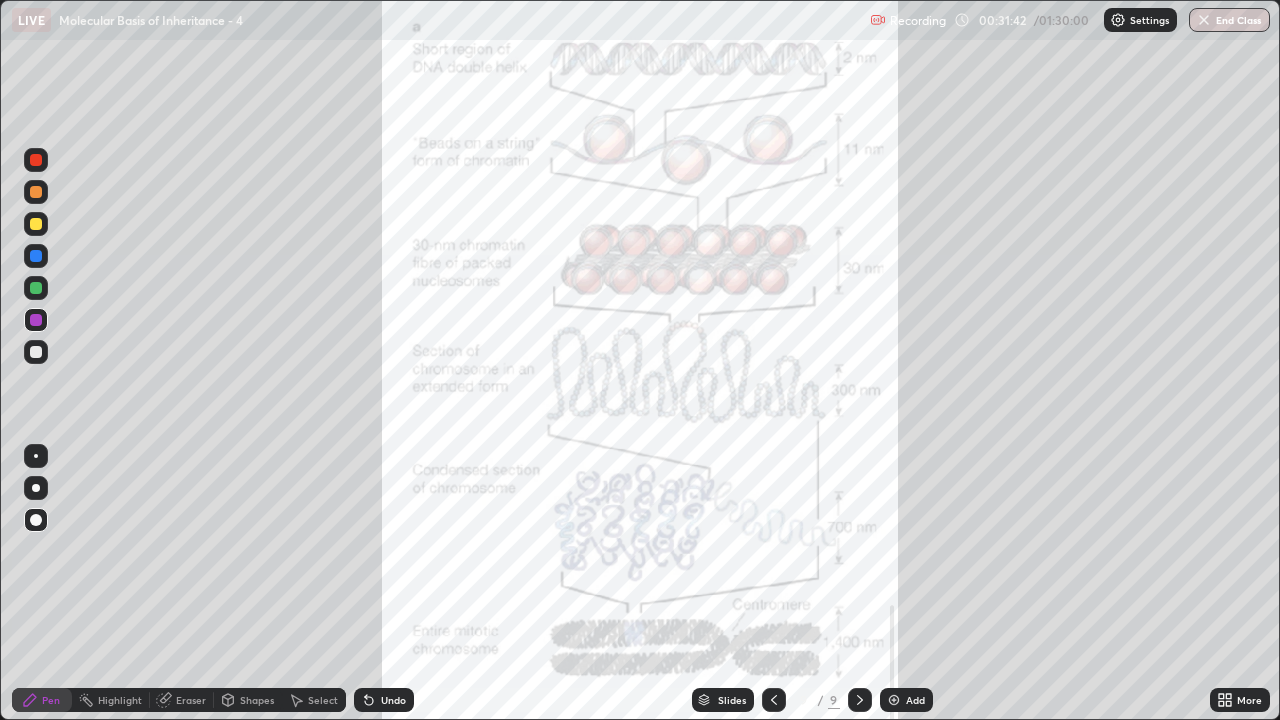 click at bounding box center [36, 352] 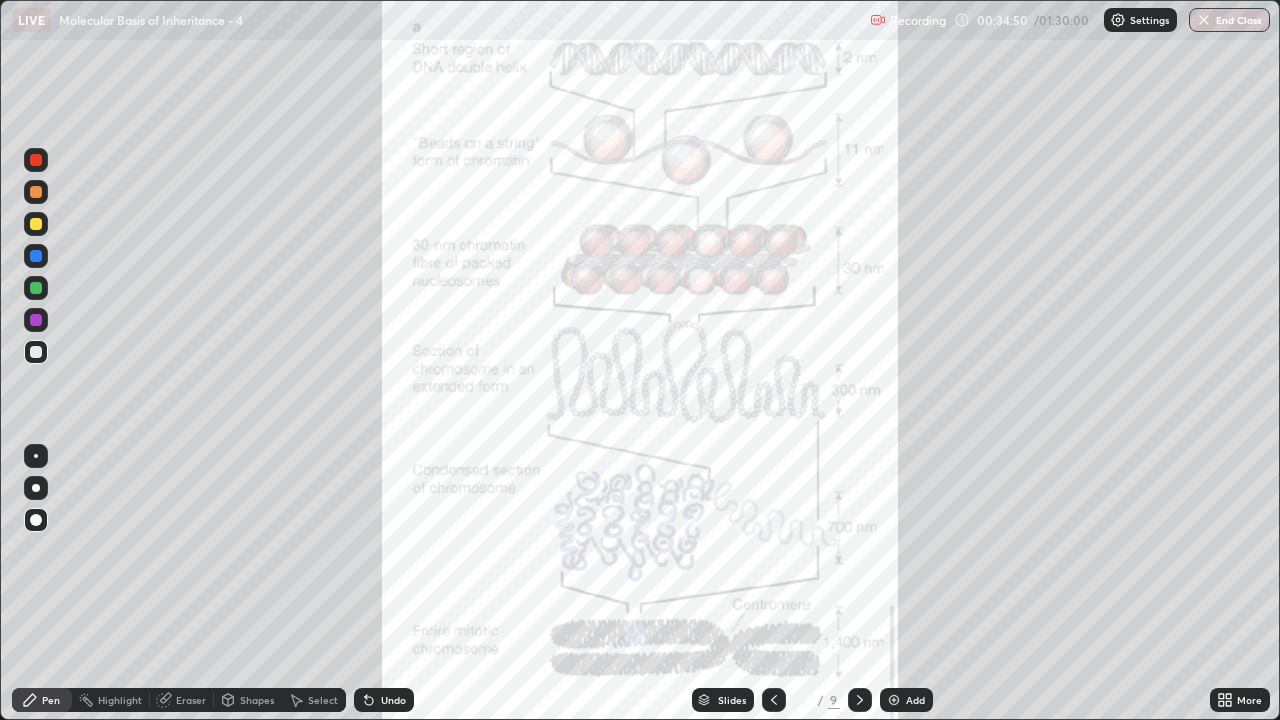 click 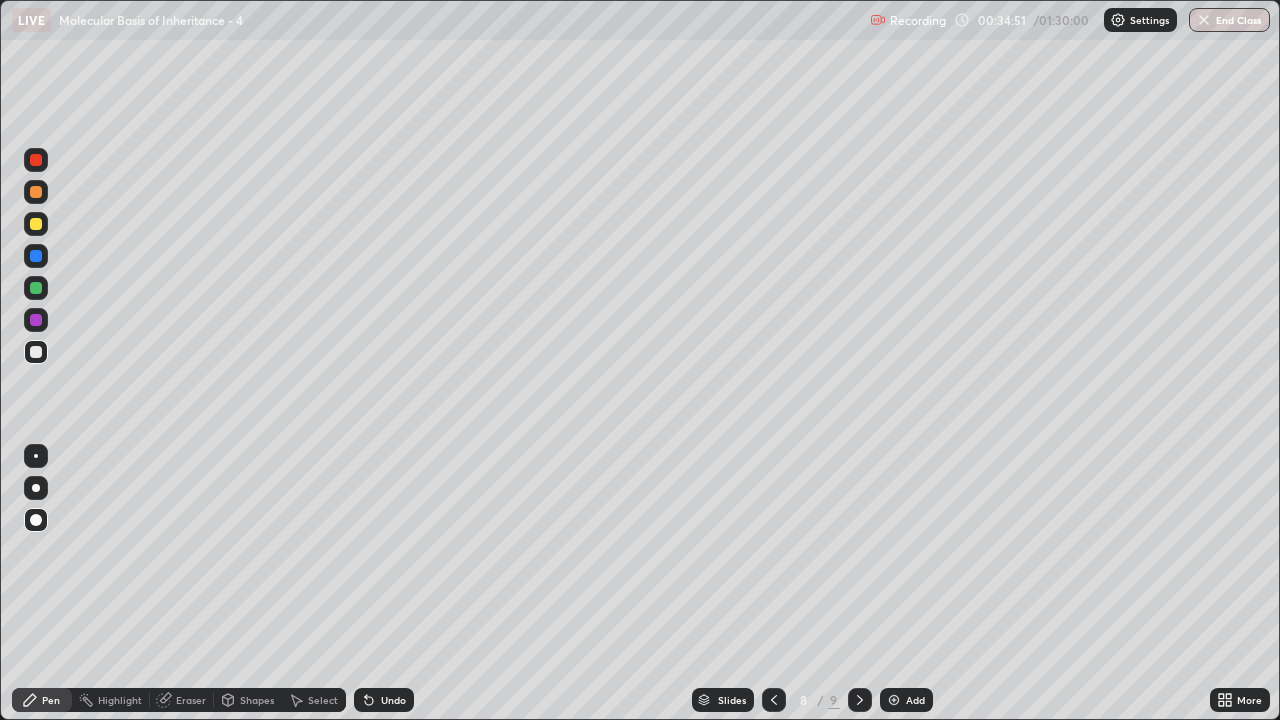 click at bounding box center (774, 700) 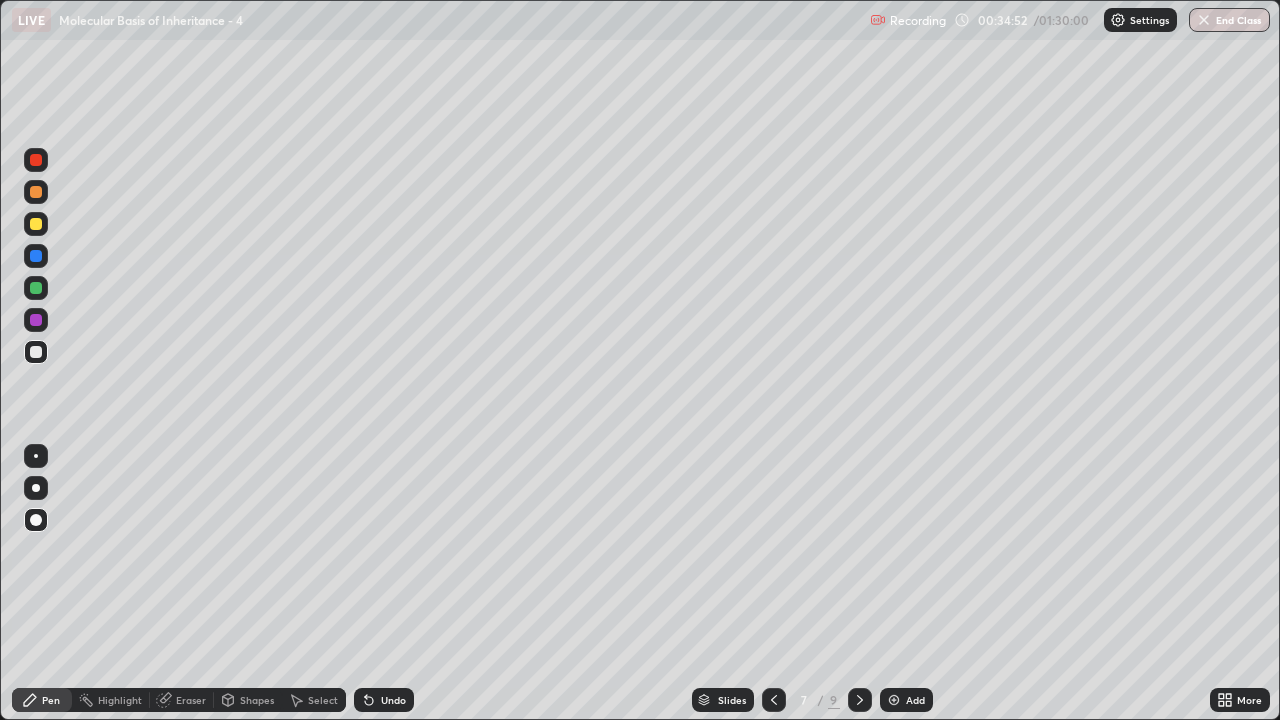 click at bounding box center [774, 700] 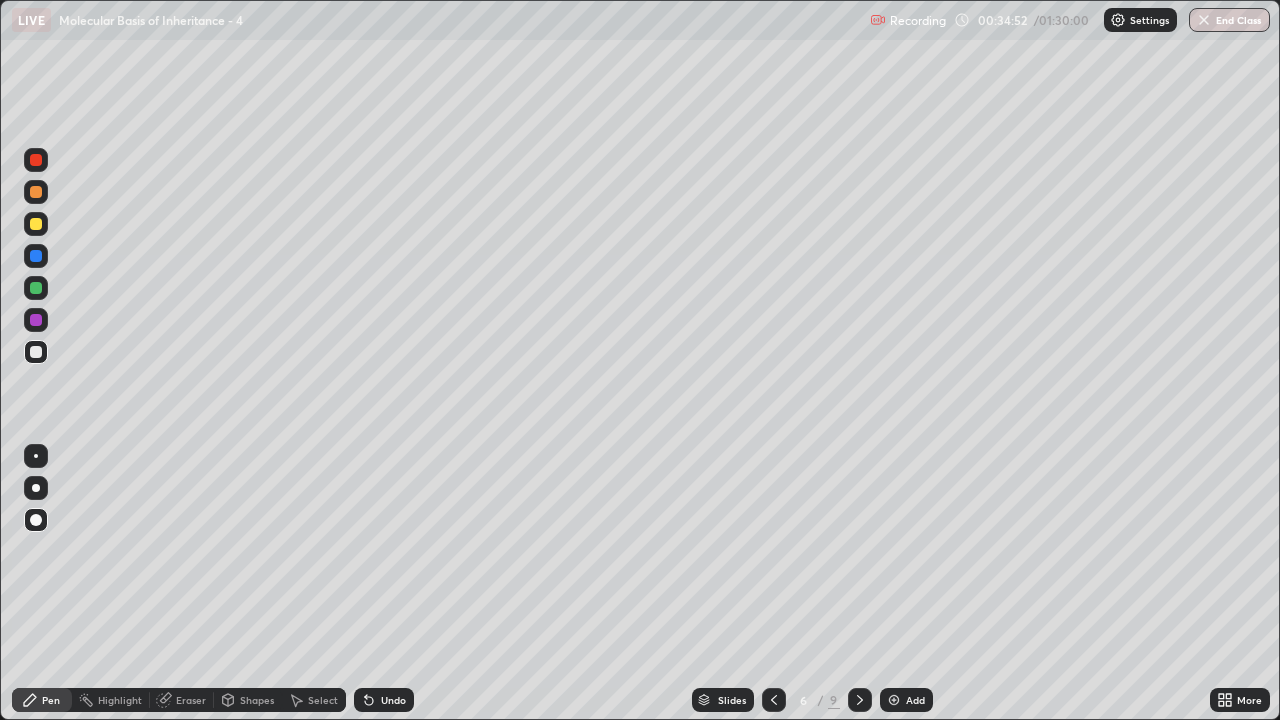 click at bounding box center [774, 700] 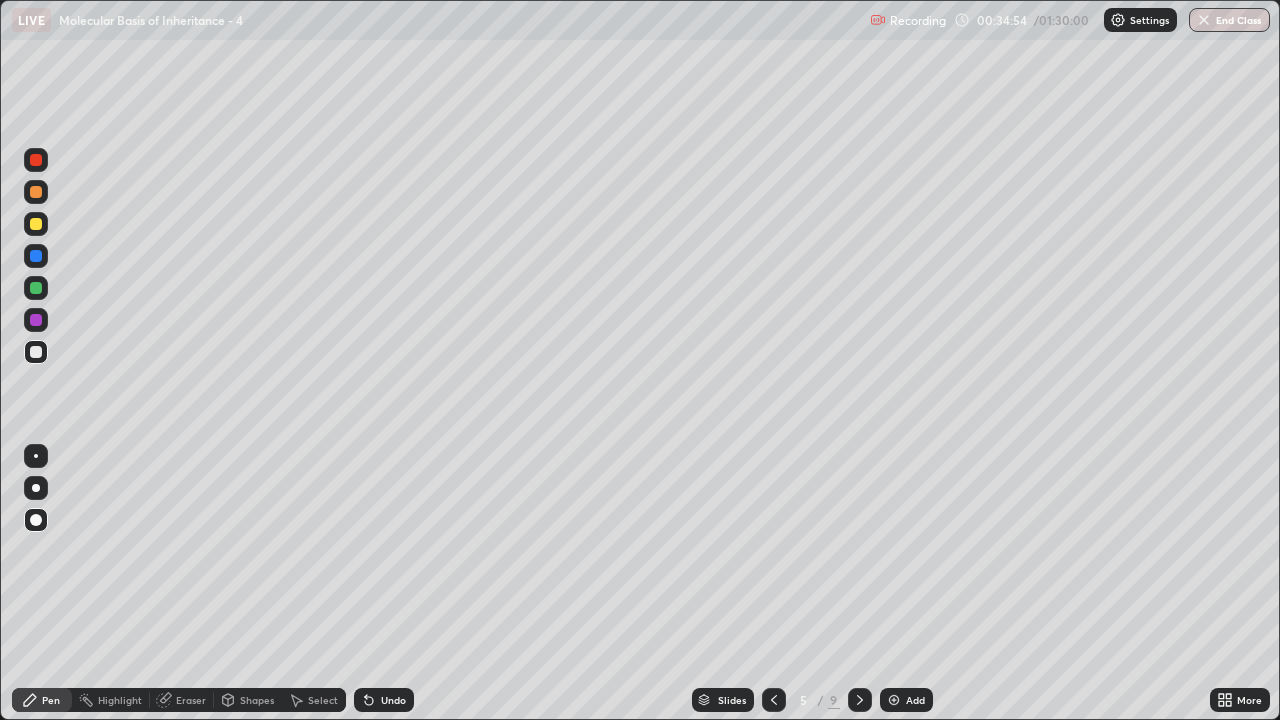 click at bounding box center (774, 700) 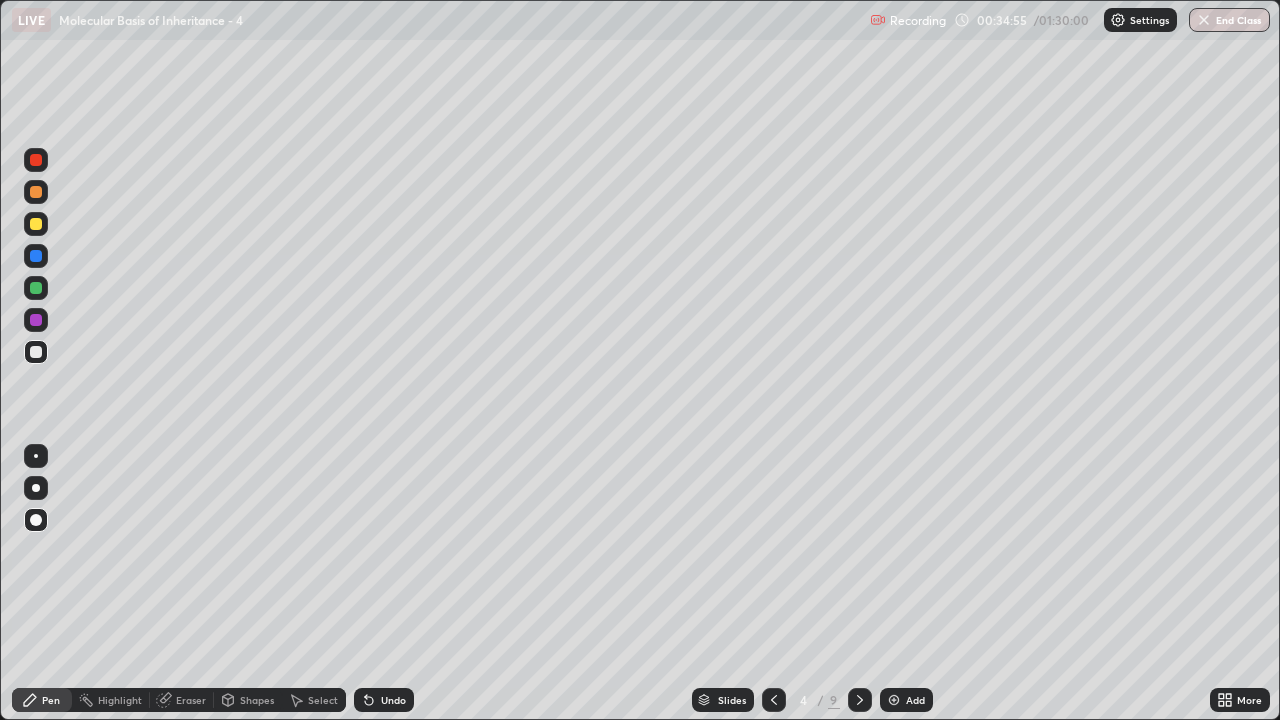 click 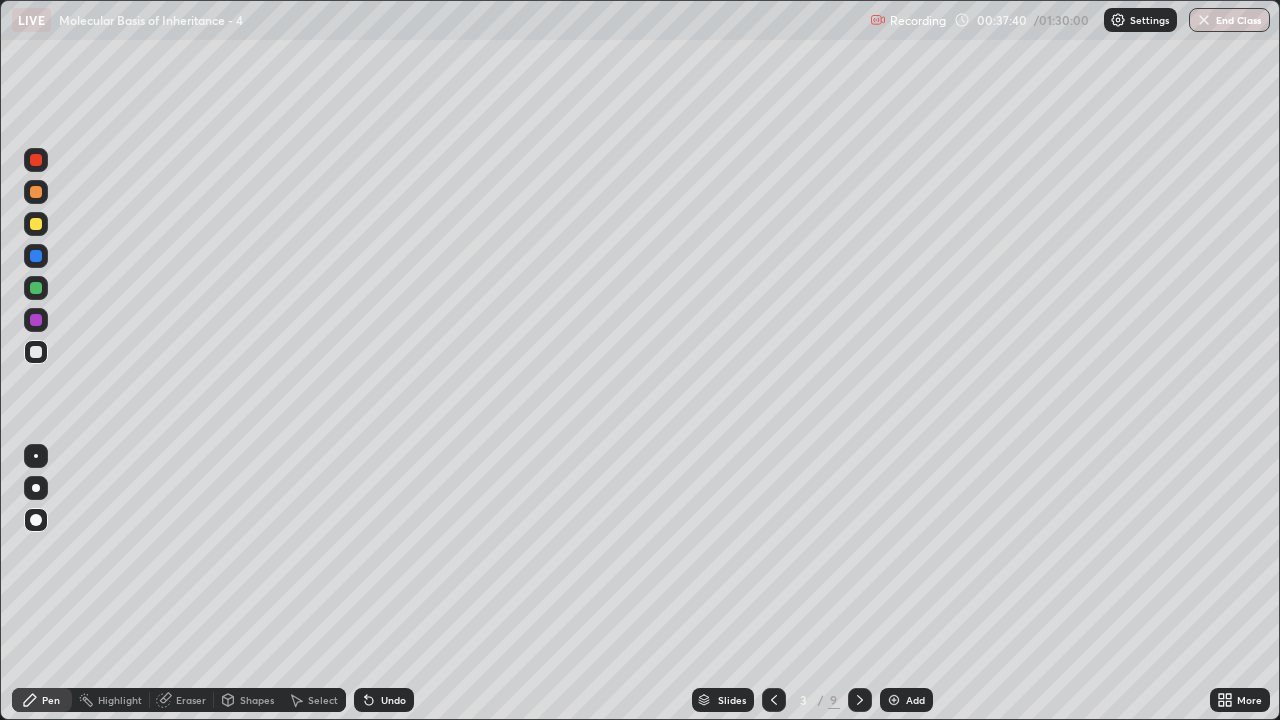 click 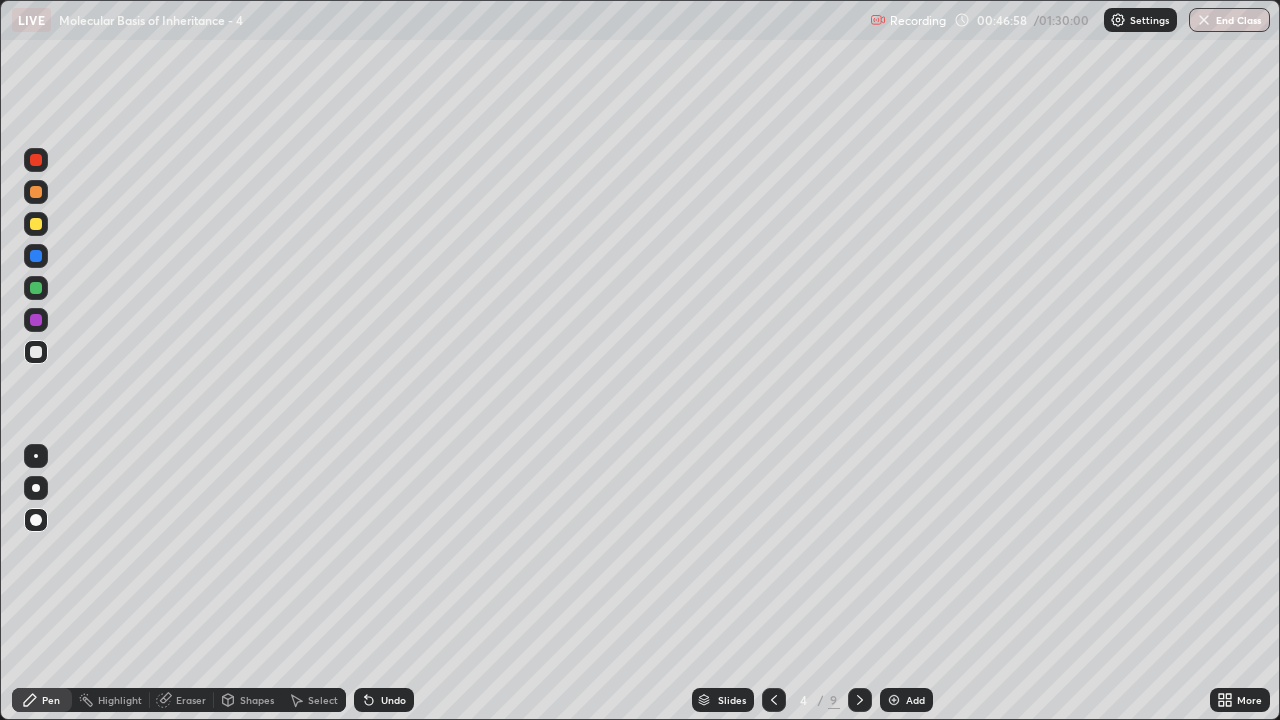 click on "Add" at bounding box center (915, 700) 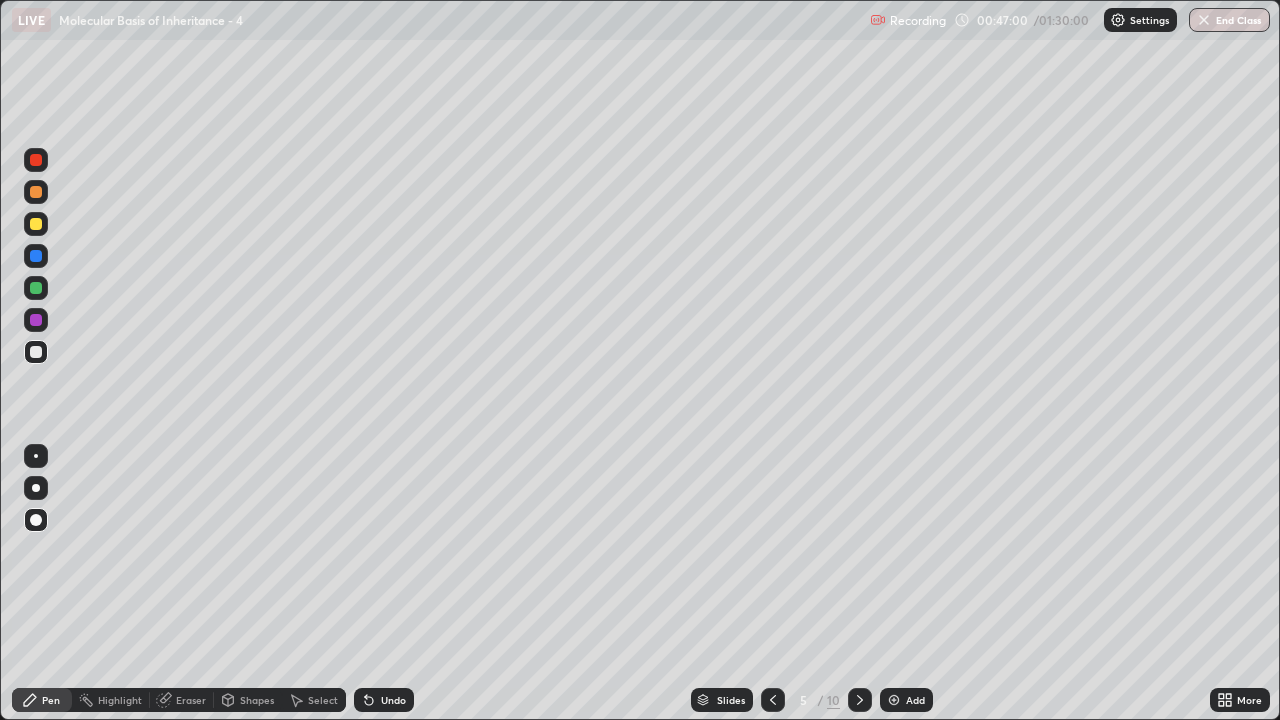 click at bounding box center [36, 488] 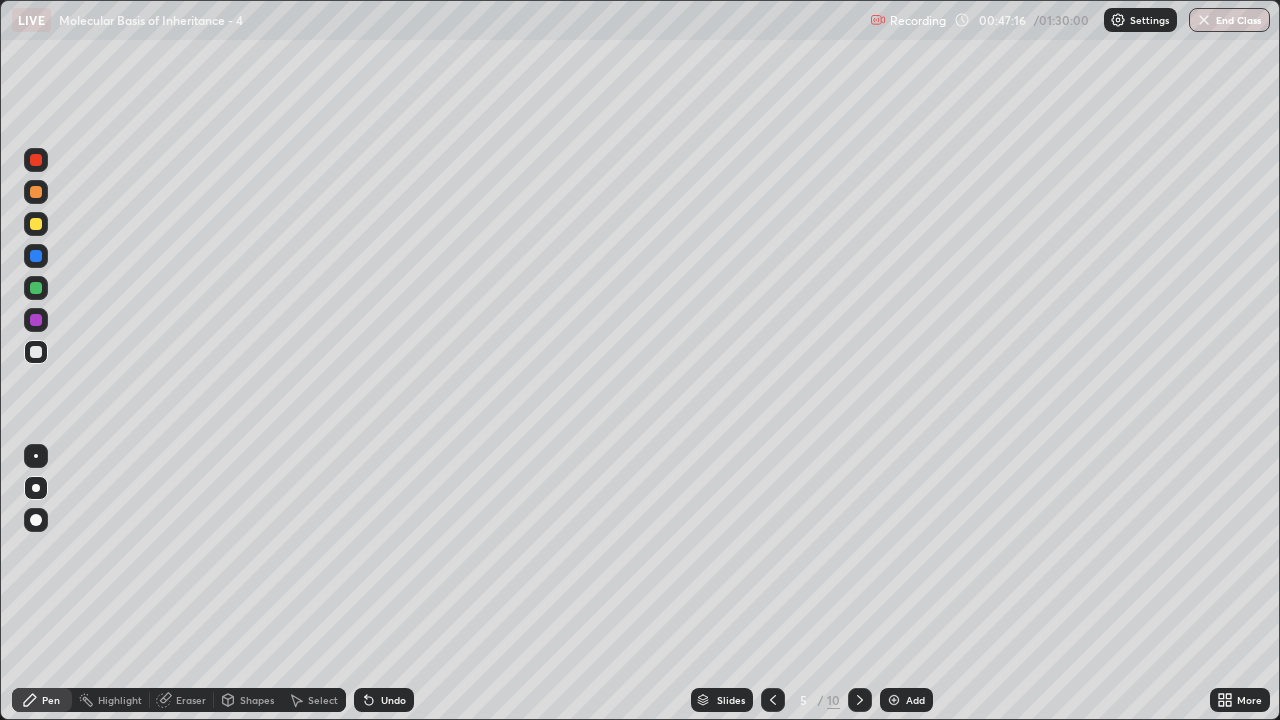 click at bounding box center (36, 320) 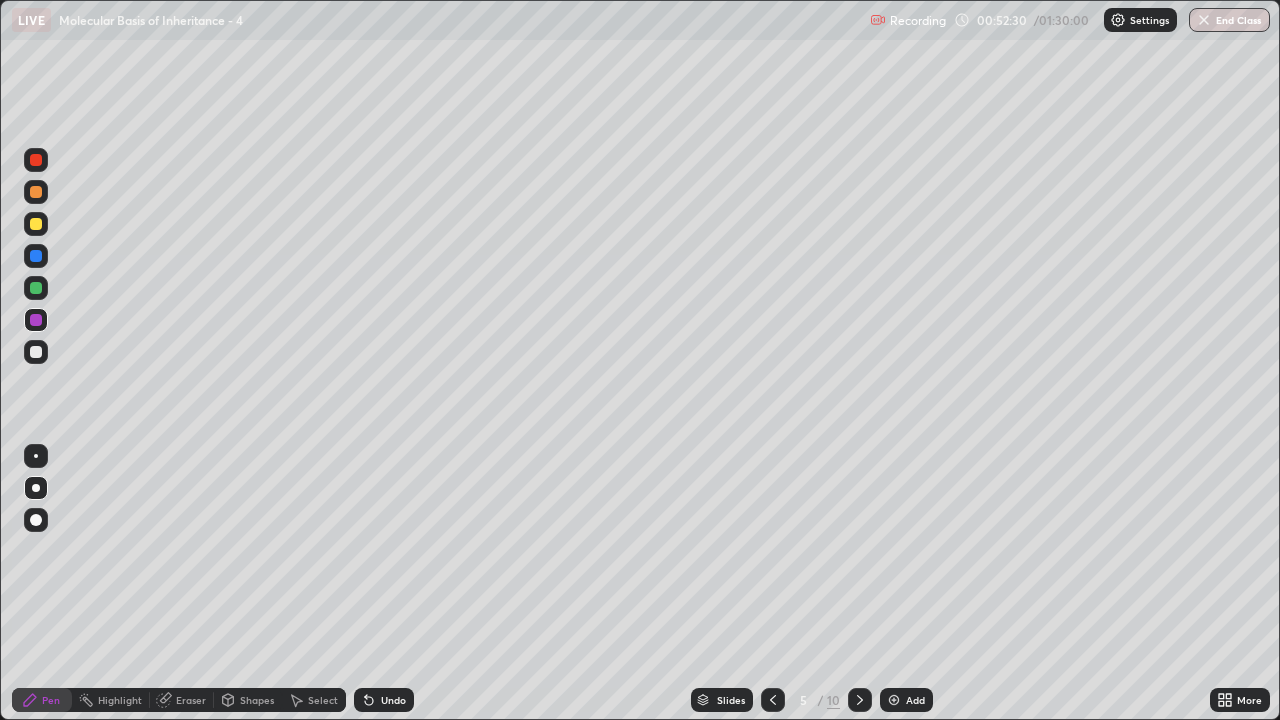 click on "Add" at bounding box center [915, 700] 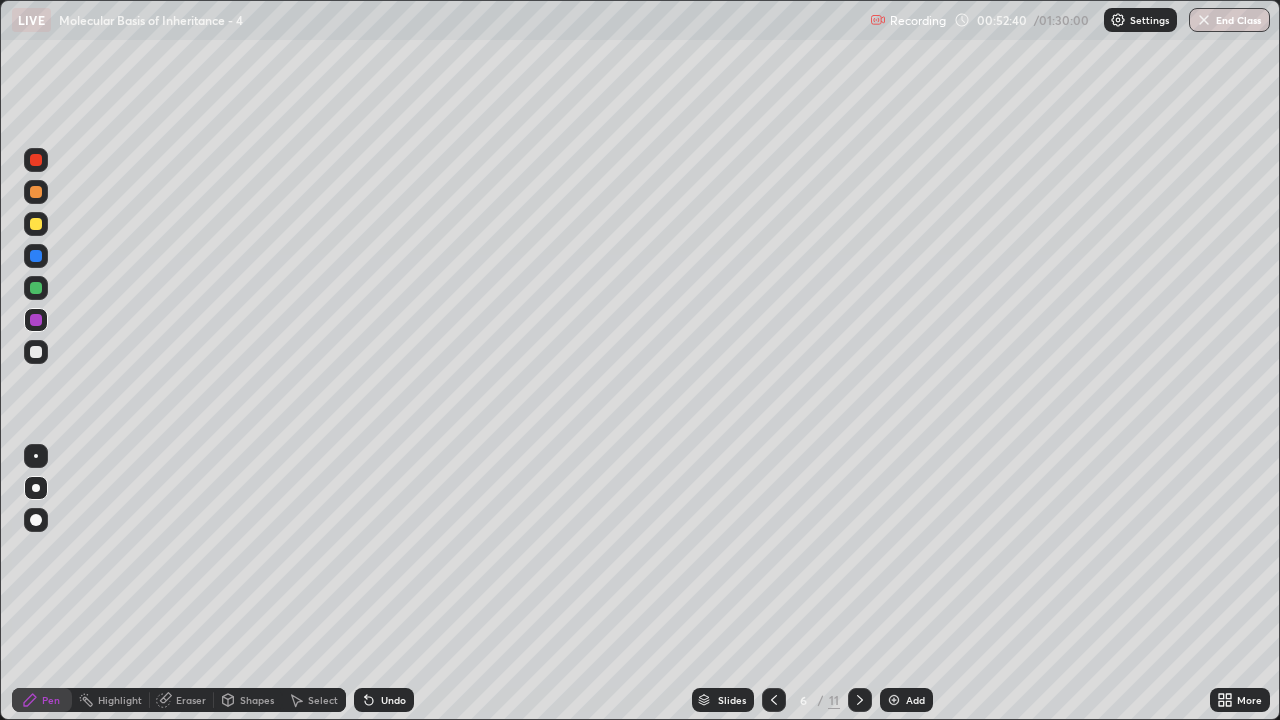 click at bounding box center [36, 256] 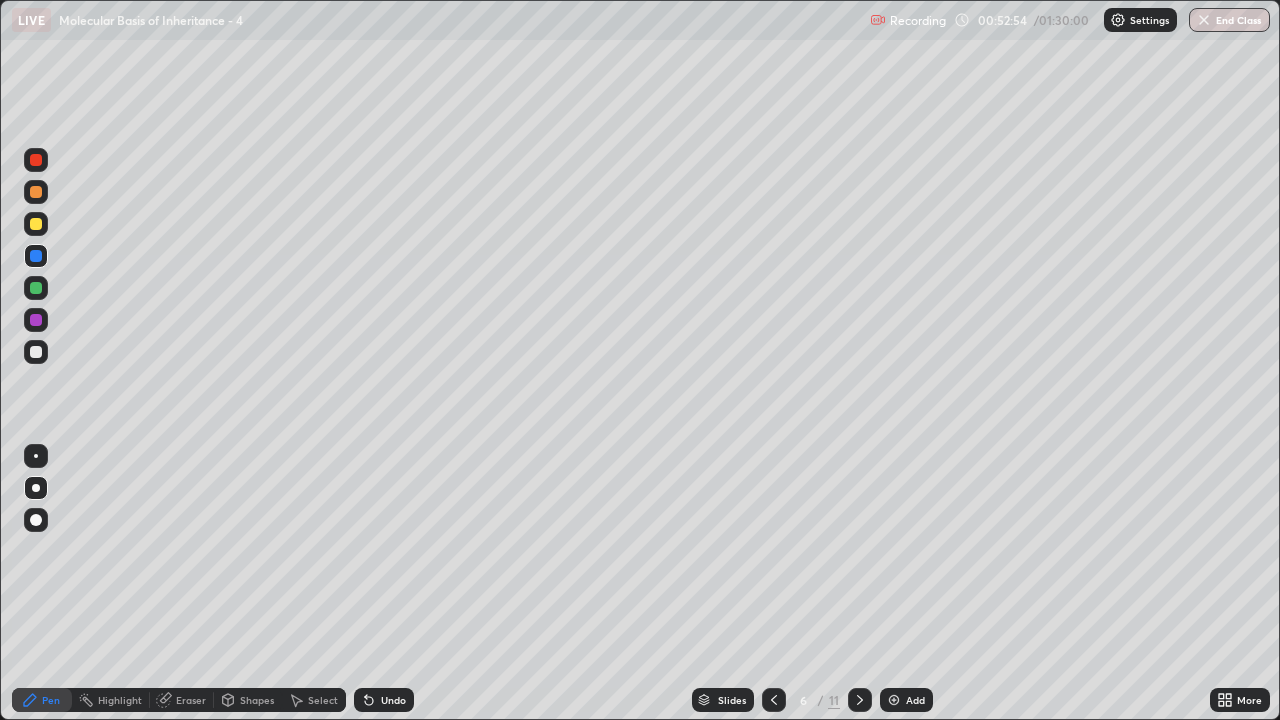 click at bounding box center (36, 320) 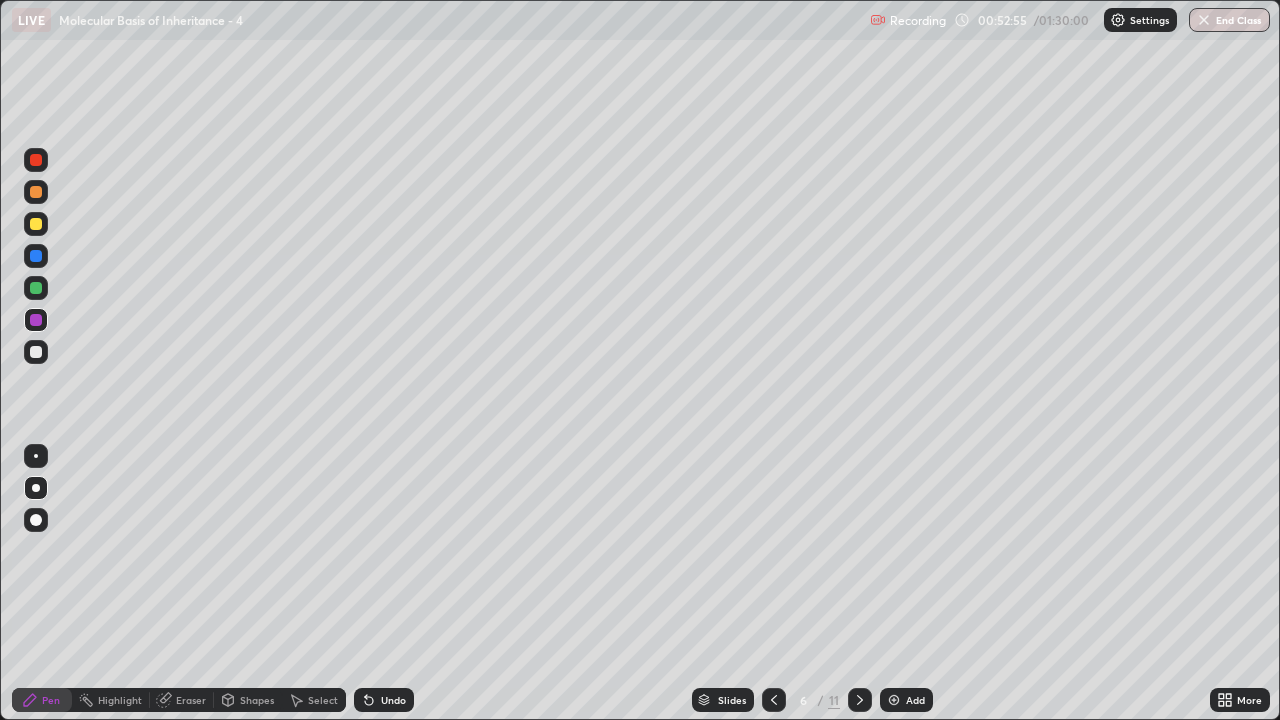 click at bounding box center [36, 352] 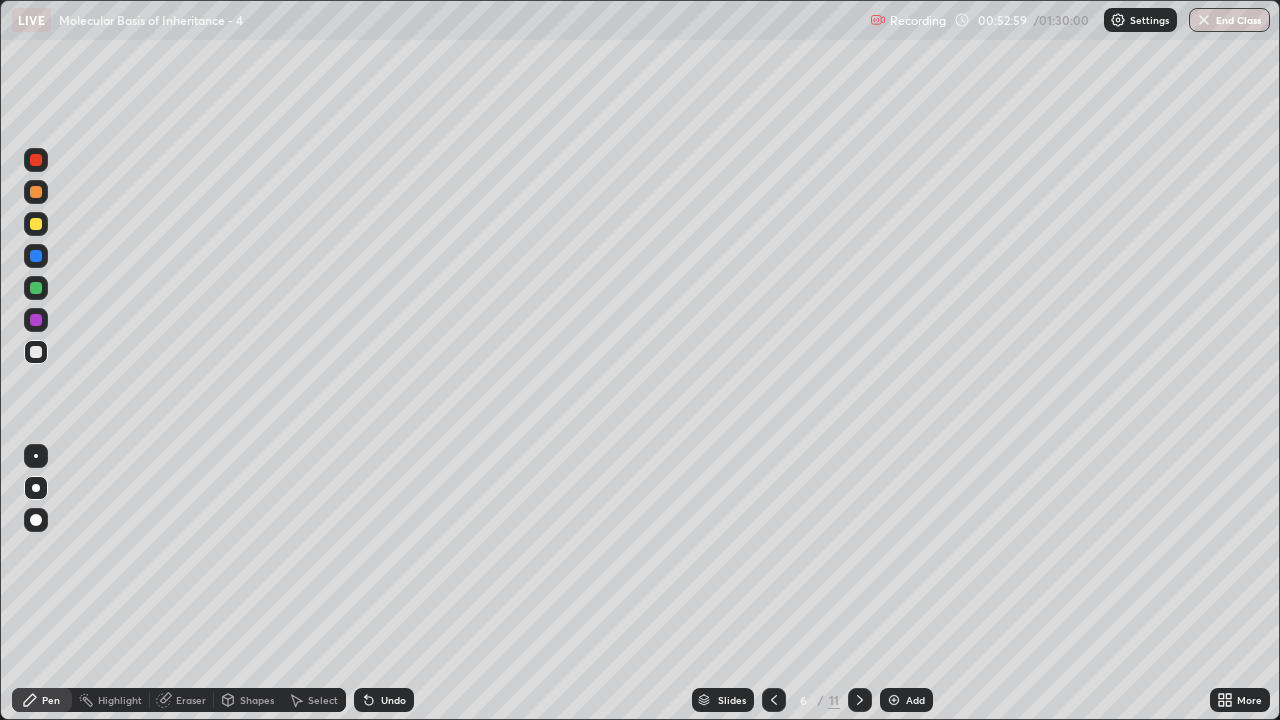 click on "Eraser" at bounding box center (191, 700) 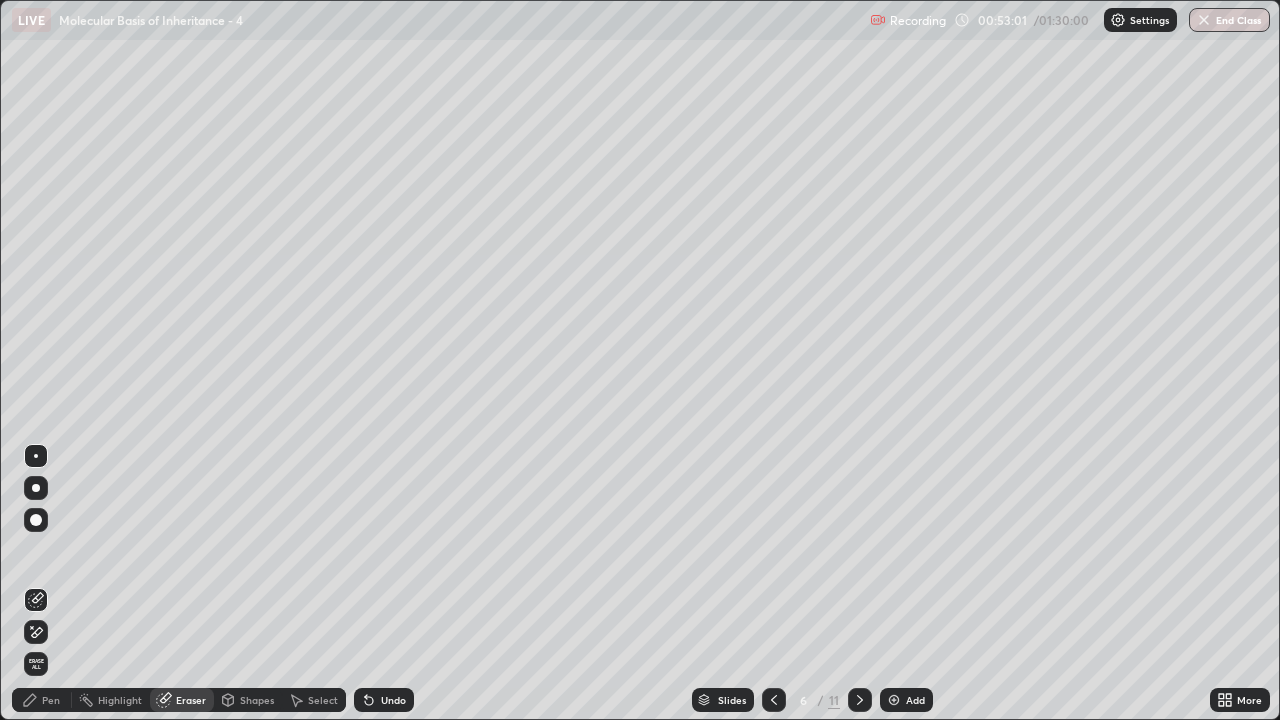click on "Pen" at bounding box center (42, 700) 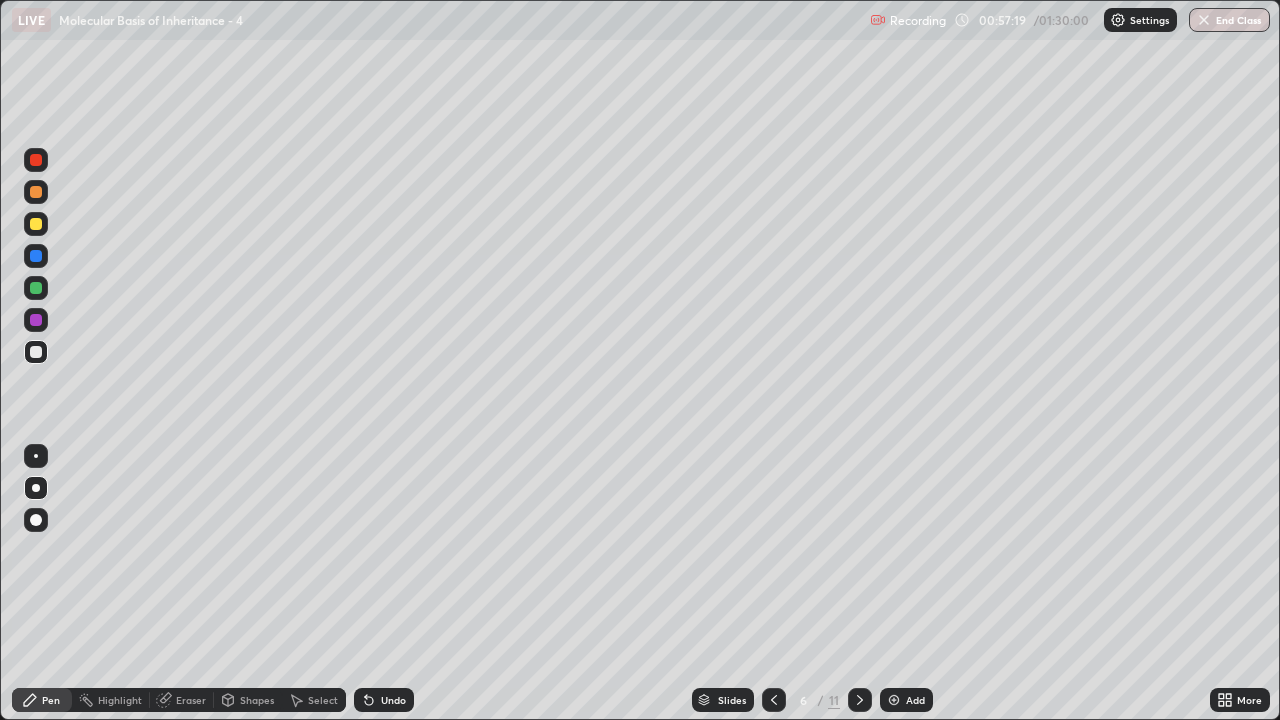 click on "Add" at bounding box center [915, 700] 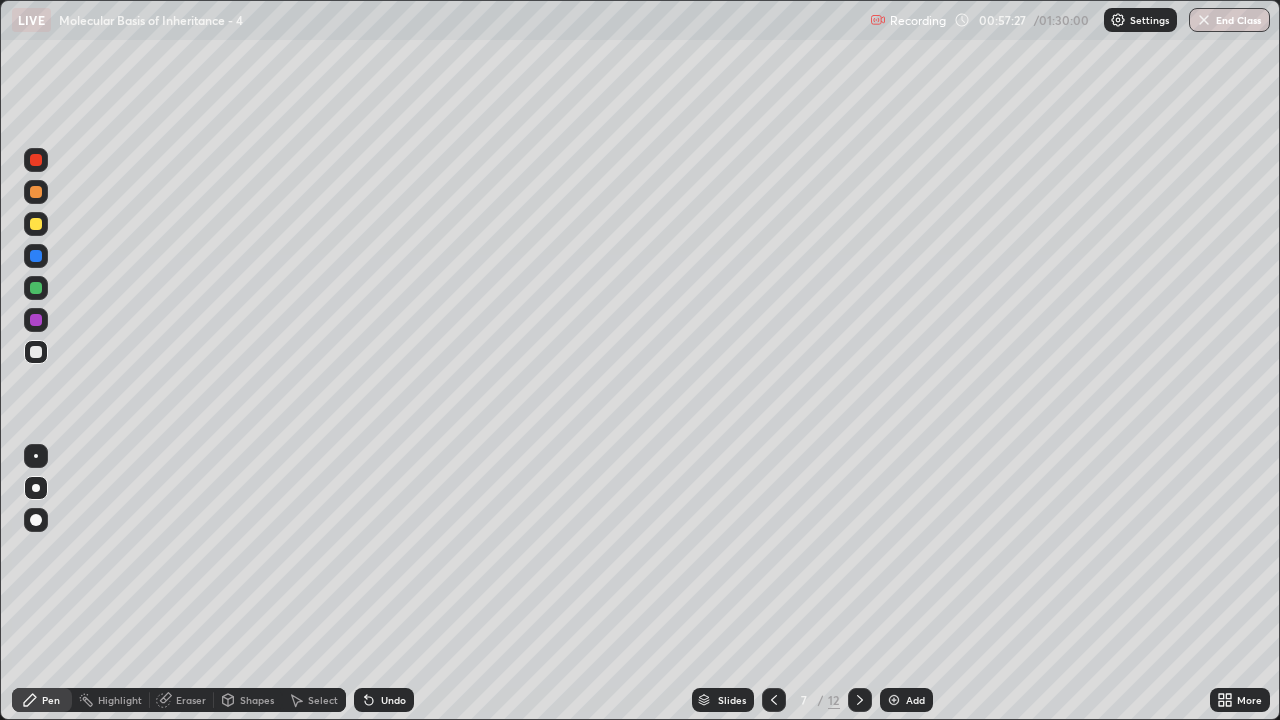 click at bounding box center [36, 224] 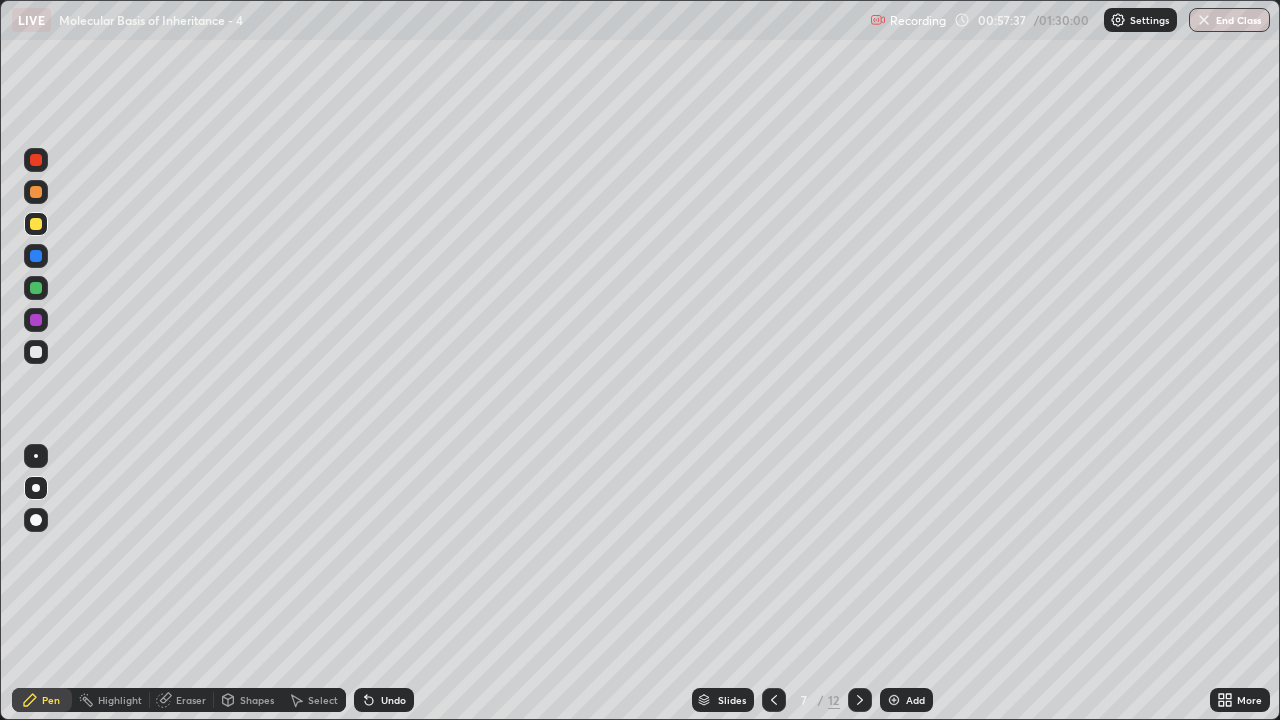 click at bounding box center [36, 256] 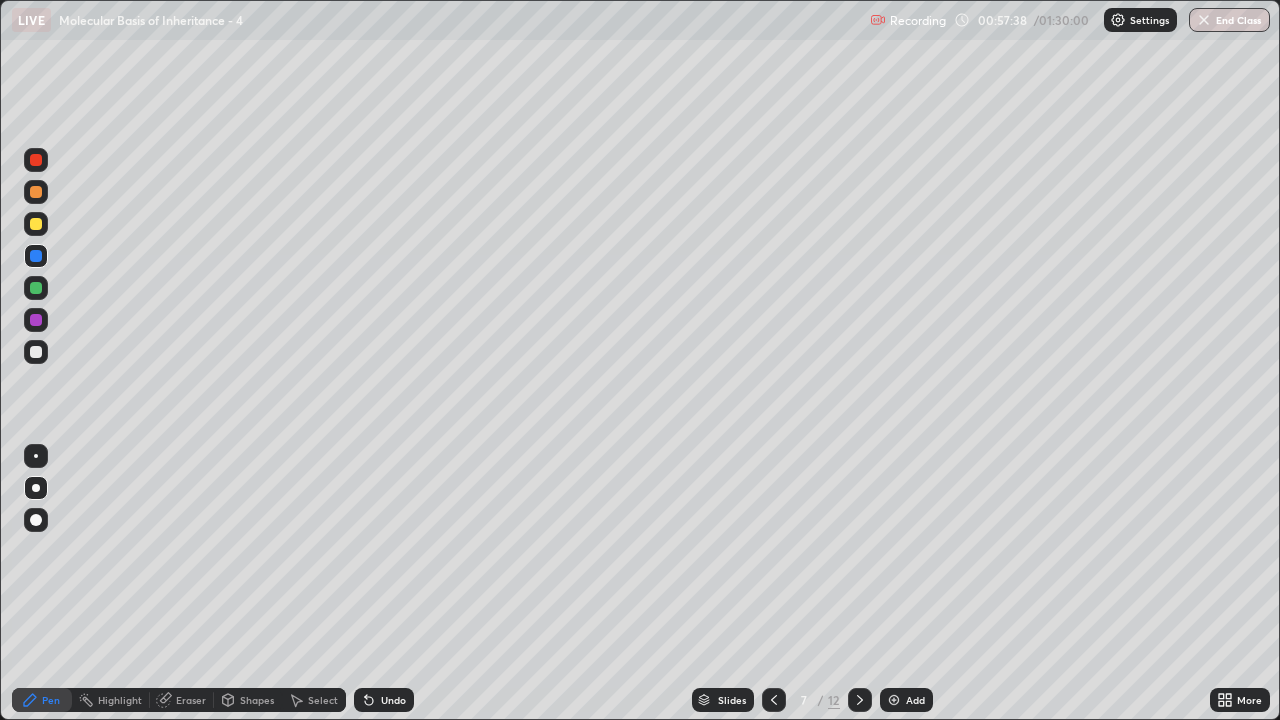 click at bounding box center [36, 352] 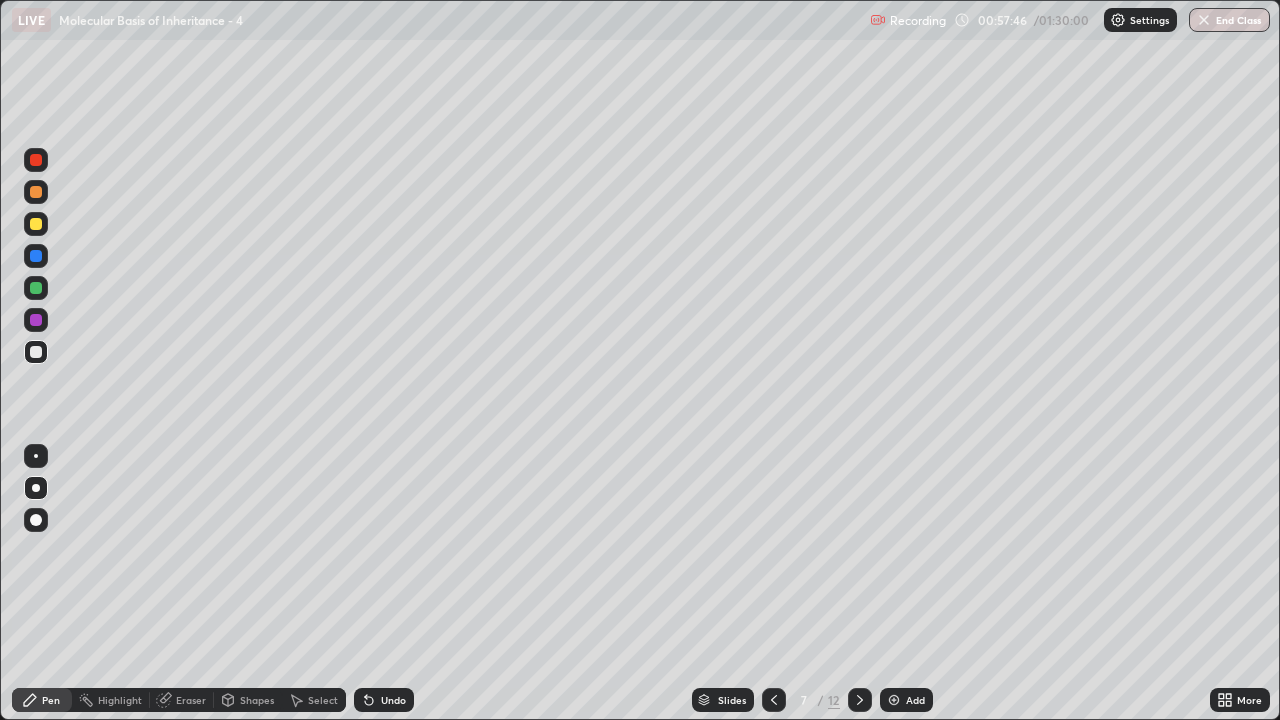click at bounding box center (36, 224) 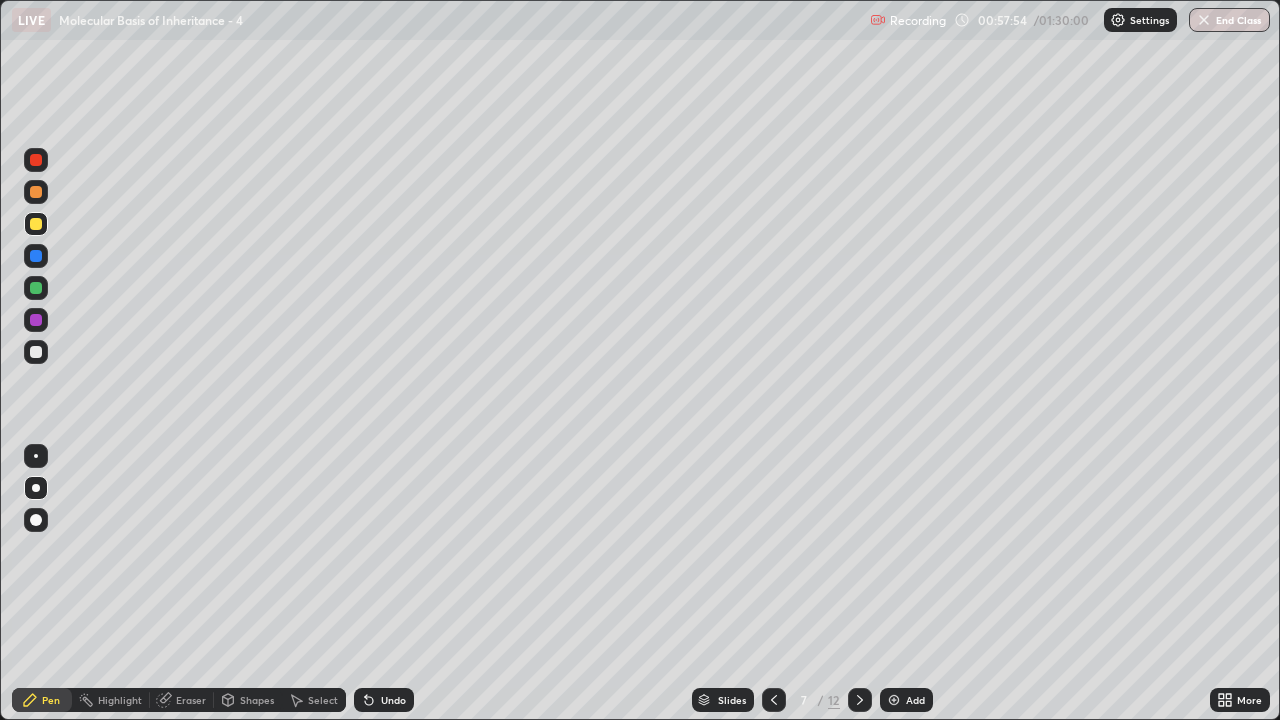 click at bounding box center [36, 320] 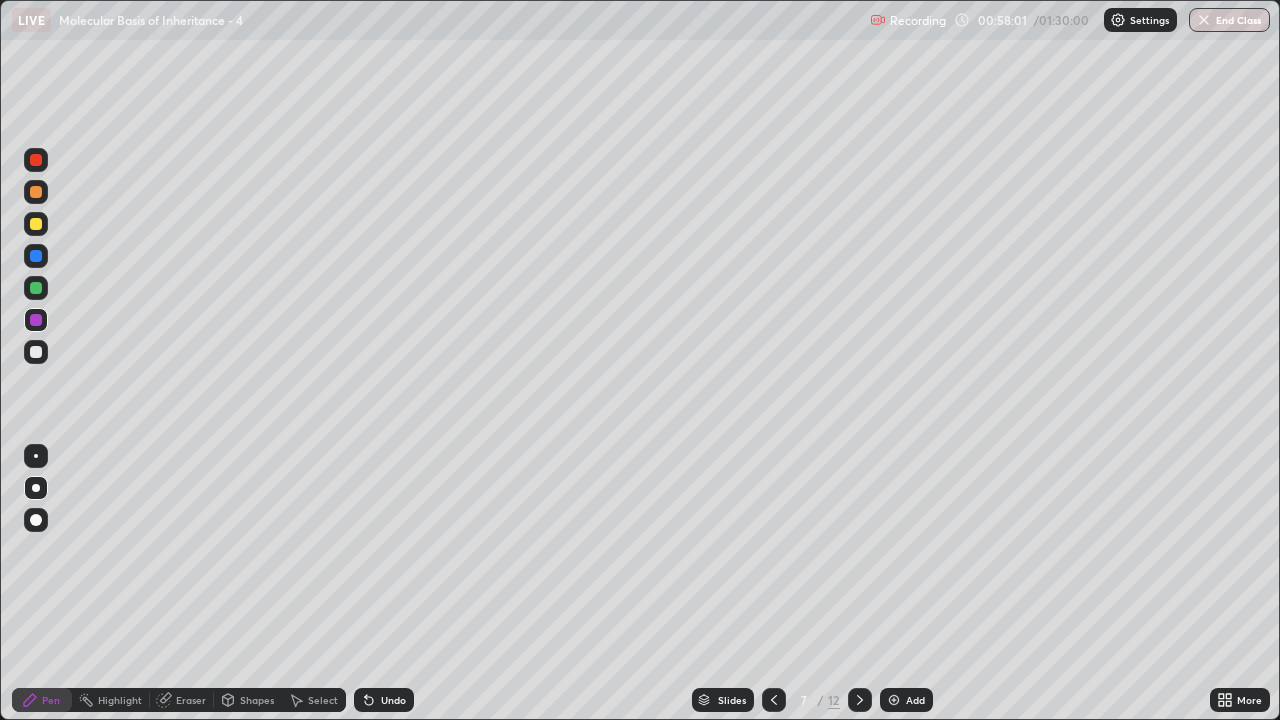 click at bounding box center (36, 352) 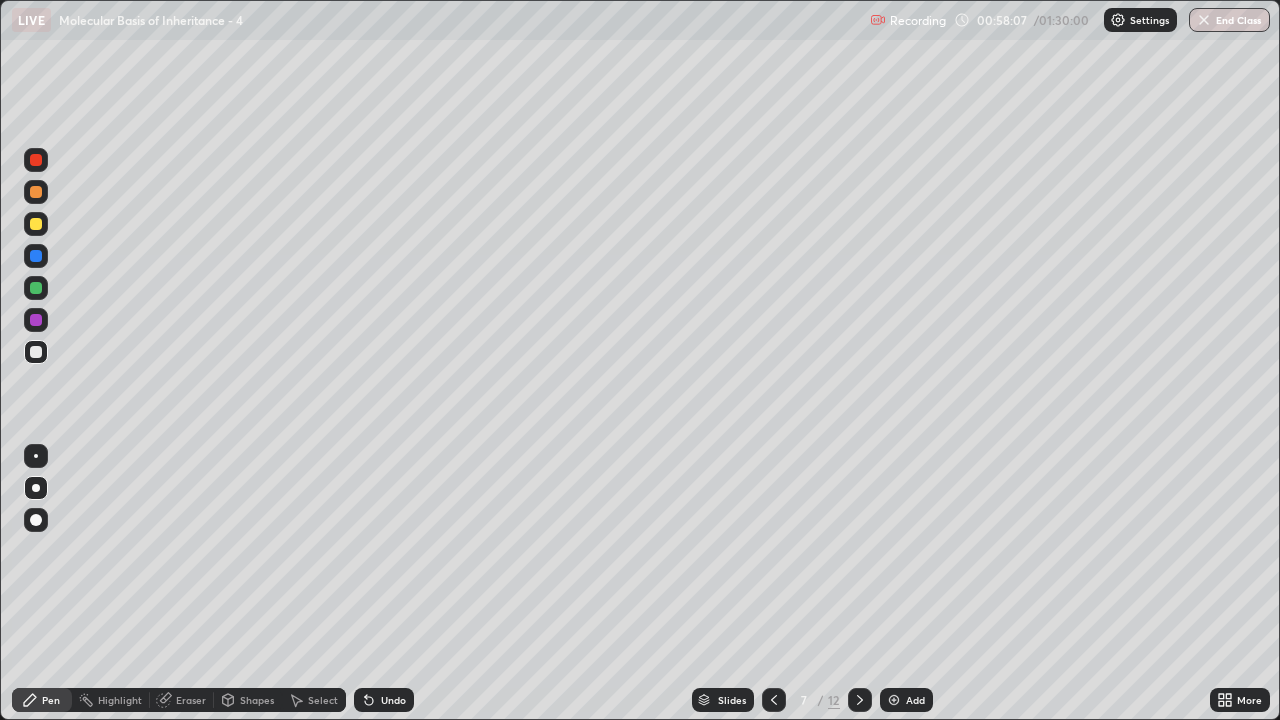 click at bounding box center (36, 224) 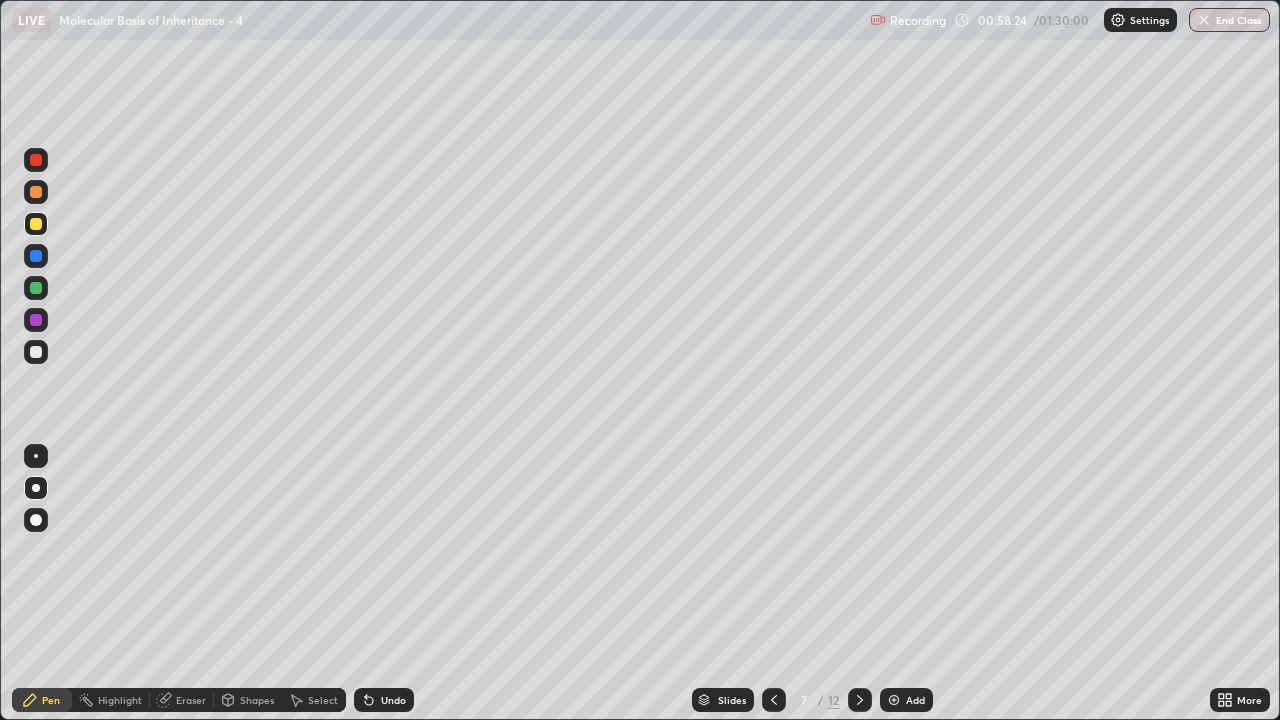 click at bounding box center [36, 320] 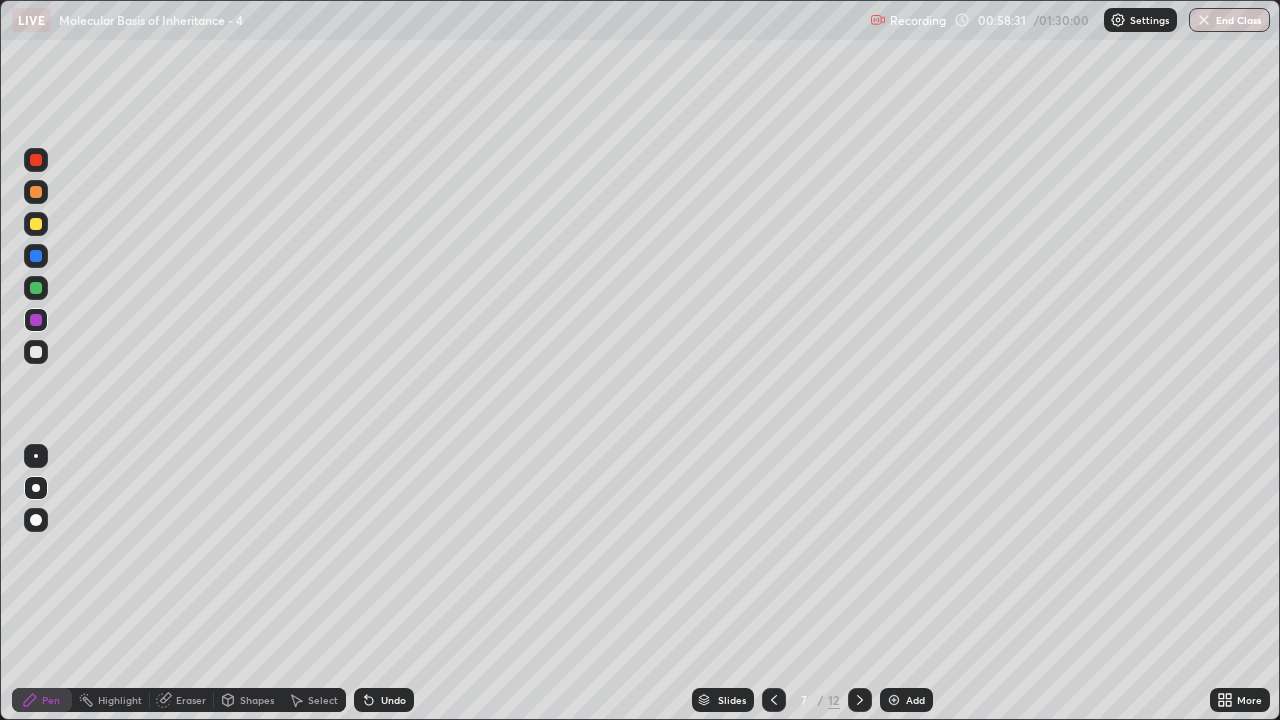 click at bounding box center (36, 352) 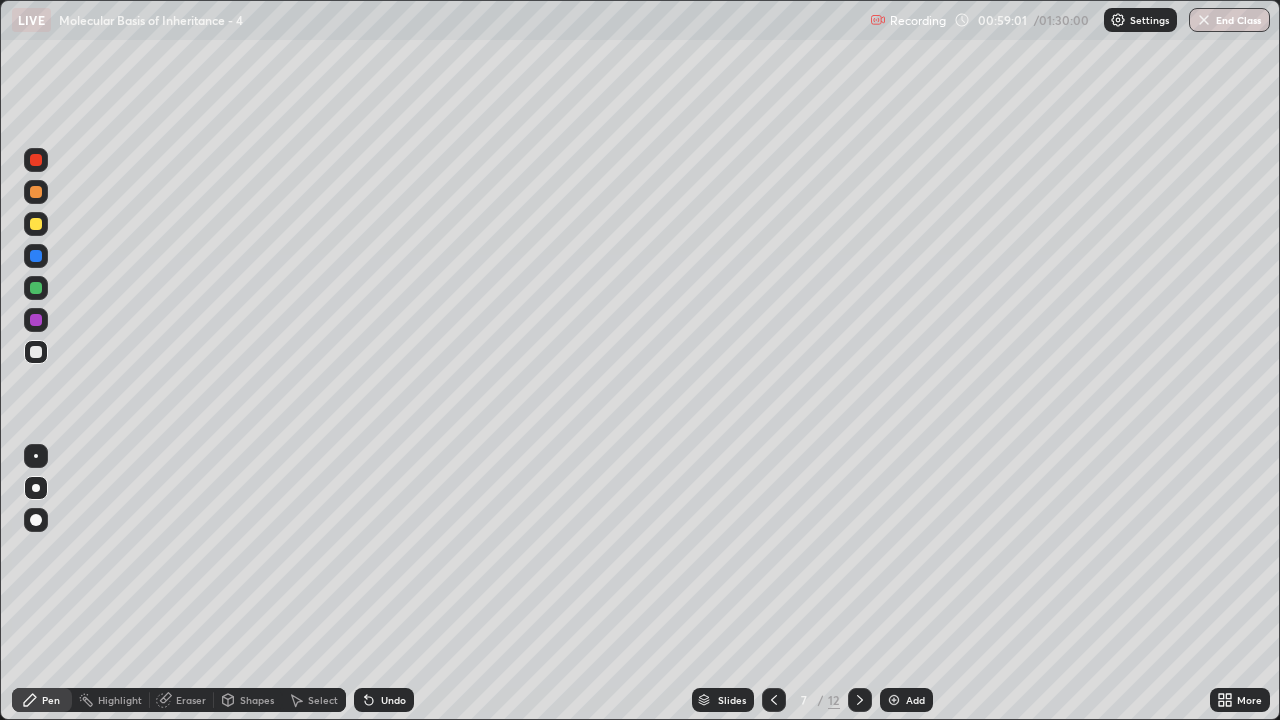 click at bounding box center [36, 320] 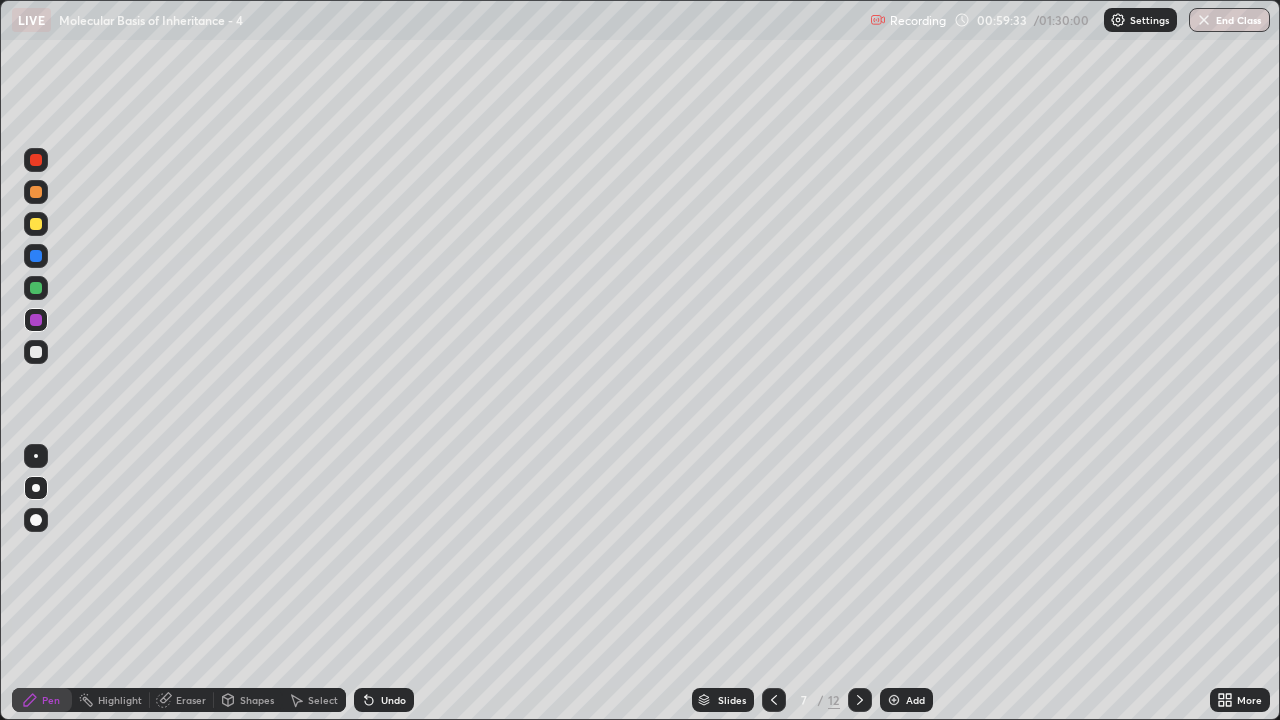 click on "Eraser" at bounding box center (182, 700) 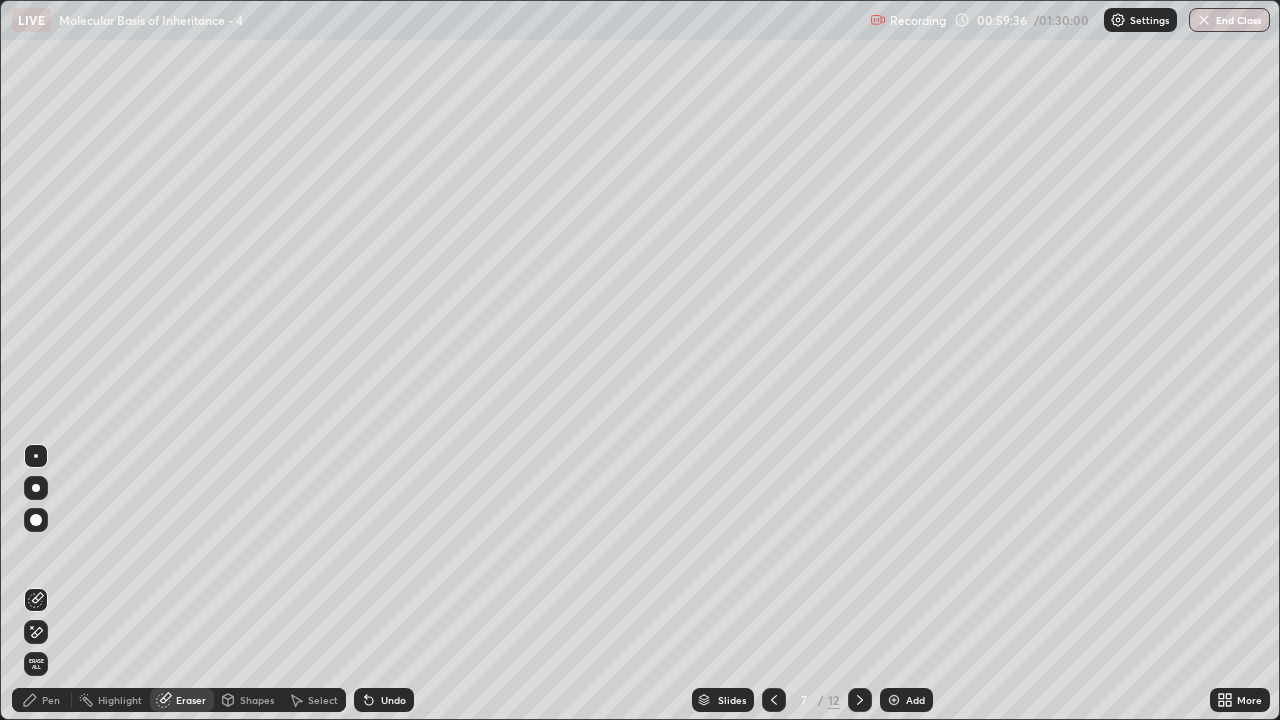 click on "Pen" at bounding box center [42, 700] 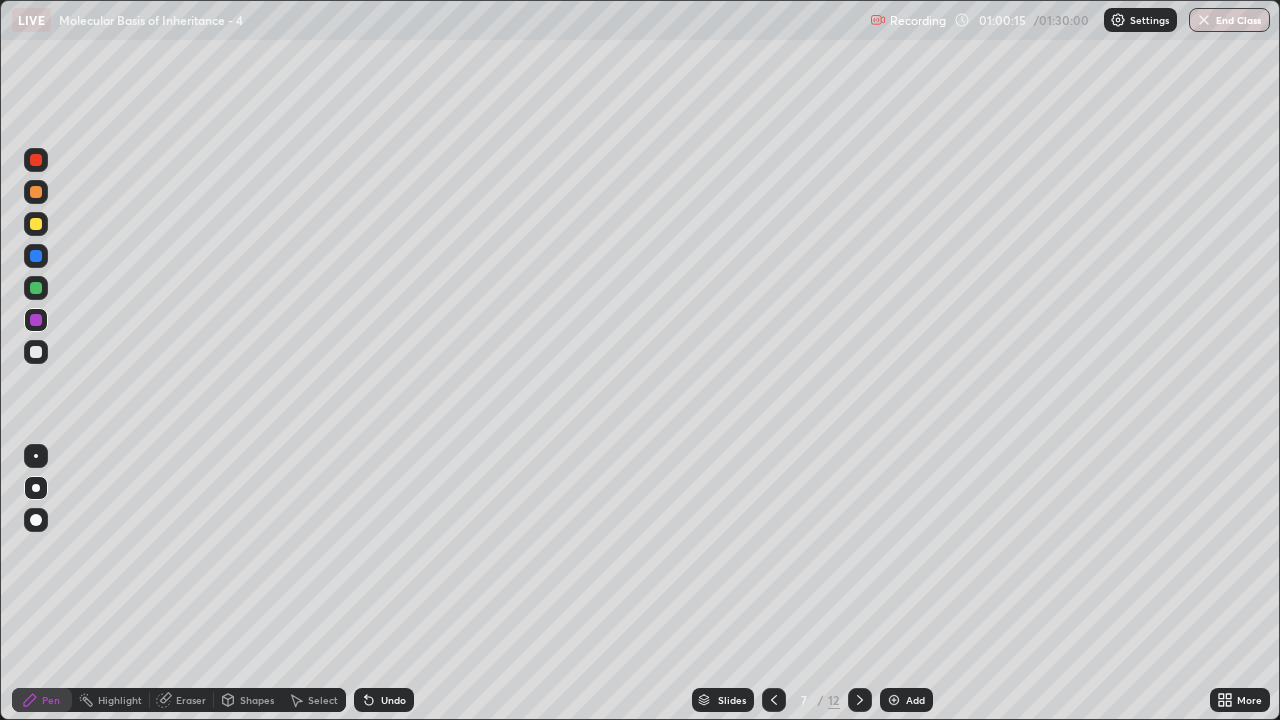 click at bounding box center [36, 224] 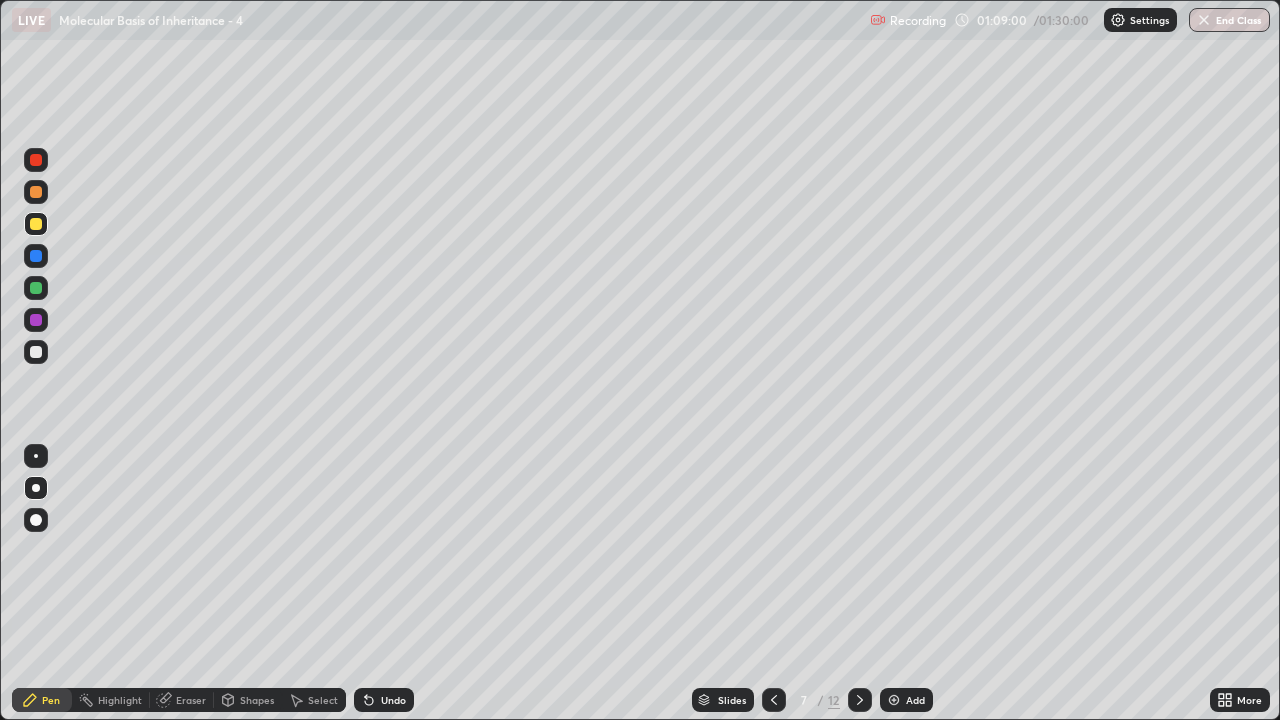 click on "Add" at bounding box center (906, 700) 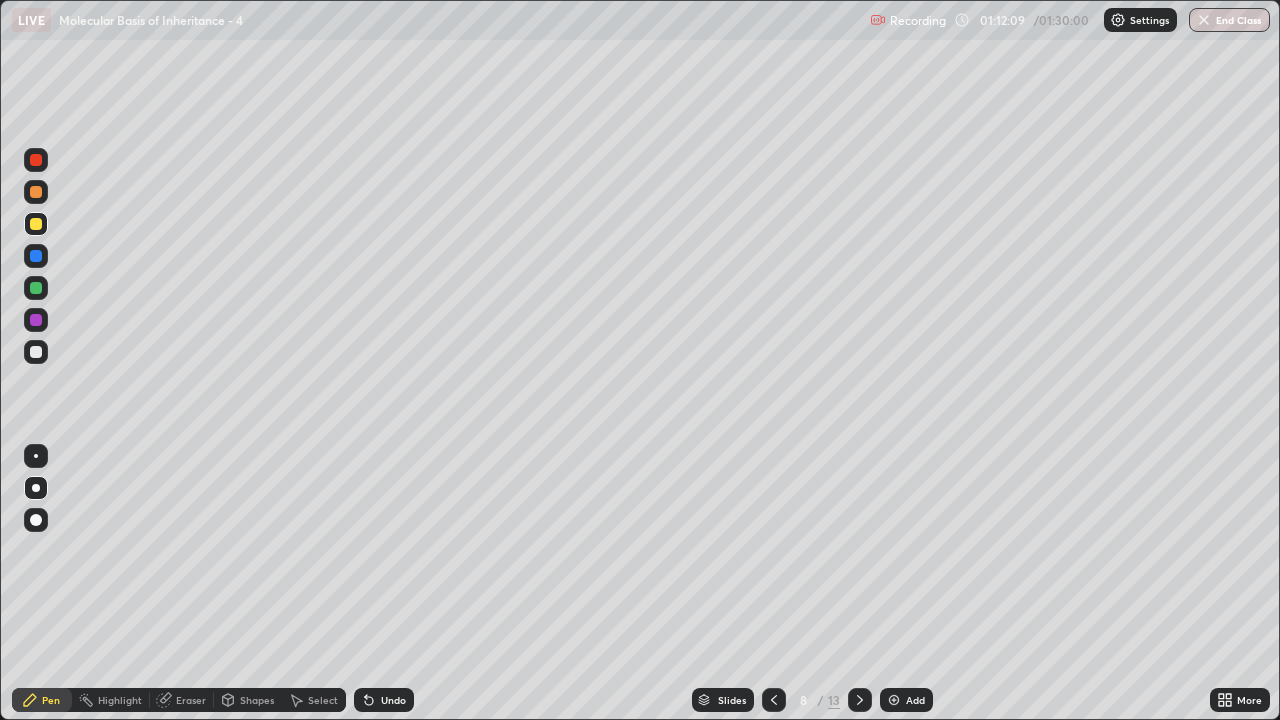 click at bounding box center [36, 352] 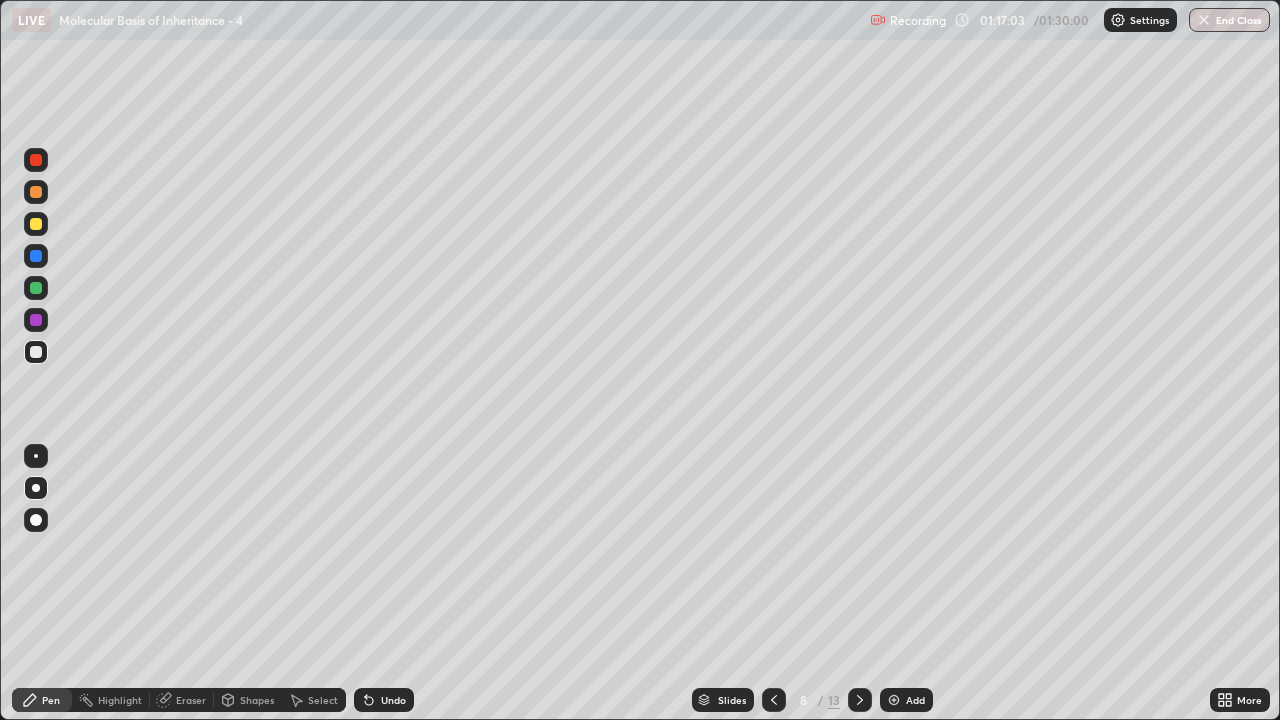 click on "Add" at bounding box center [915, 700] 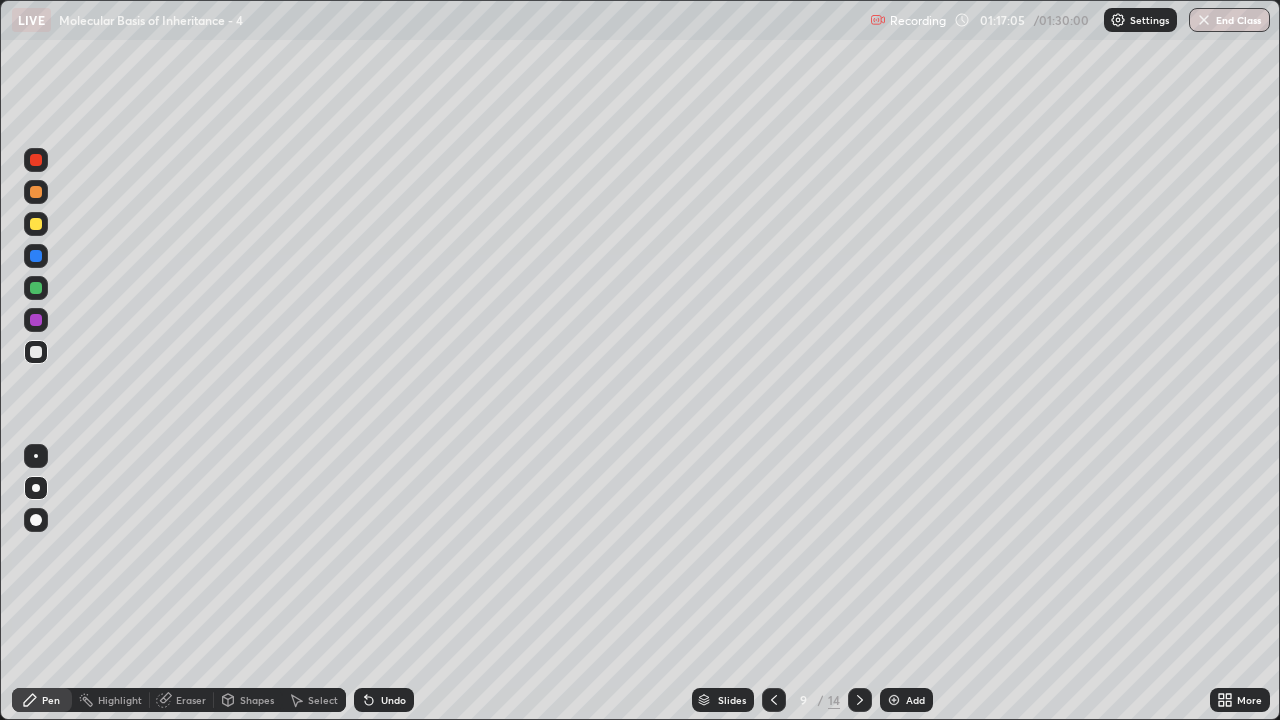 click at bounding box center [36, 224] 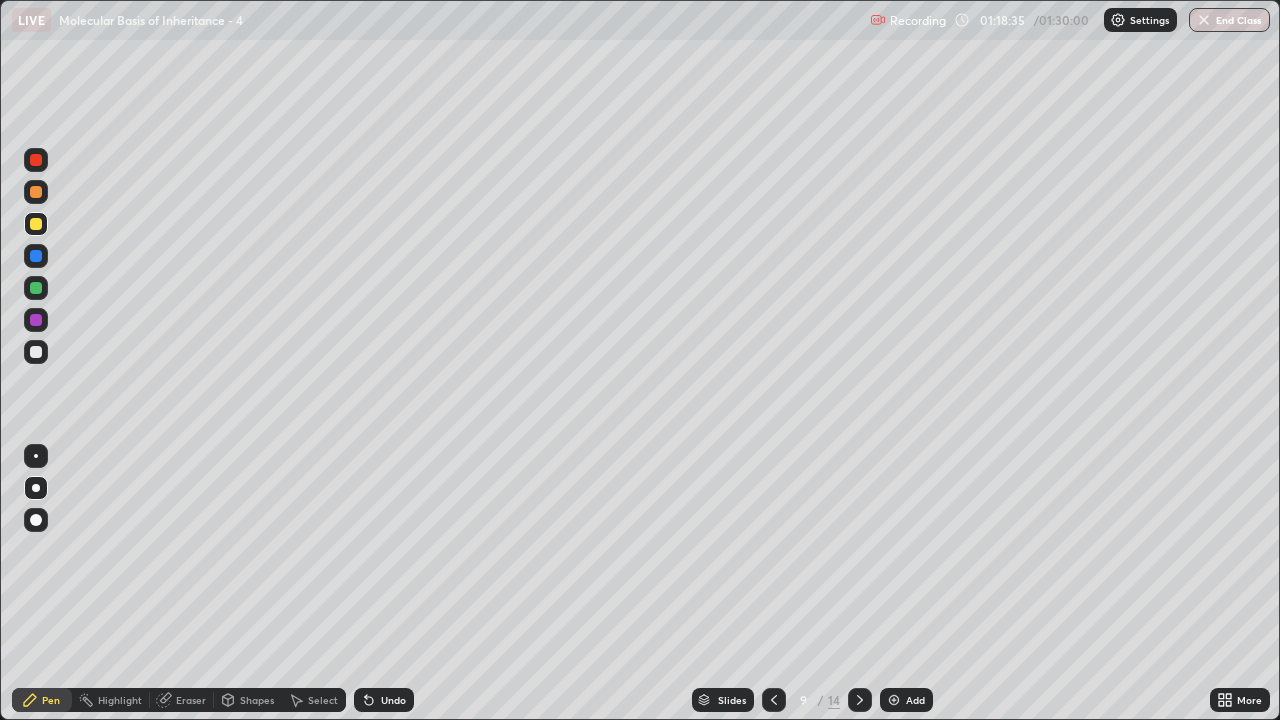 click at bounding box center [36, 288] 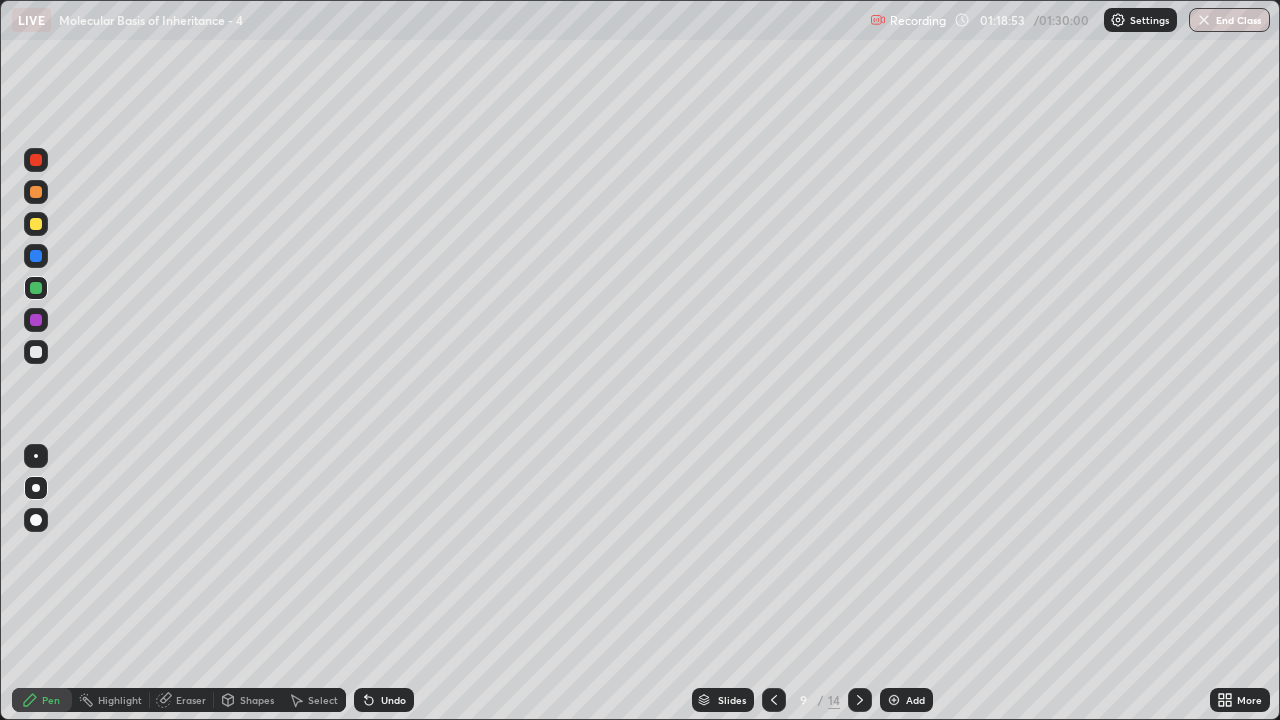 click at bounding box center [36, 224] 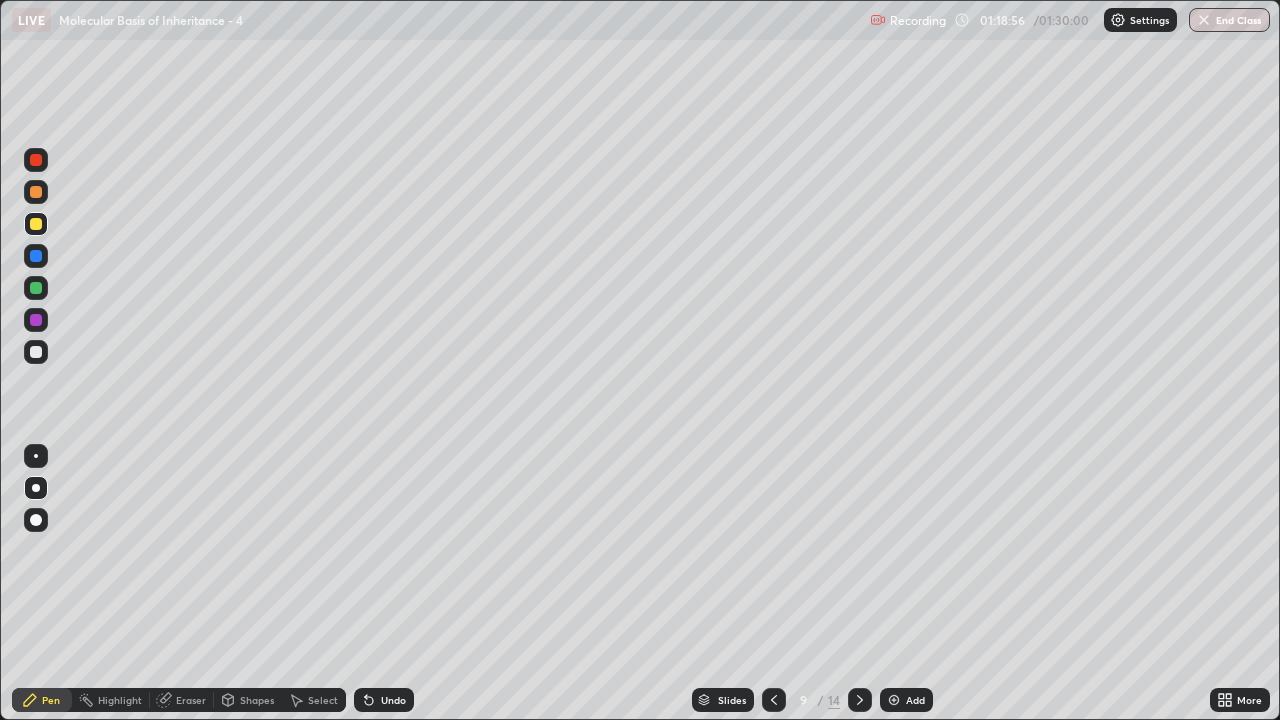click at bounding box center [36, 288] 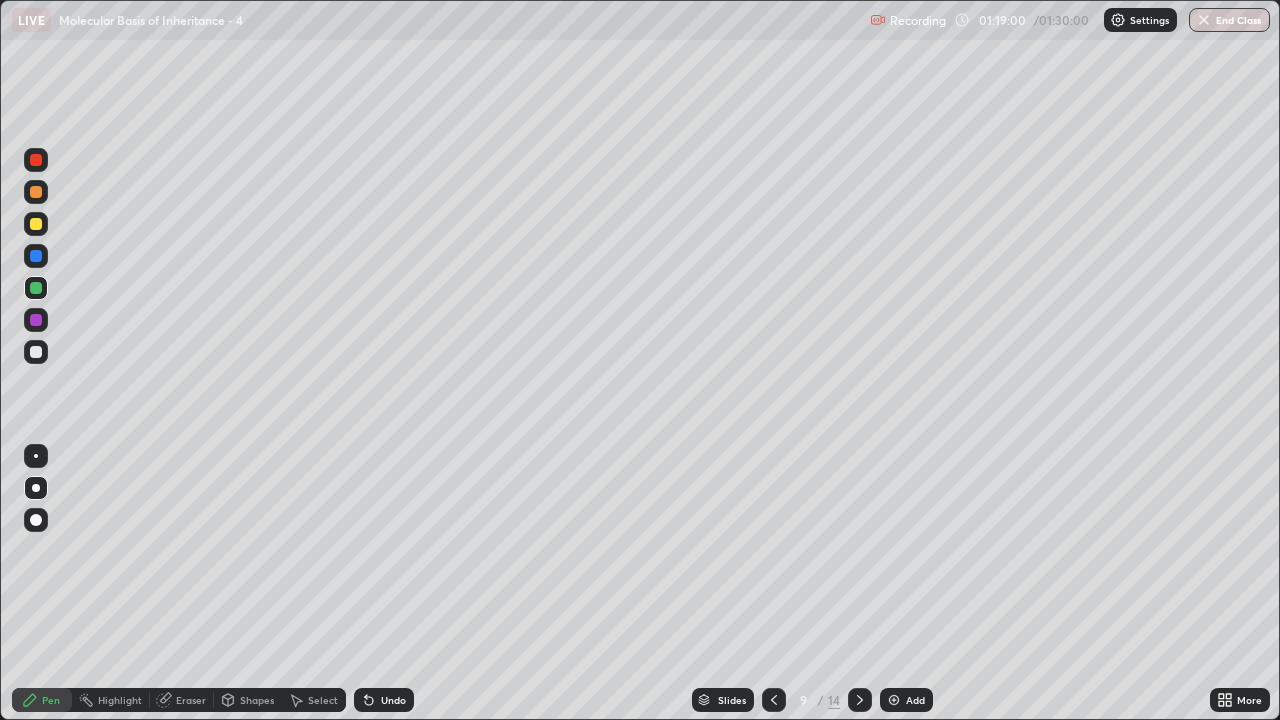 click at bounding box center [36, 352] 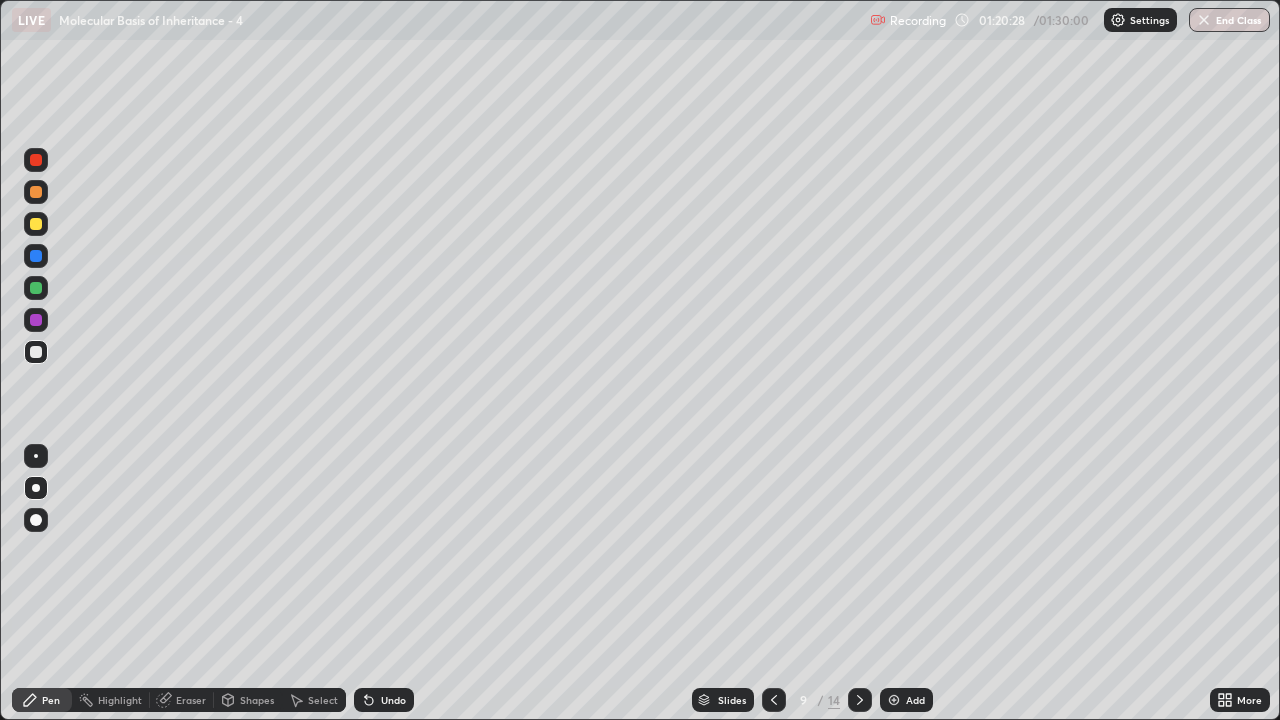 click on "Add" at bounding box center [915, 700] 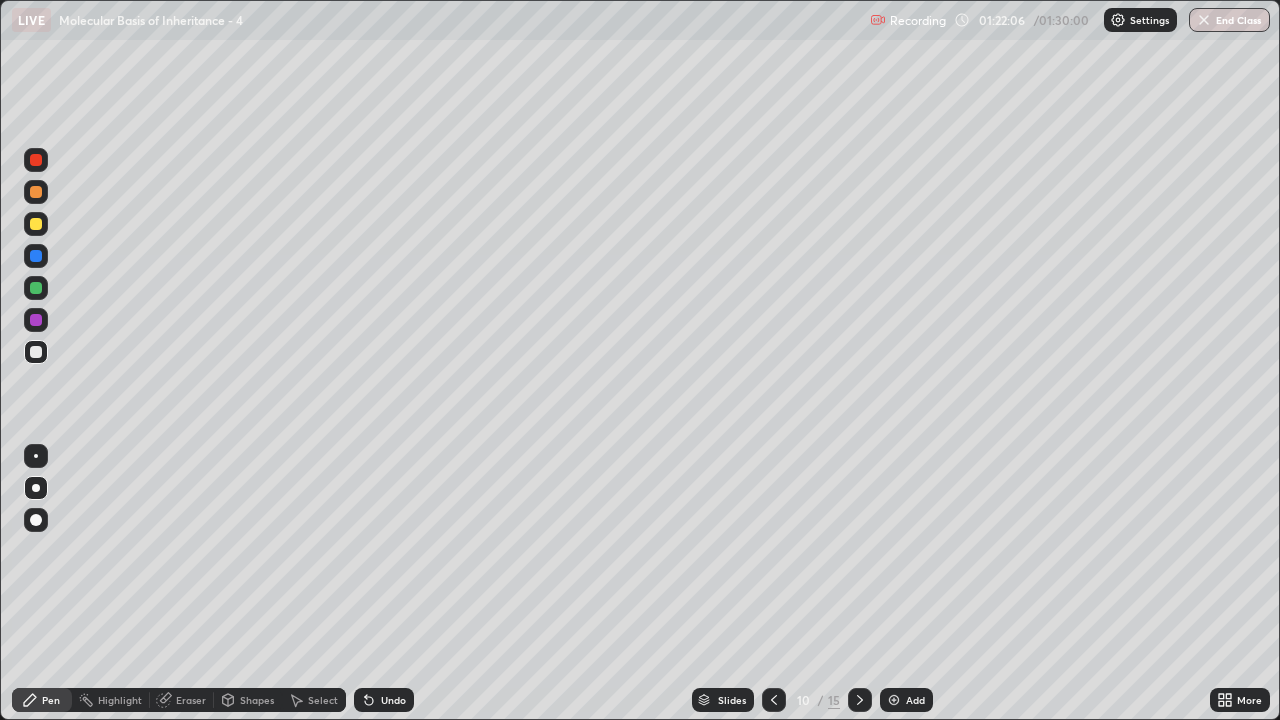 click on "Eraser" at bounding box center [182, 700] 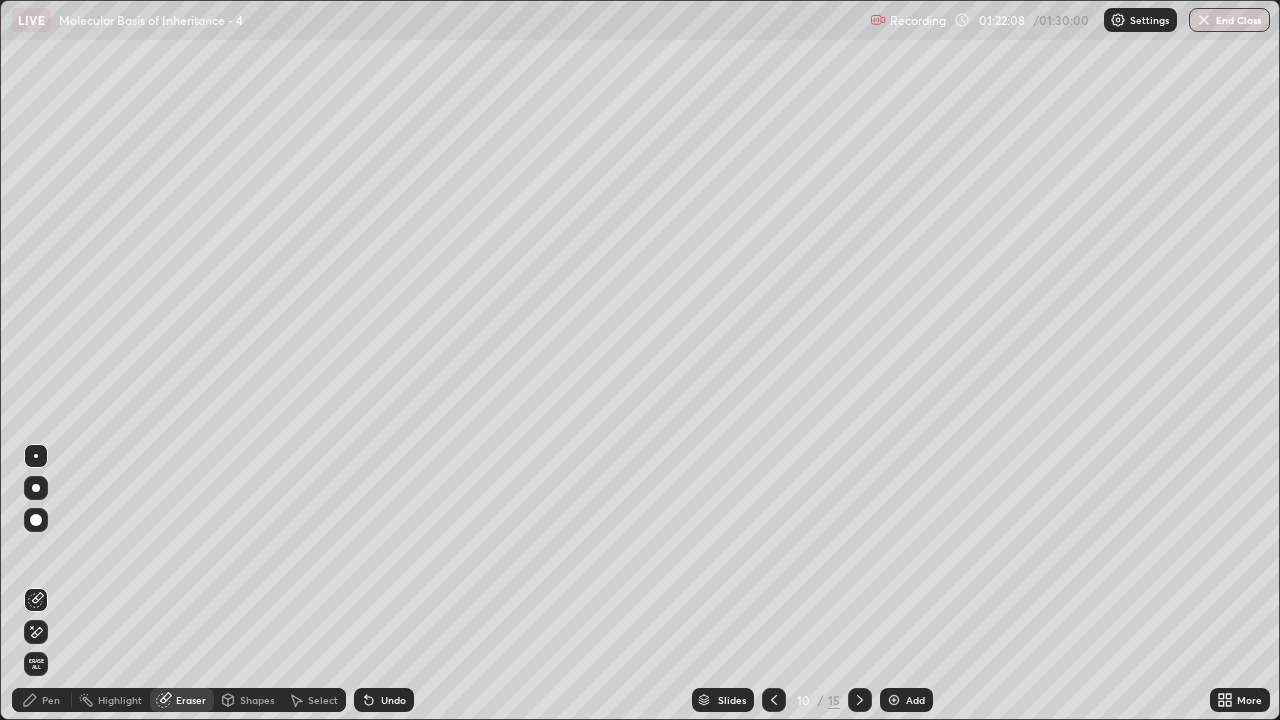 click on "Pen" at bounding box center (51, 700) 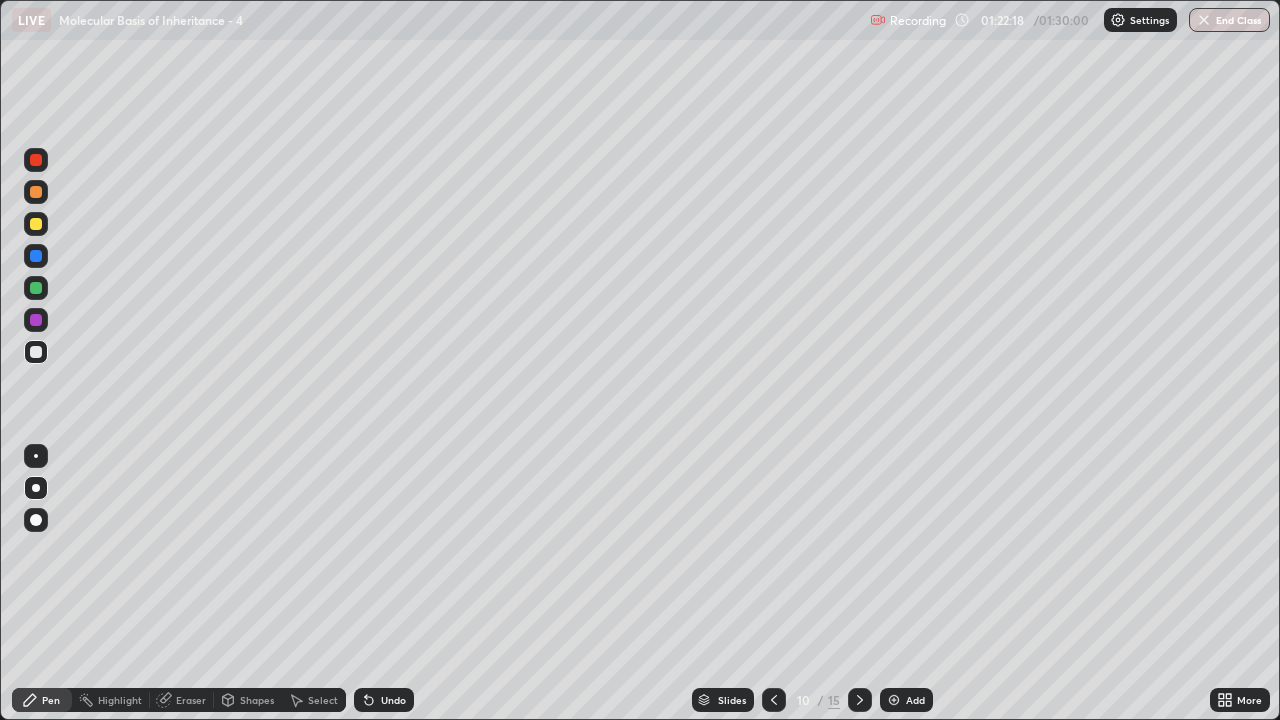 click on "10" at bounding box center [804, 700] 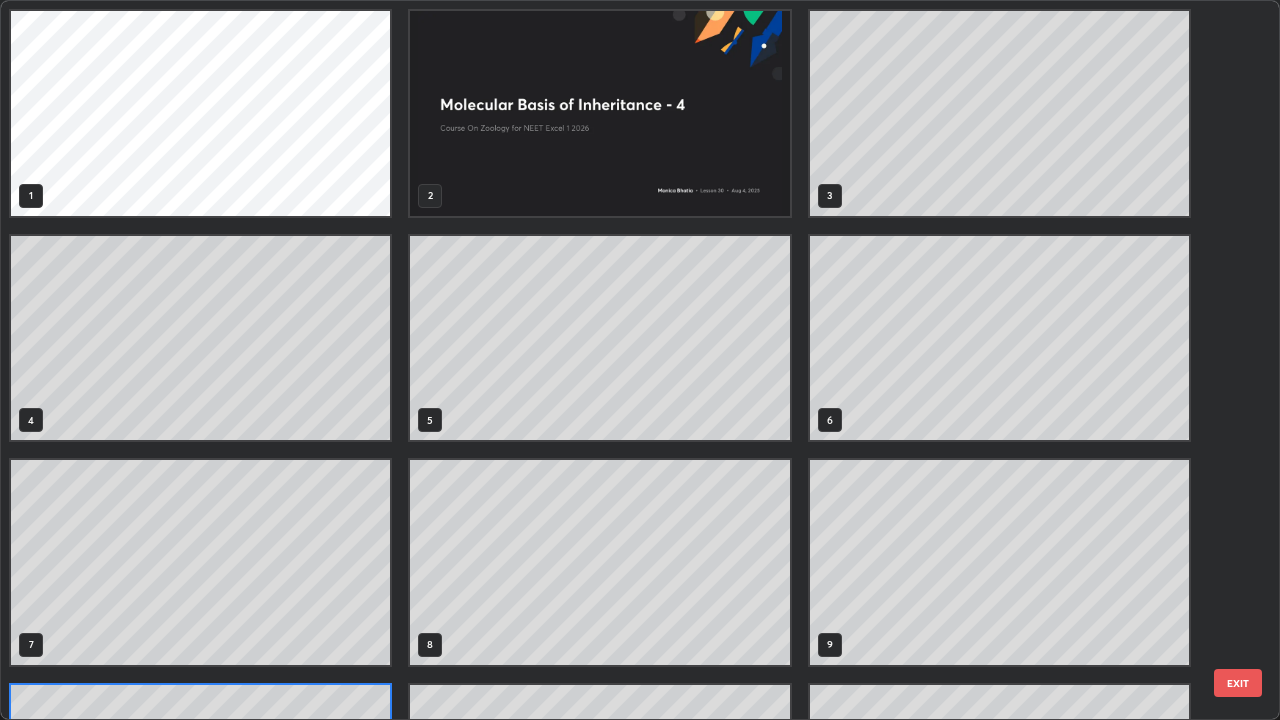 scroll, scrollTop: 180, scrollLeft: 0, axis: vertical 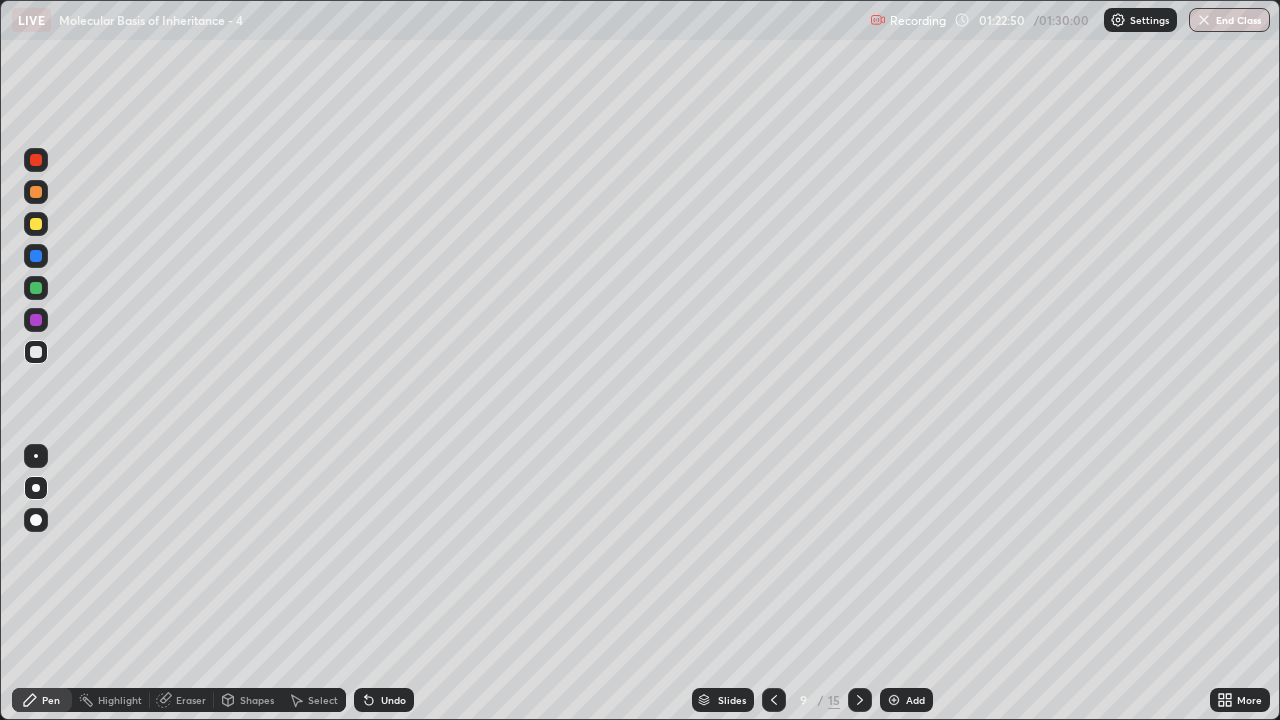 click 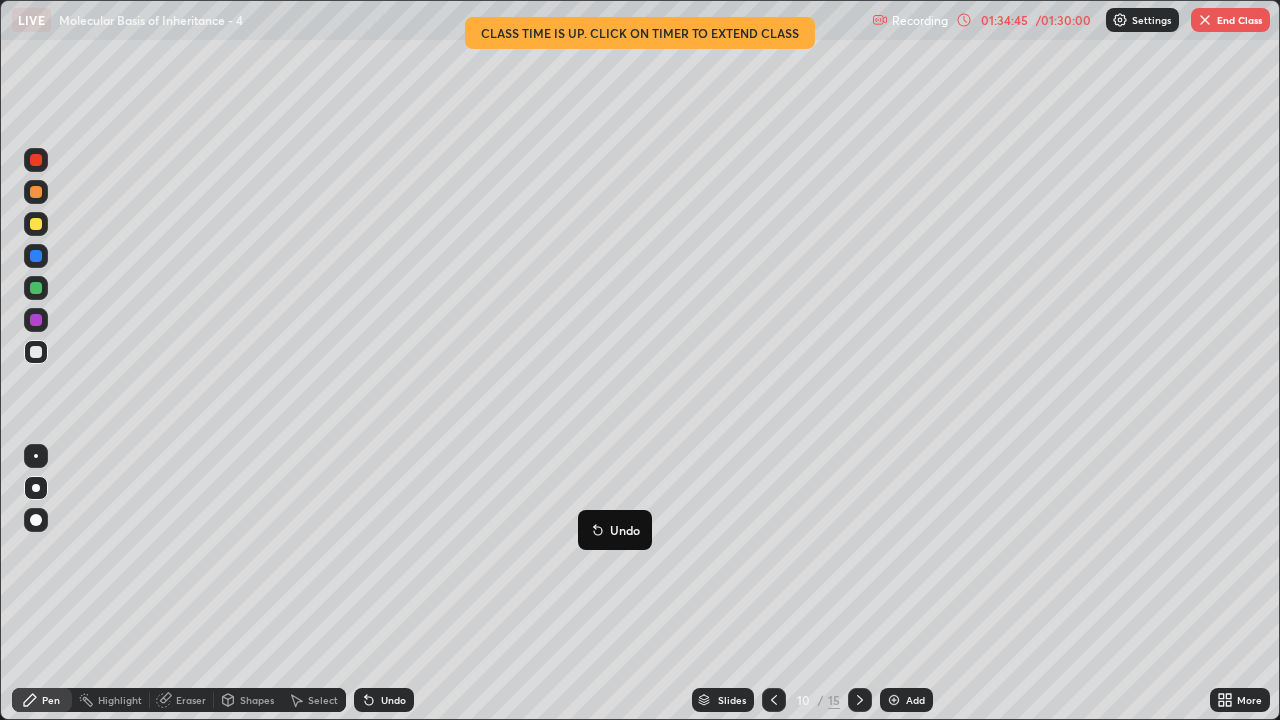 click on "End Class" at bounding box center [1230, 20] 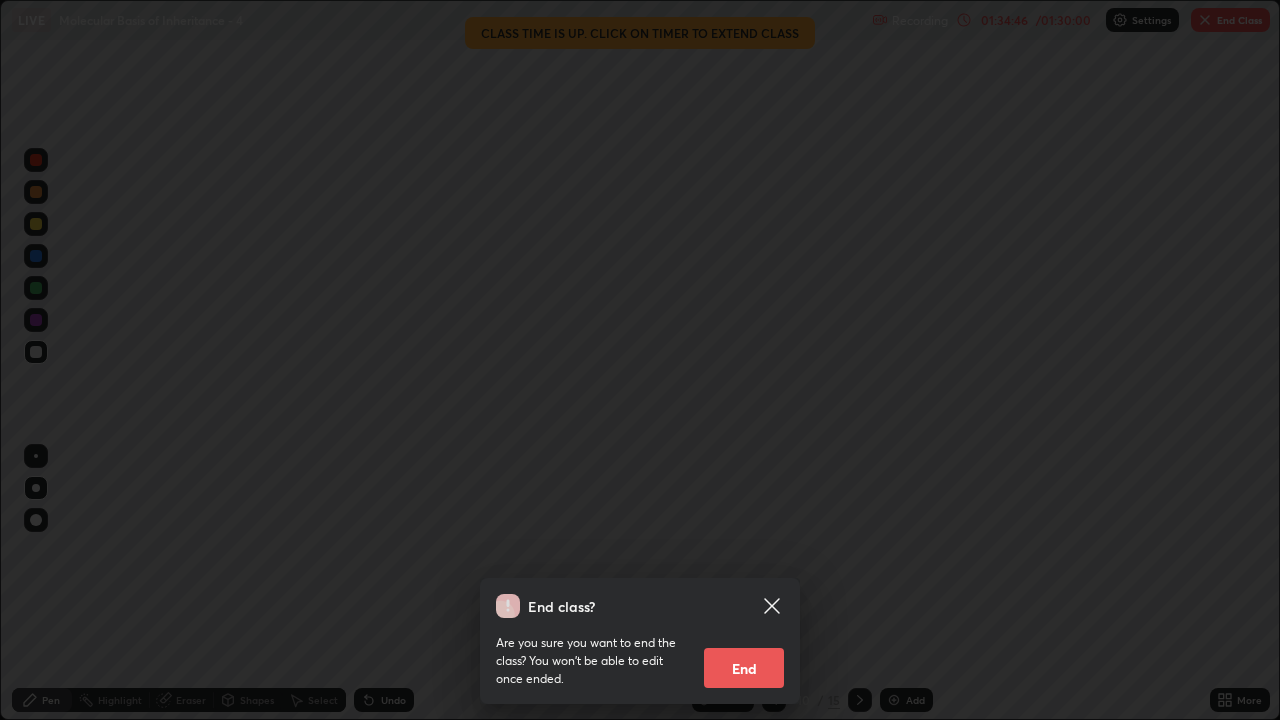 click on "End" at bounding box center [744, 668] 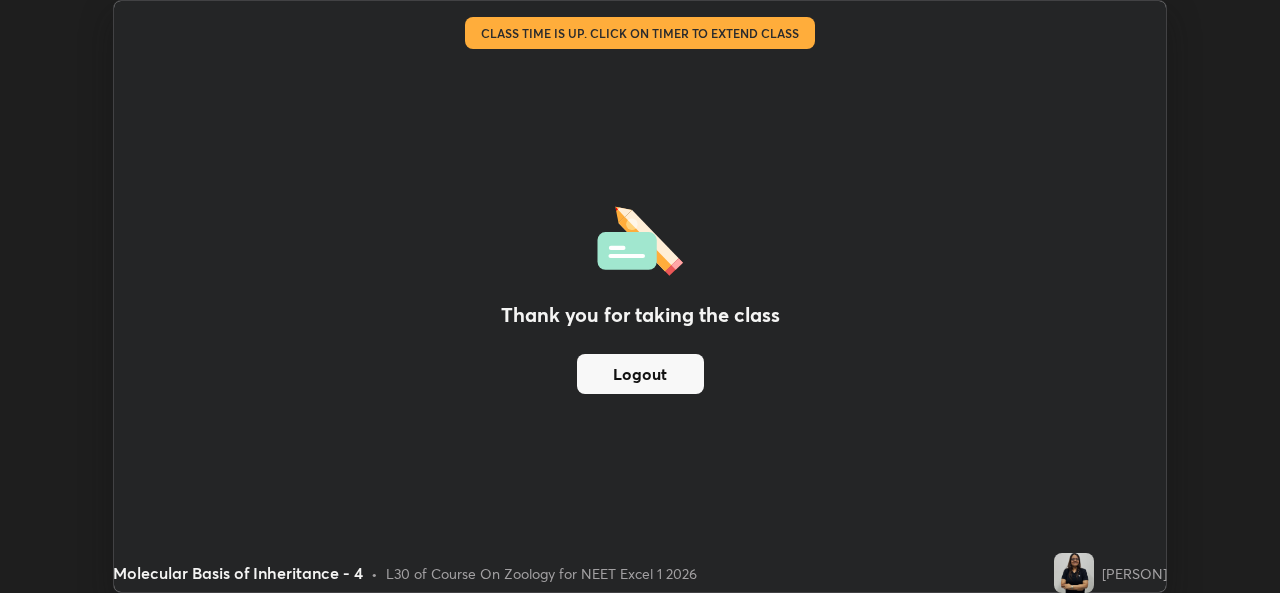 scroll, scrollTop: 593, scrollLeft: 1280, axis: both 